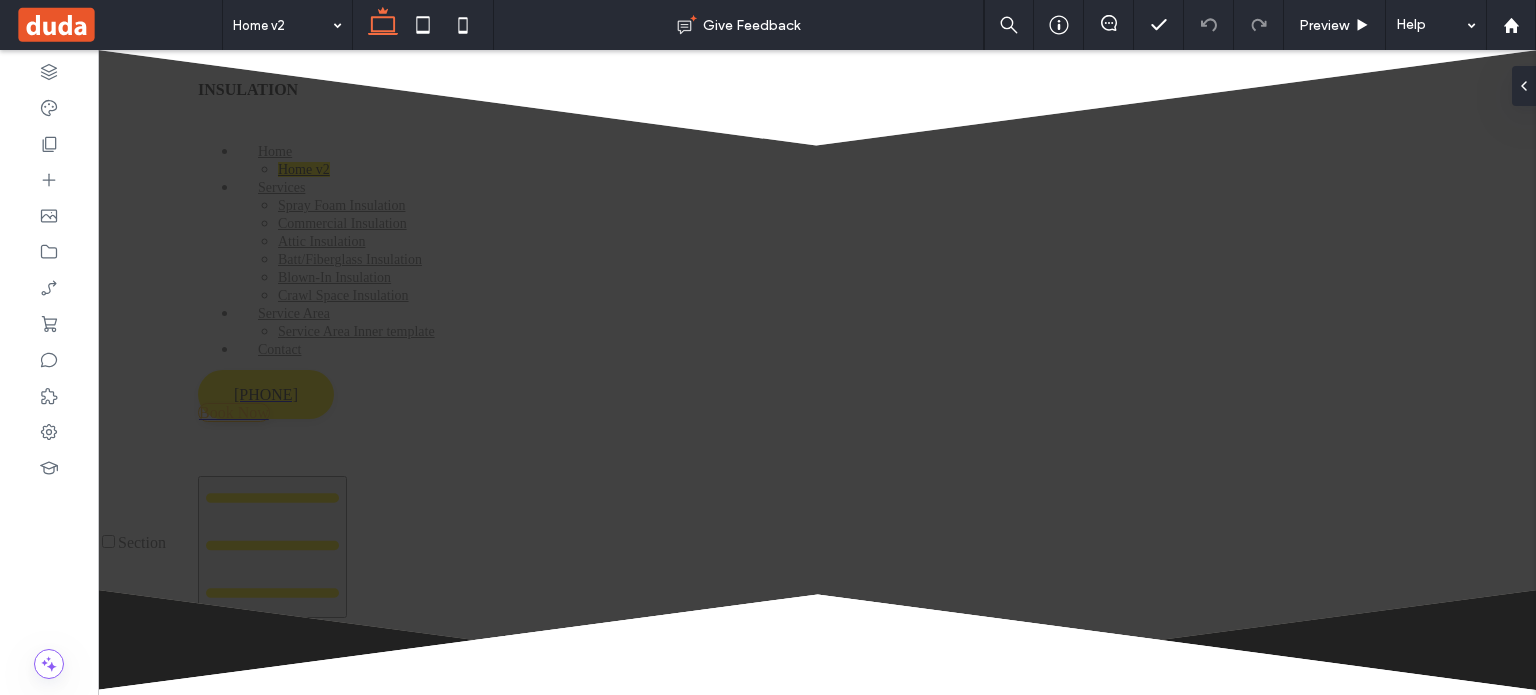 scroll, scrollTop: 2000, scrollLeft: 0, axis: vertical 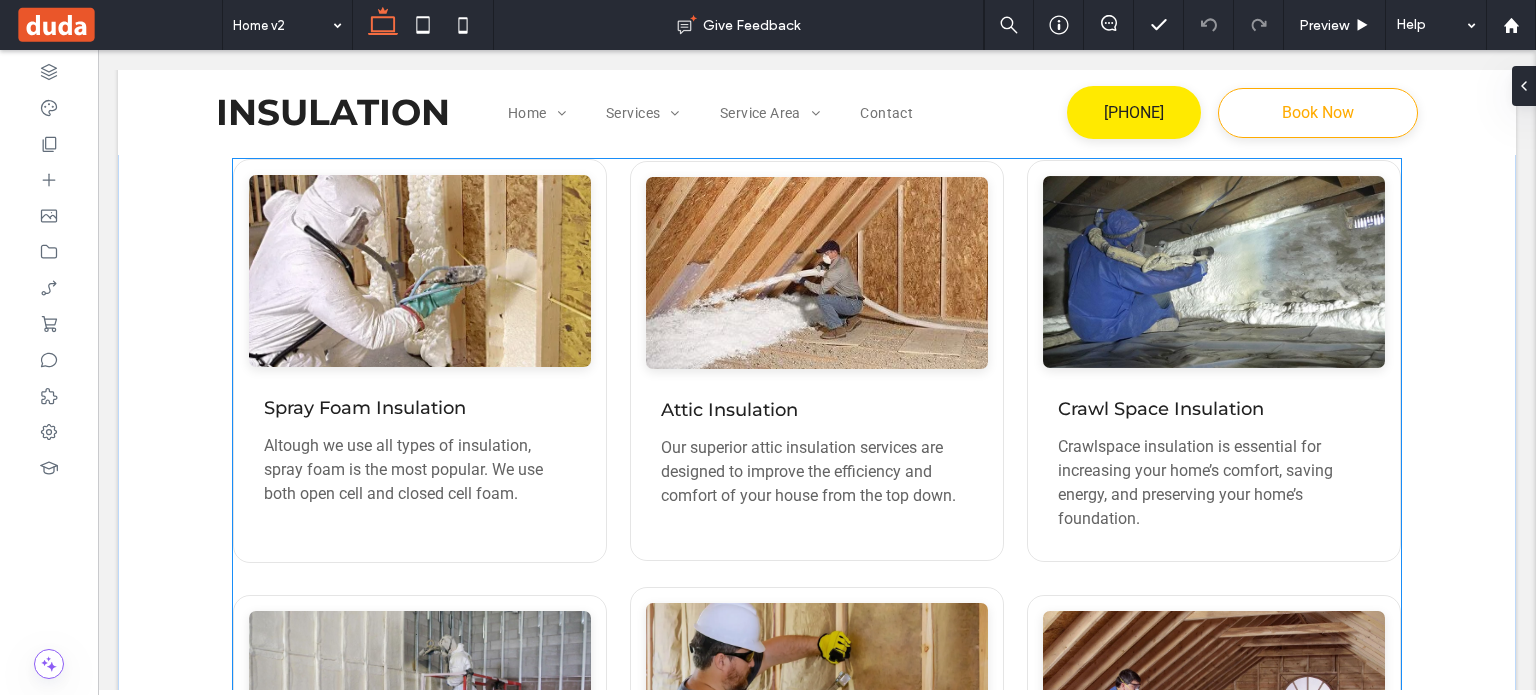 click on "Spray Foam Insulation
Altough we use all types of insulation, spray foam is the most popular. We use both open cell and closed cell foam." at bounding box center (420, 361) 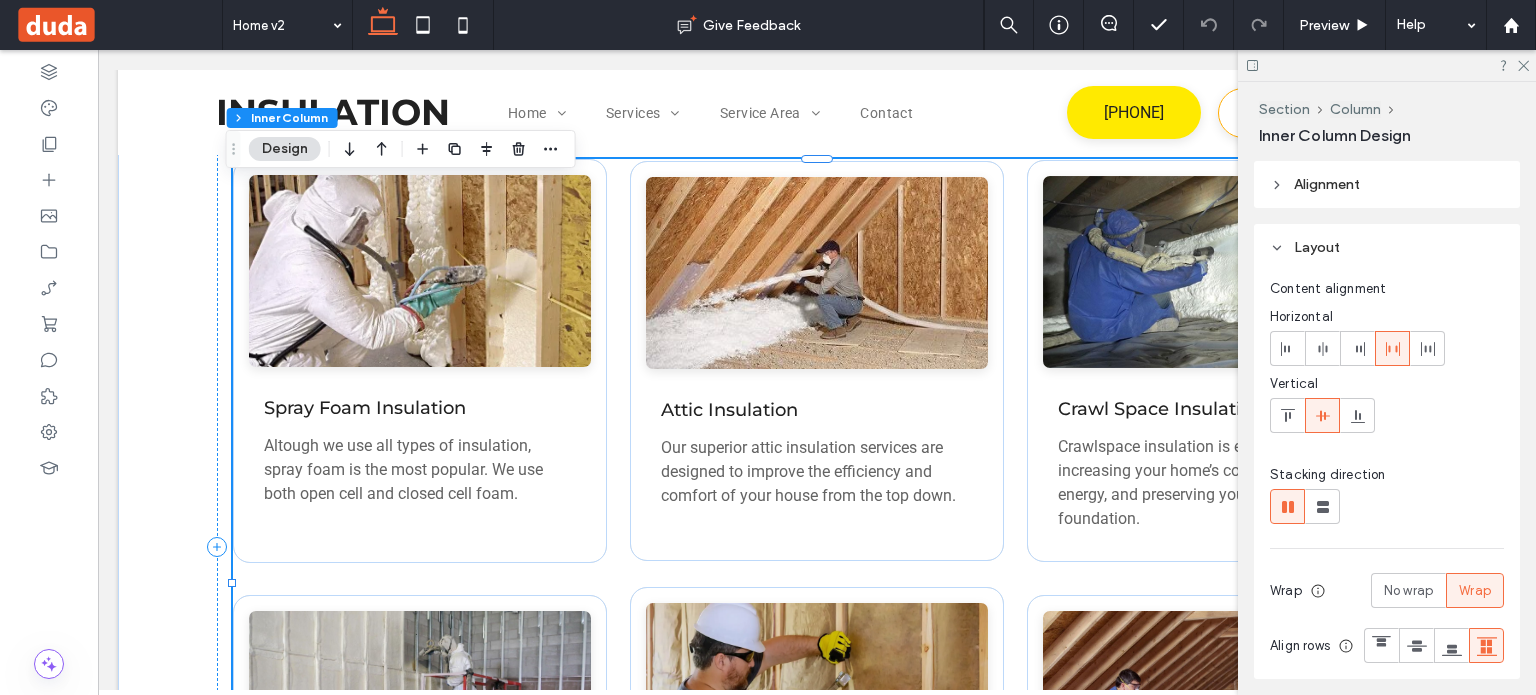 click on "Spray Foam Insulation
Altough we use all types of insulation, spray foam is the most popular. We use both open cell and closed cell foam." at bounding box center (420, 361) 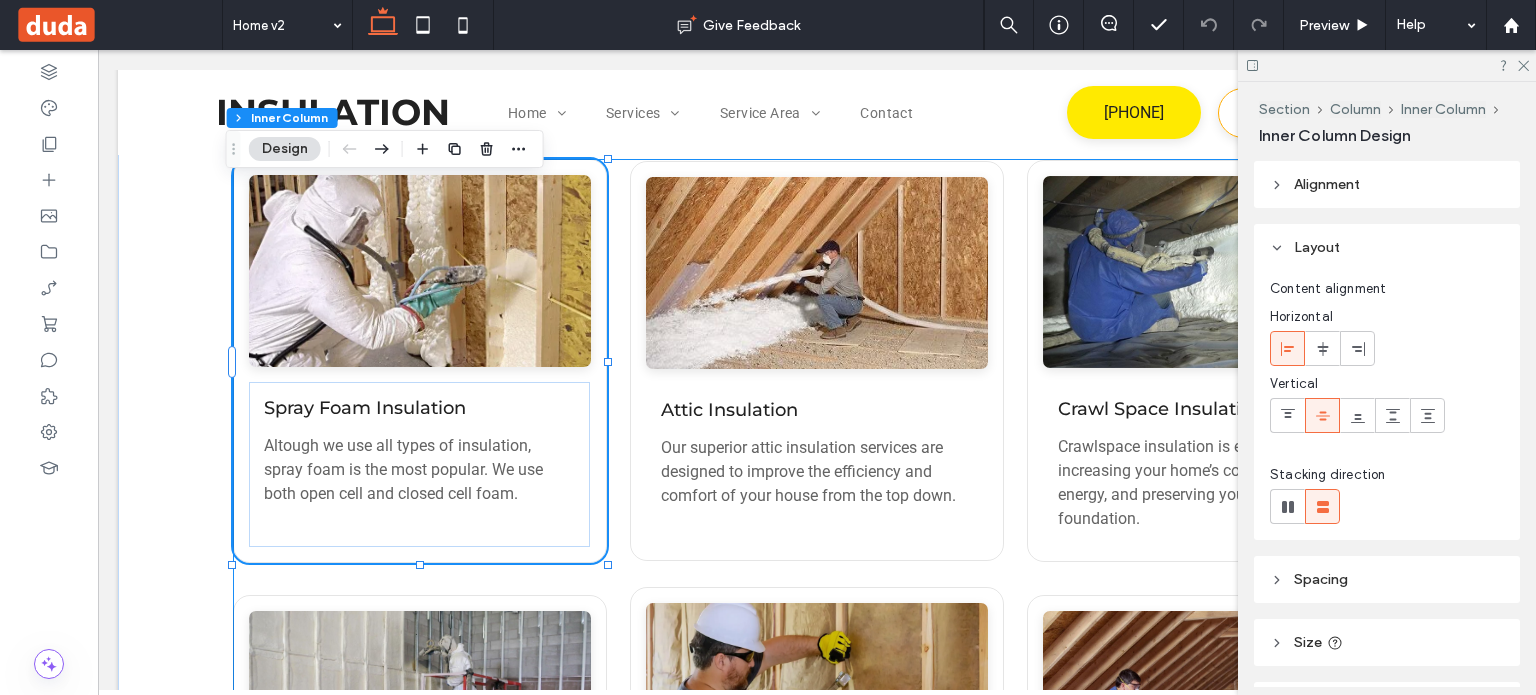 click on "Spray Foam Insulation
Altough we use all types of insulation, spray foam is the most popular. We use both open cell and closed cell foam." at bounding box center [420, 361] 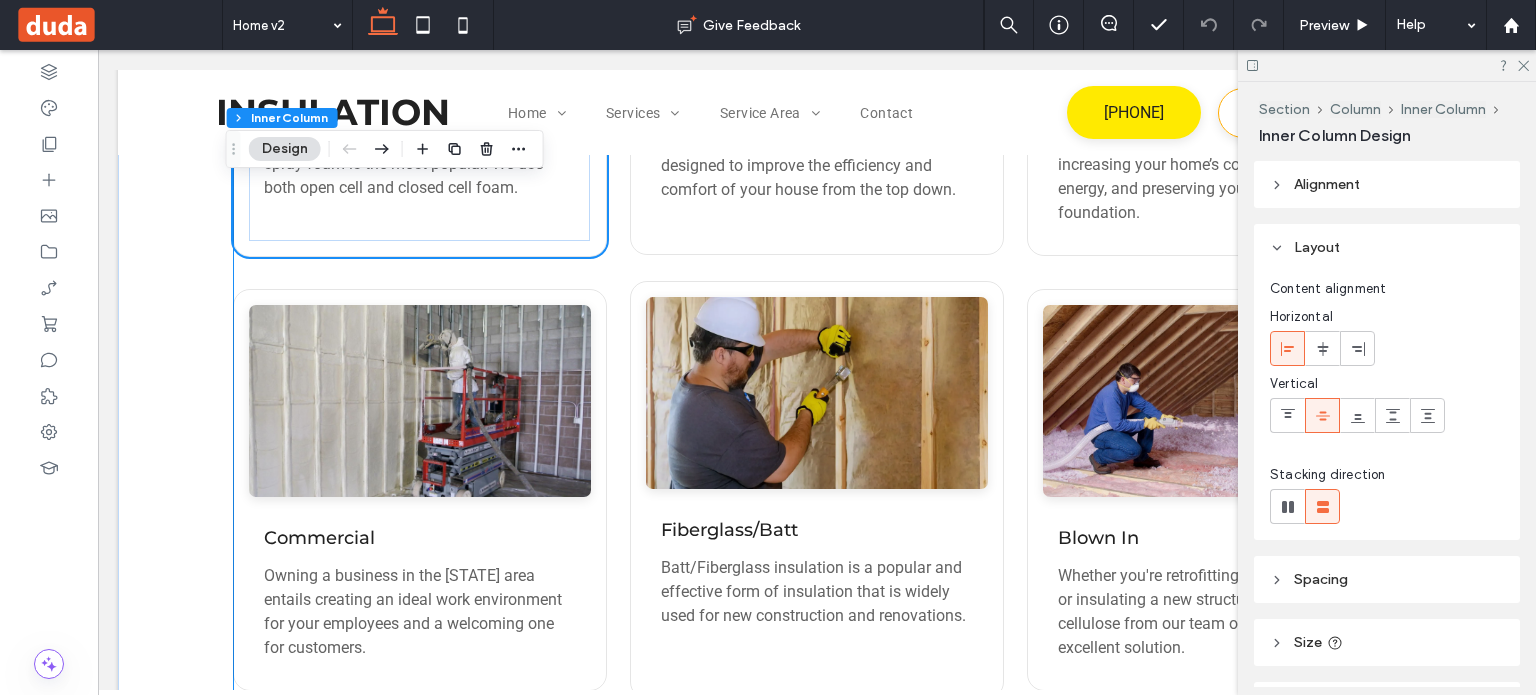 scroll, scrollTop: 2200, scrollLeft: 0, axis: vertical 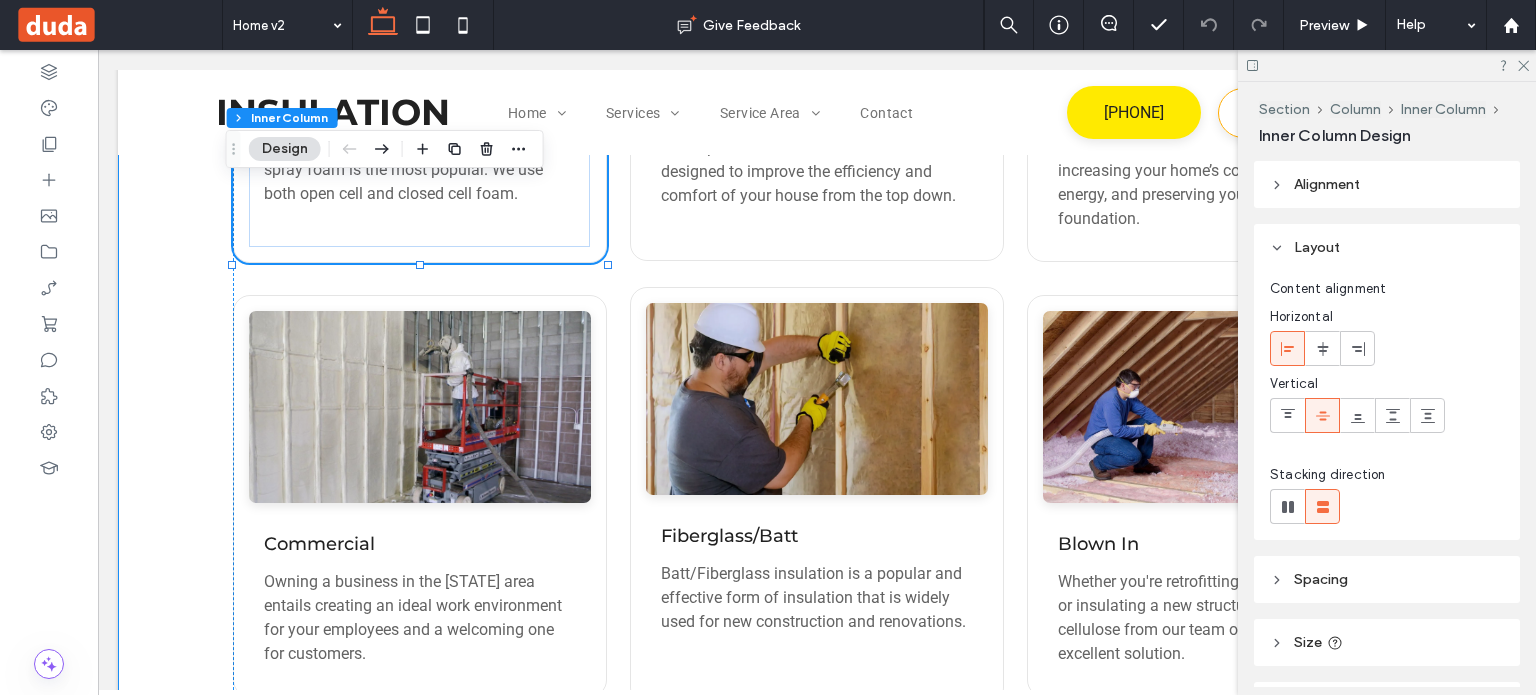 click on "Our
Services
Insulation is not a one size fits all. We work with you and your specific needs to find the right insulation based on your budget and goals. Our team handles everything from walls, attics, garages, and crawl spaces to insulating new construction, commercial, pole barns, and industrial.
Spray Foam Insulation
Altough we use all types of insulation, spray foam is the most popular. We use both open cell and closed cell foam.
Attic Insulation
Our superior attic insulation services are designed to improve the efficiency and comfort of your house from the top down.
Crawl Space Insulation
Crawlspace insulation is essential for increasing your home’s comfort, saving energy, and preserving your home’s foundation.
Commercial
Fiberglass/Batt" at bounding box center [817, 268] 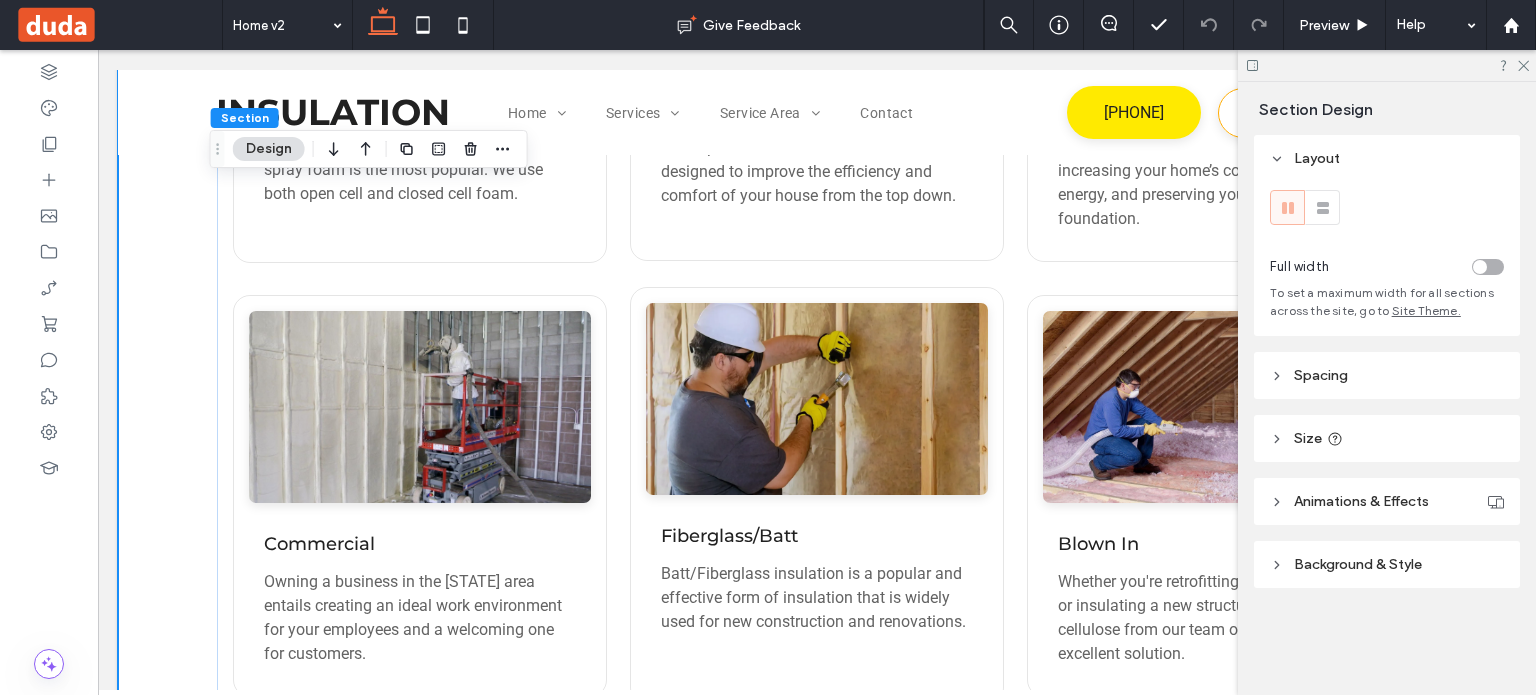 click on "Background & Style" at bounding box center (1358, 564) 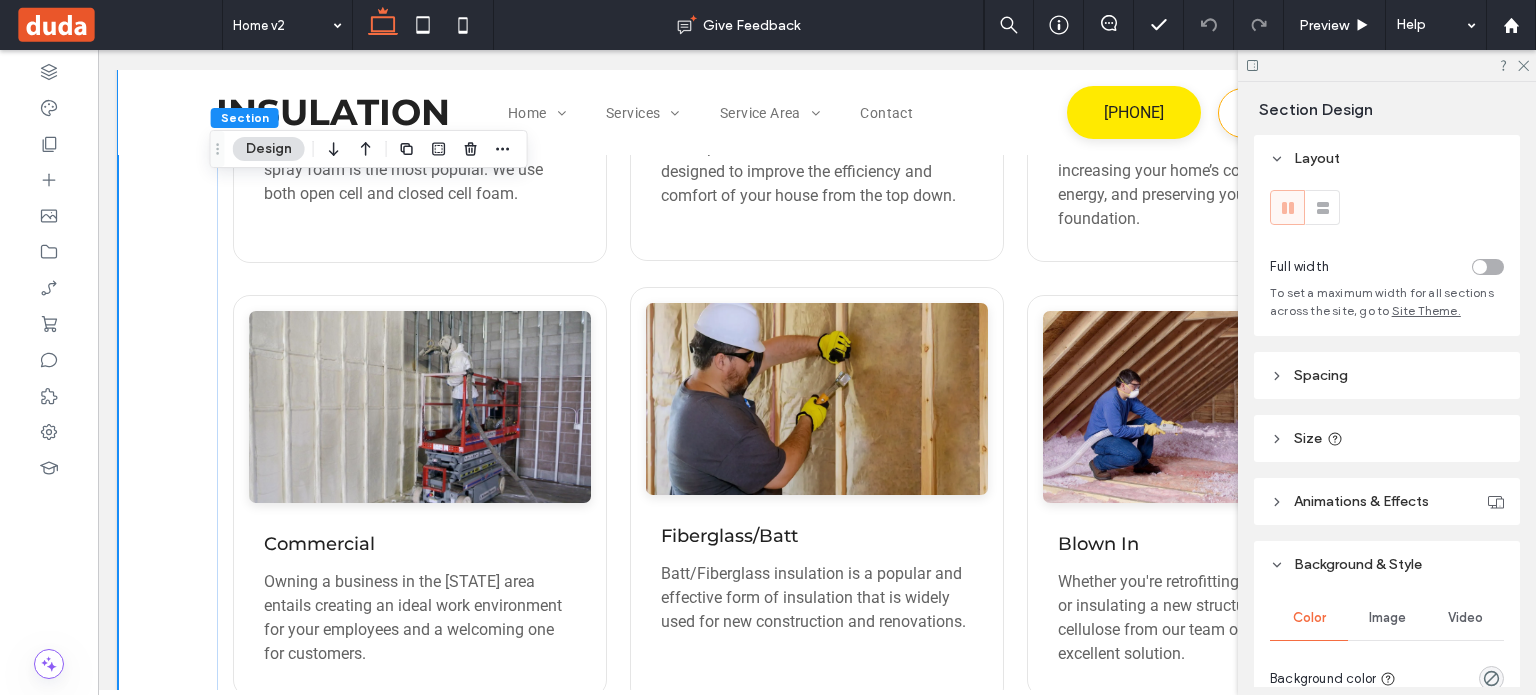 click on "Image" at bounding box center [1387, 618] 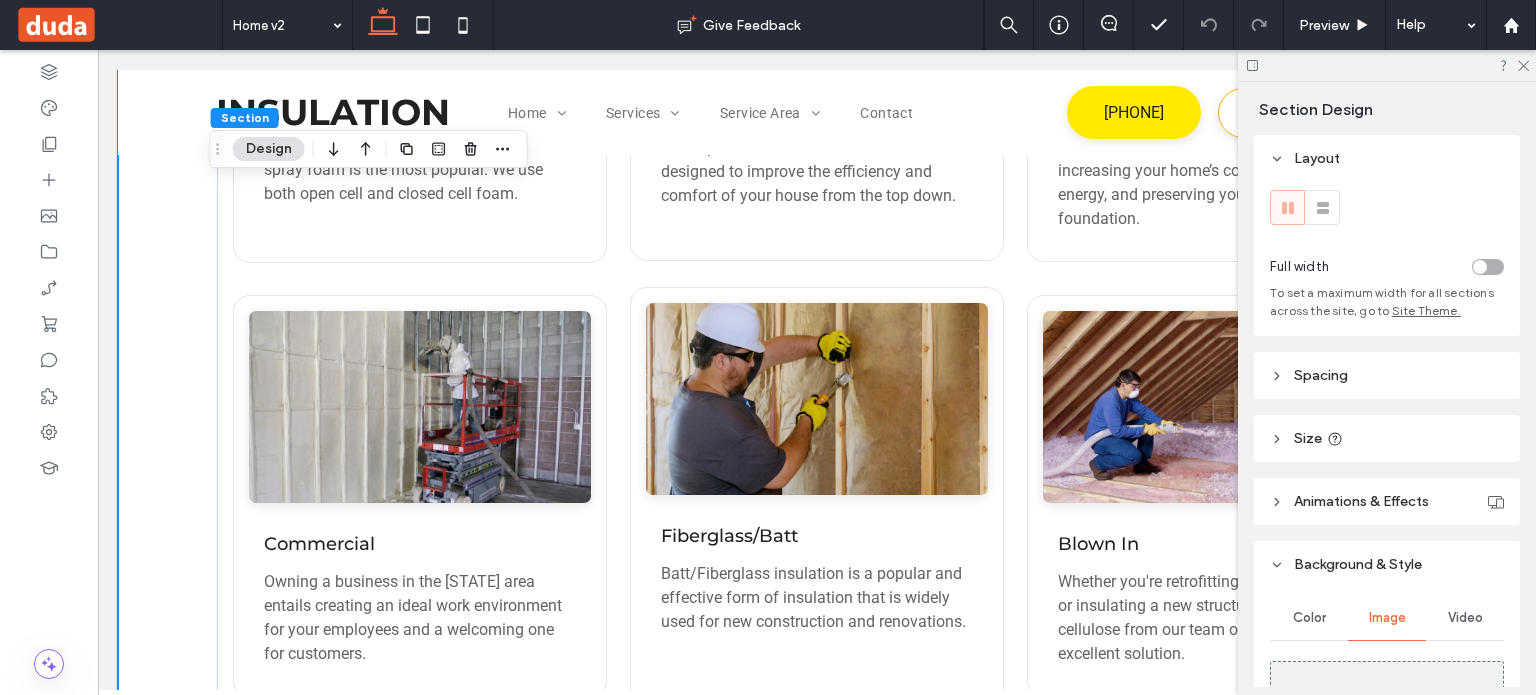 click on "Add multiple images for a background slider" at bounding box center (1387, 730) 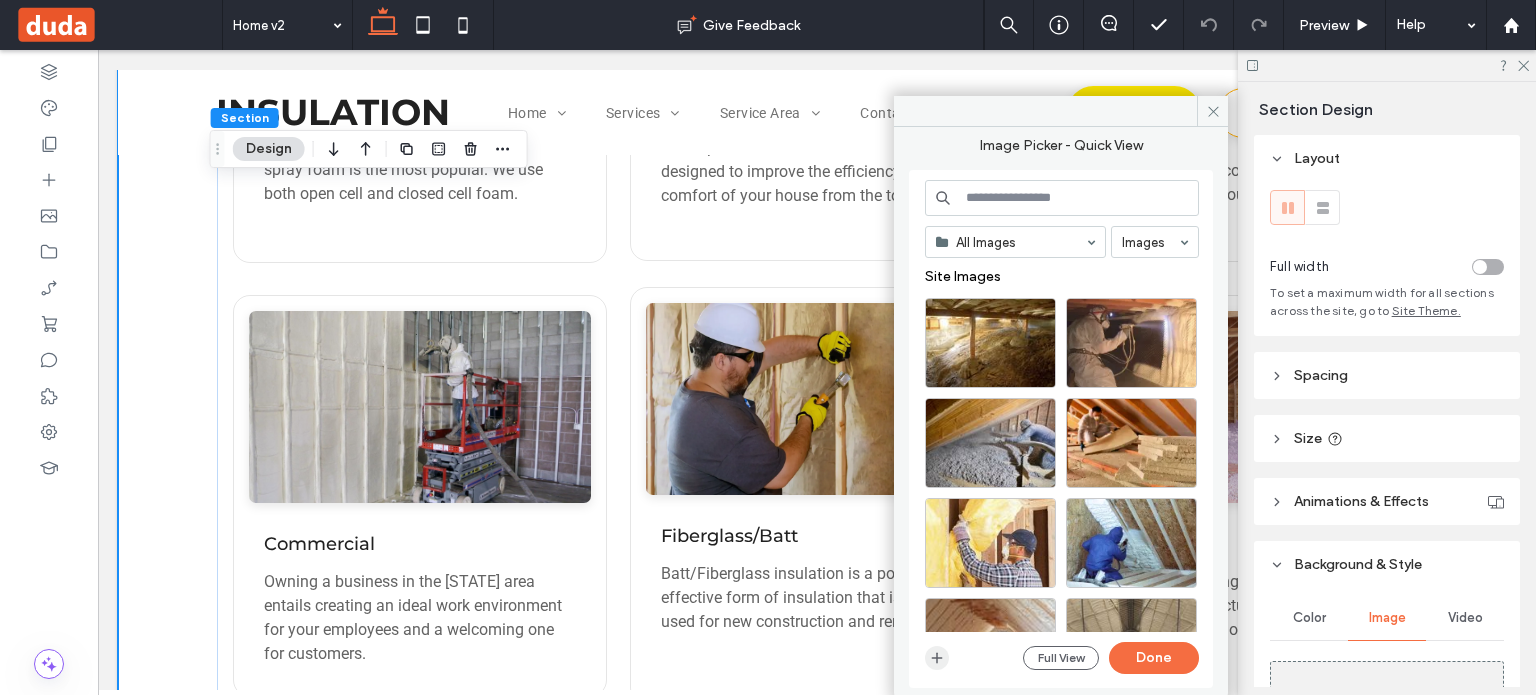 click 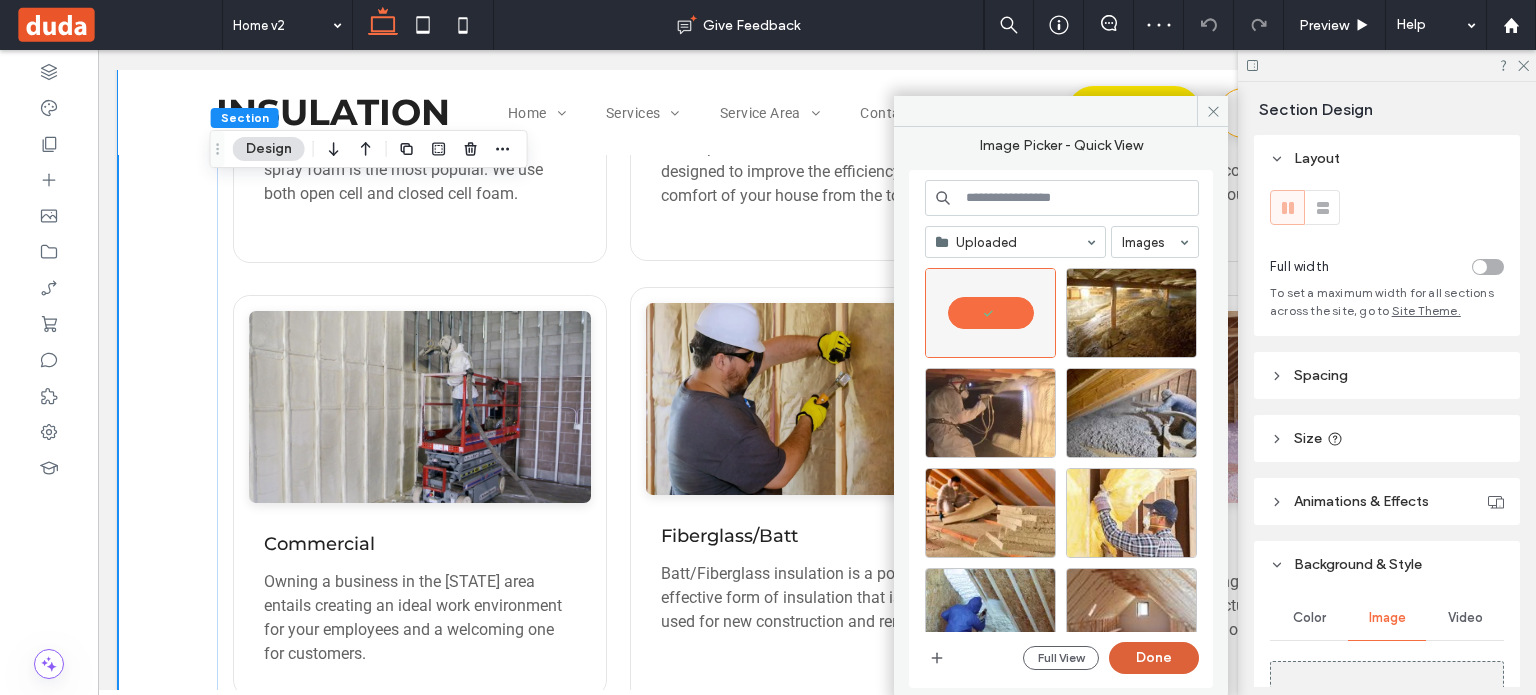 drag, startPoint x: 1140, startPoint y: 653, endPoint x: 1110, endPoint y: 558, distance: 99.62429 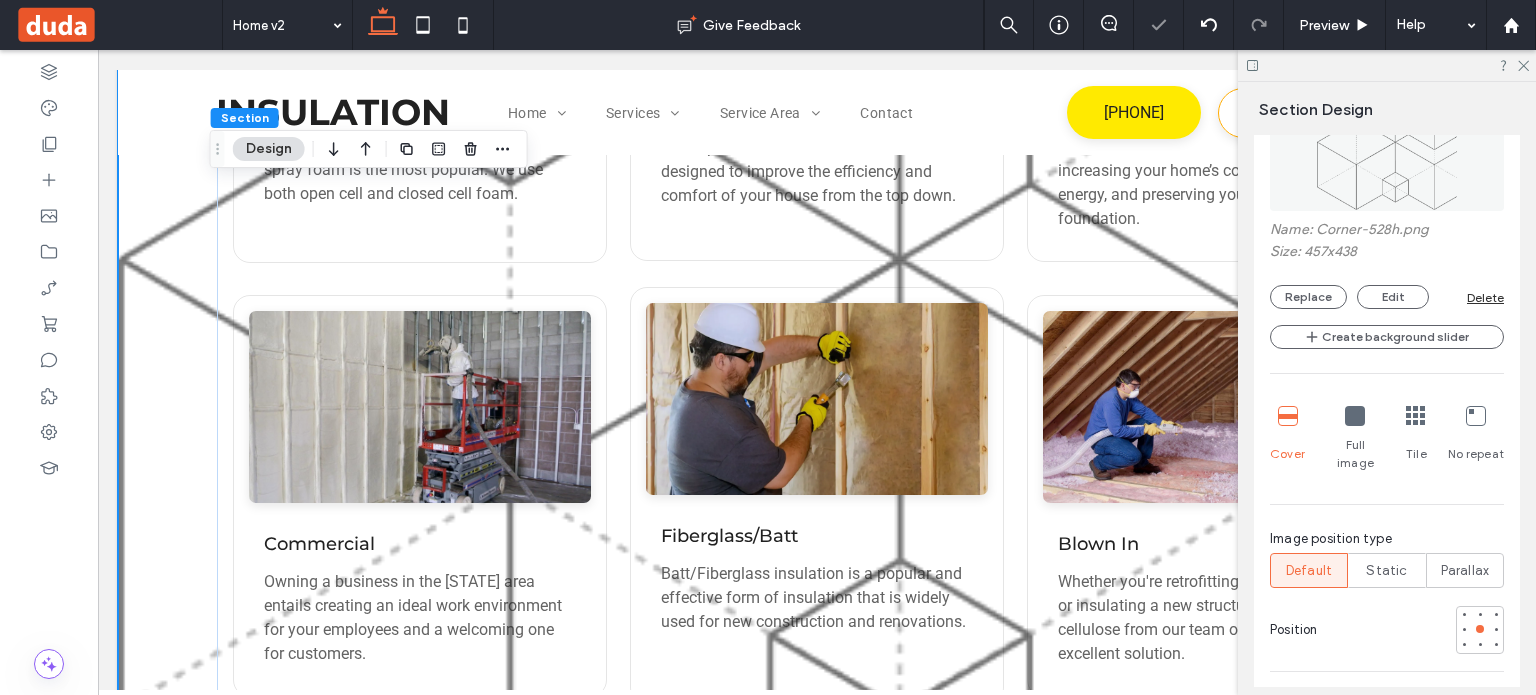 scroll, scrollTop: 600, scrollLeft: 0, axis: vertical 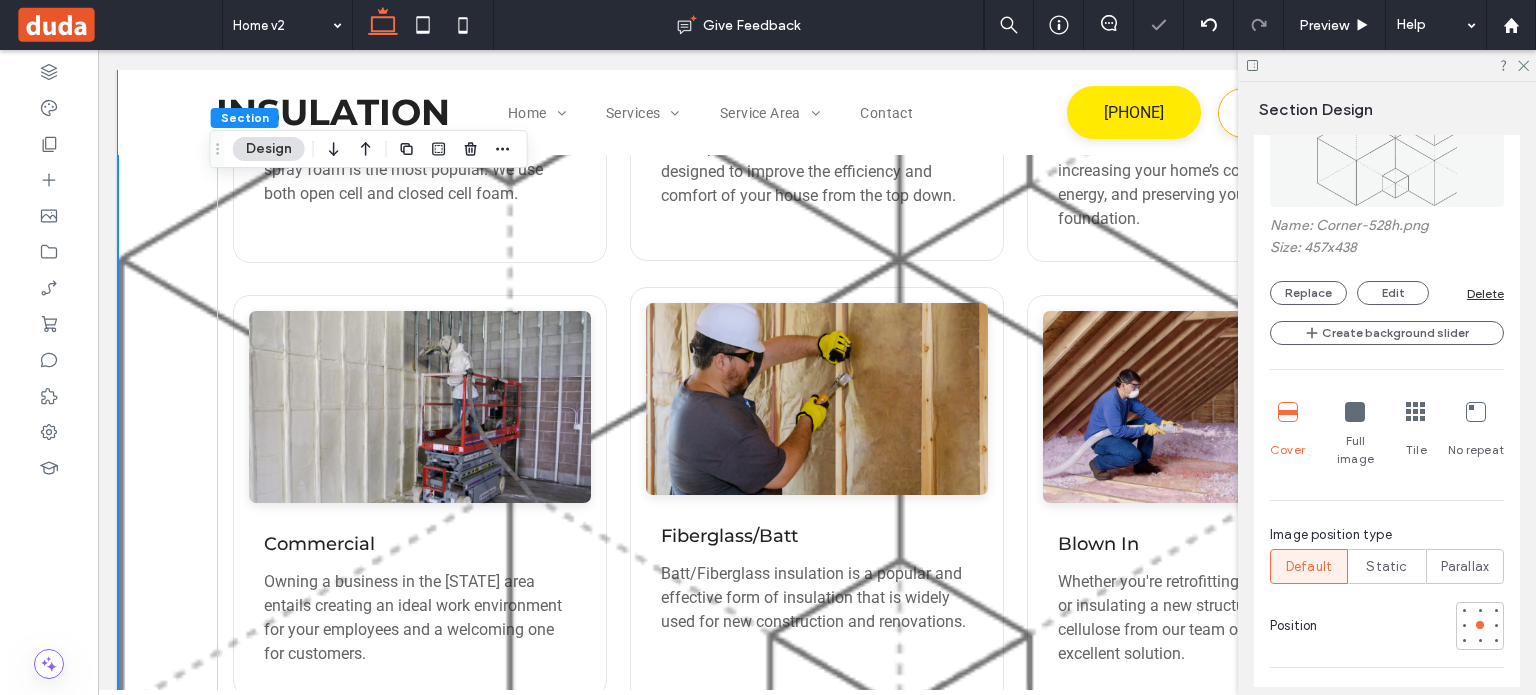 click at bounding box center (1355, 412) 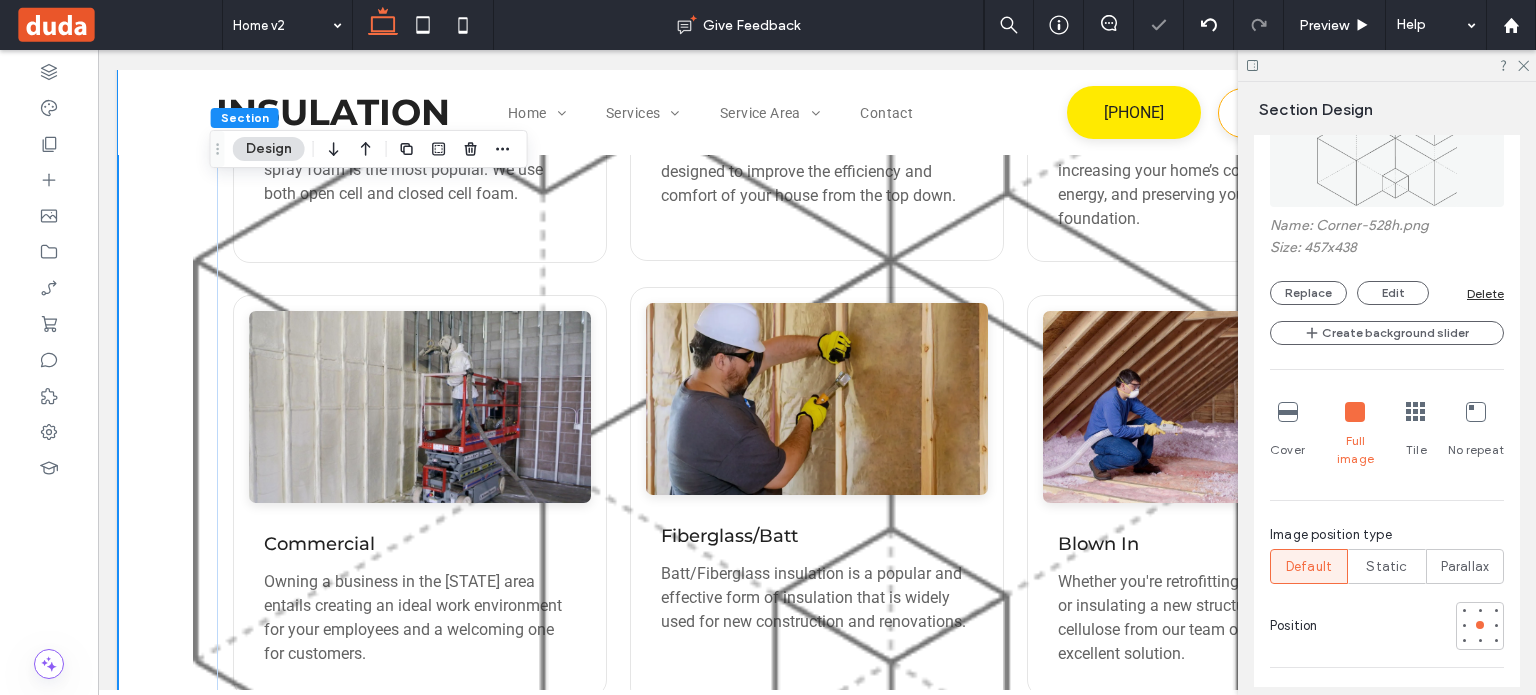 click on "No repeat" at bounding box center [1476, 435] 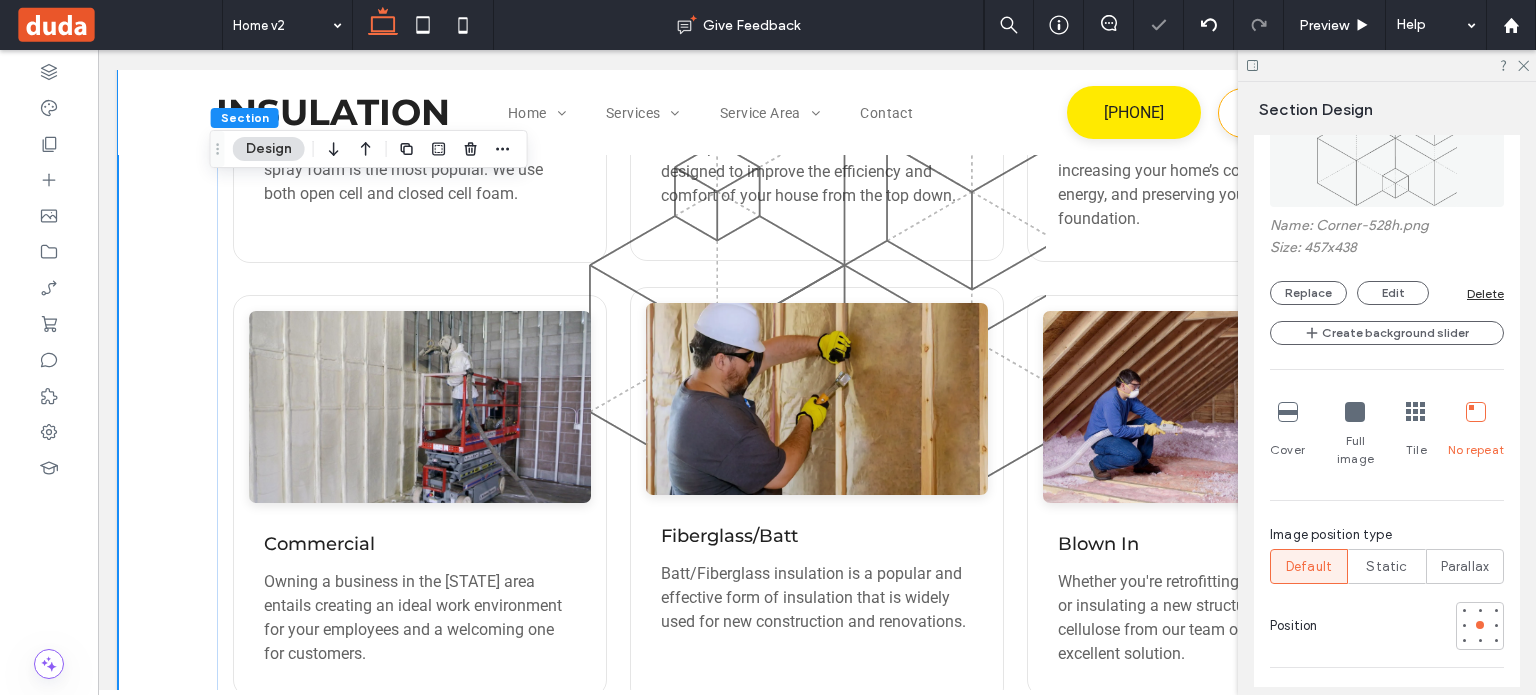 click at bounding box center (1476, 412) 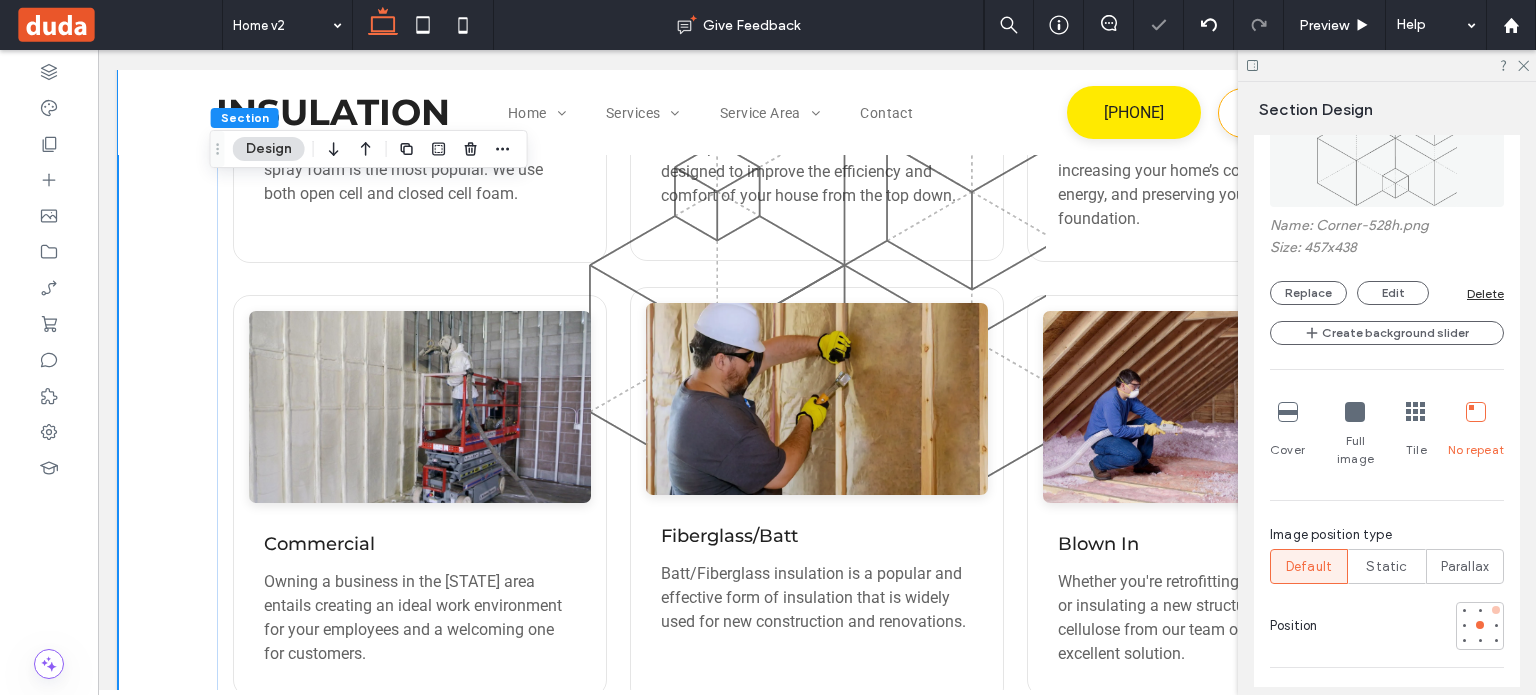click at bounding box center (1496, 610) 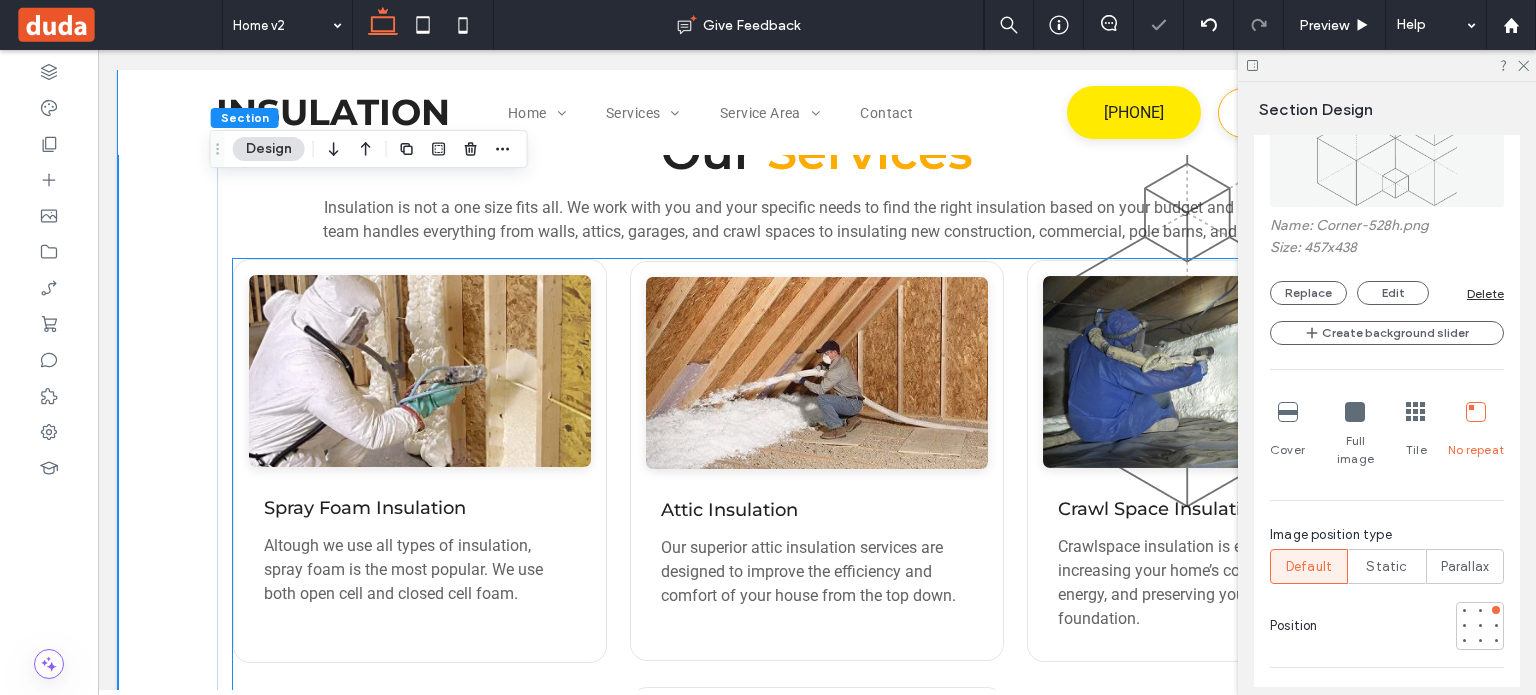 scroll, scrollTop: 1500, scrollLeft: 0, axis: vertical 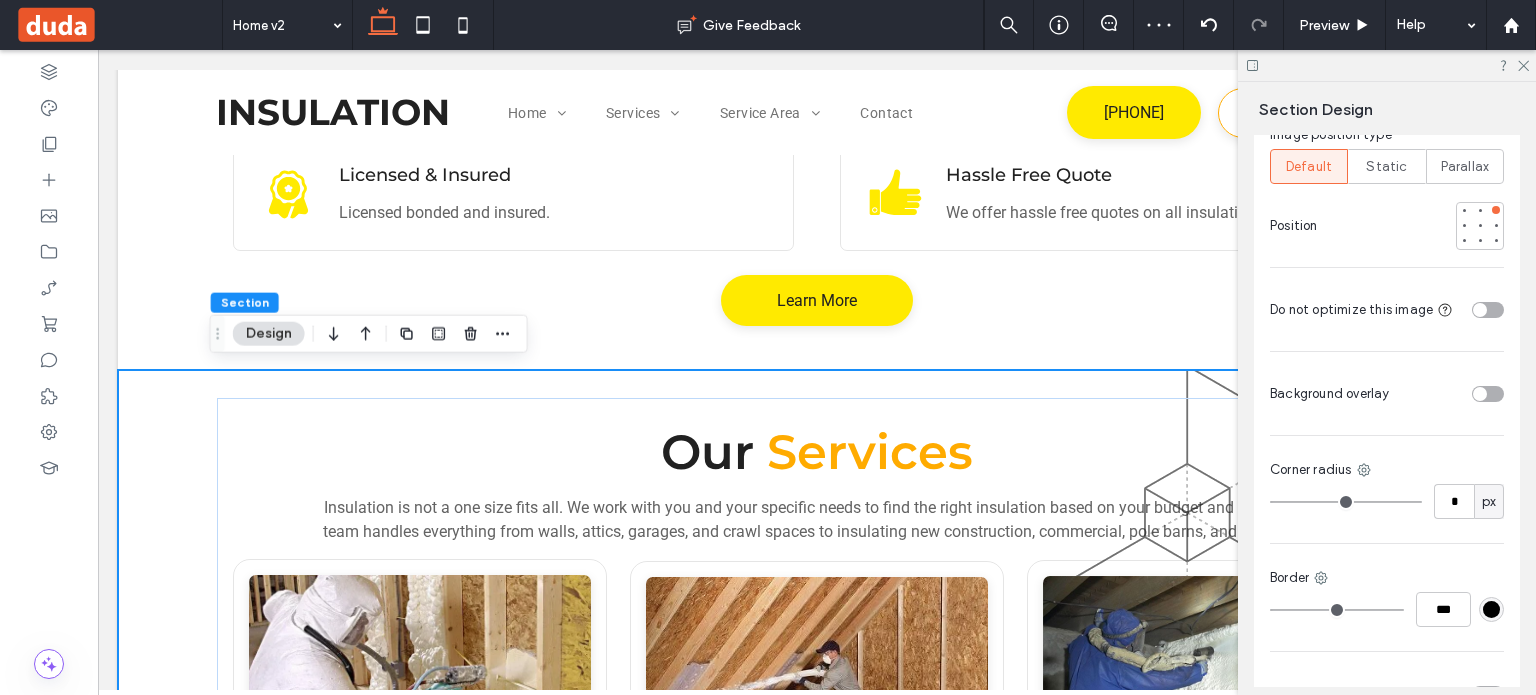 click at bounding box center [1480, 394] 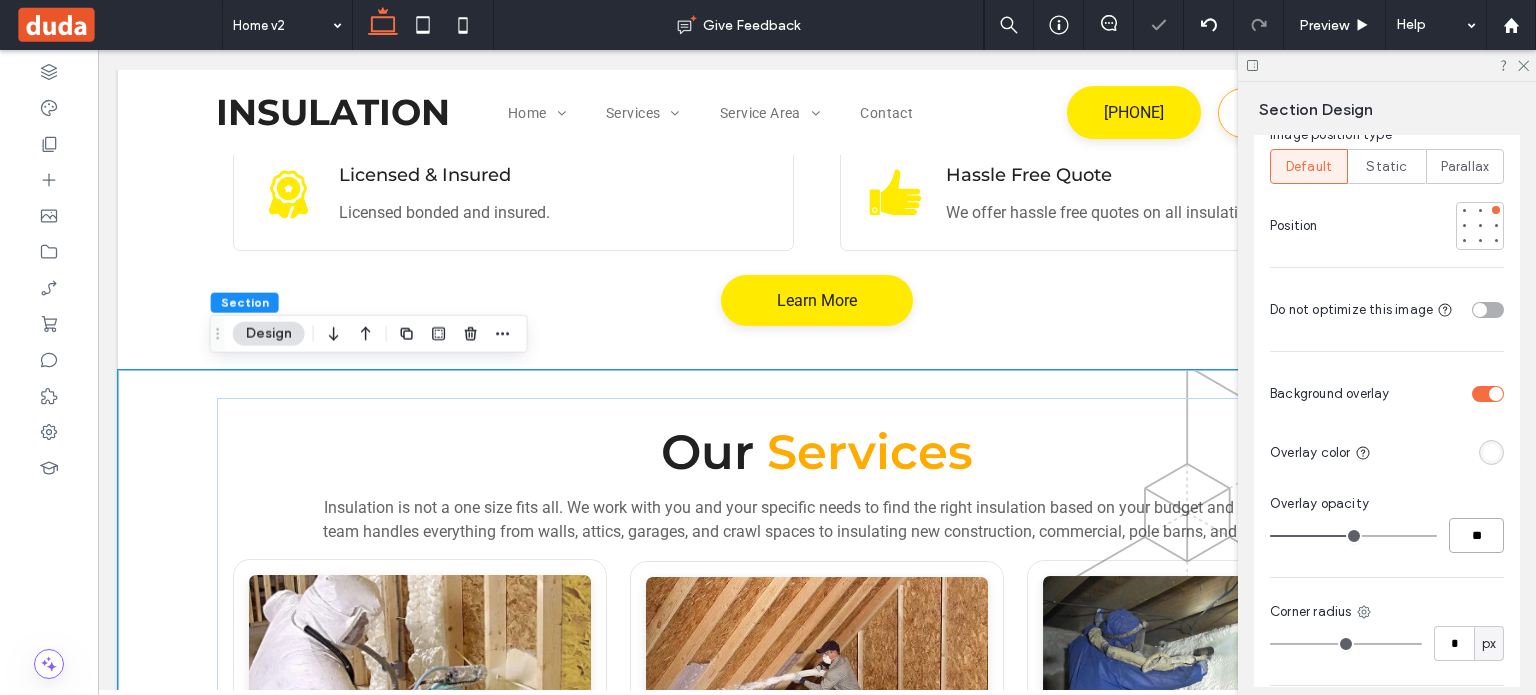 click on "**" at bounding box center (1476, 535) 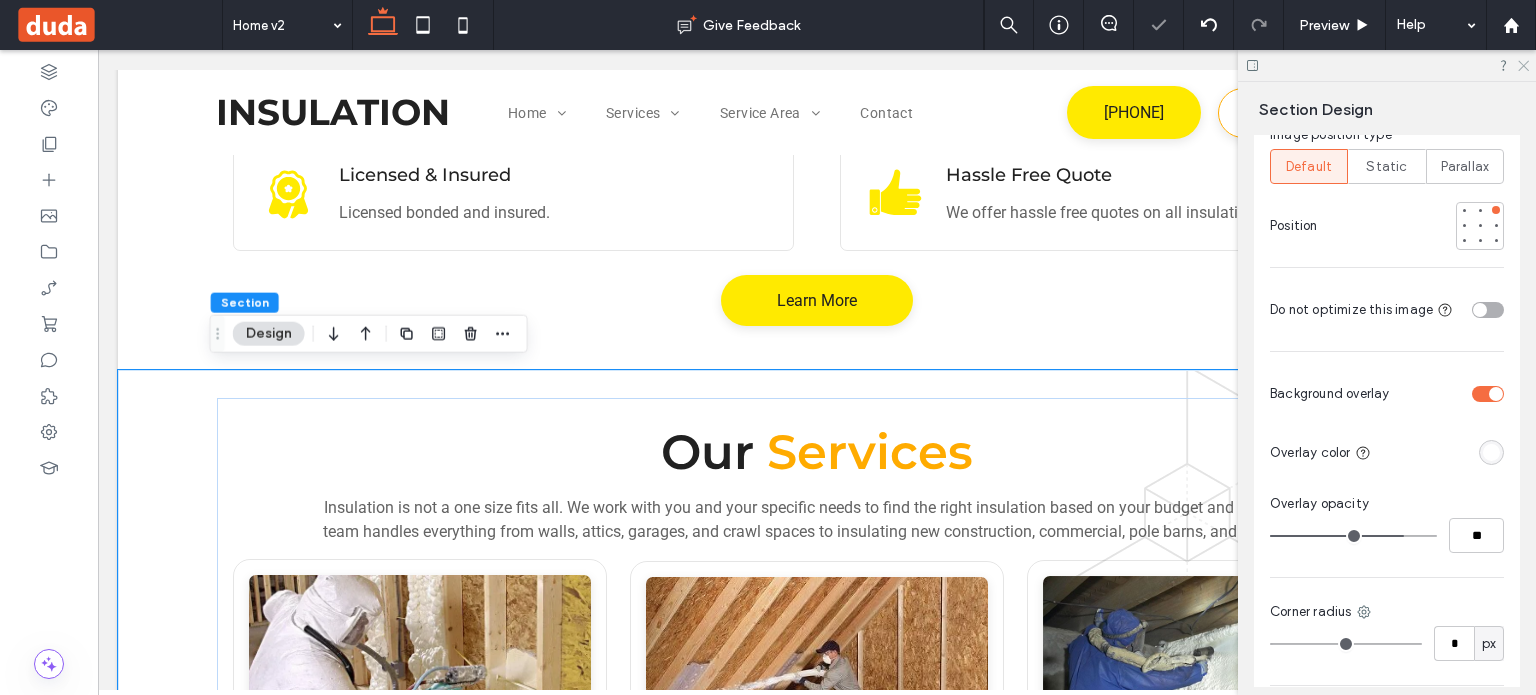 click 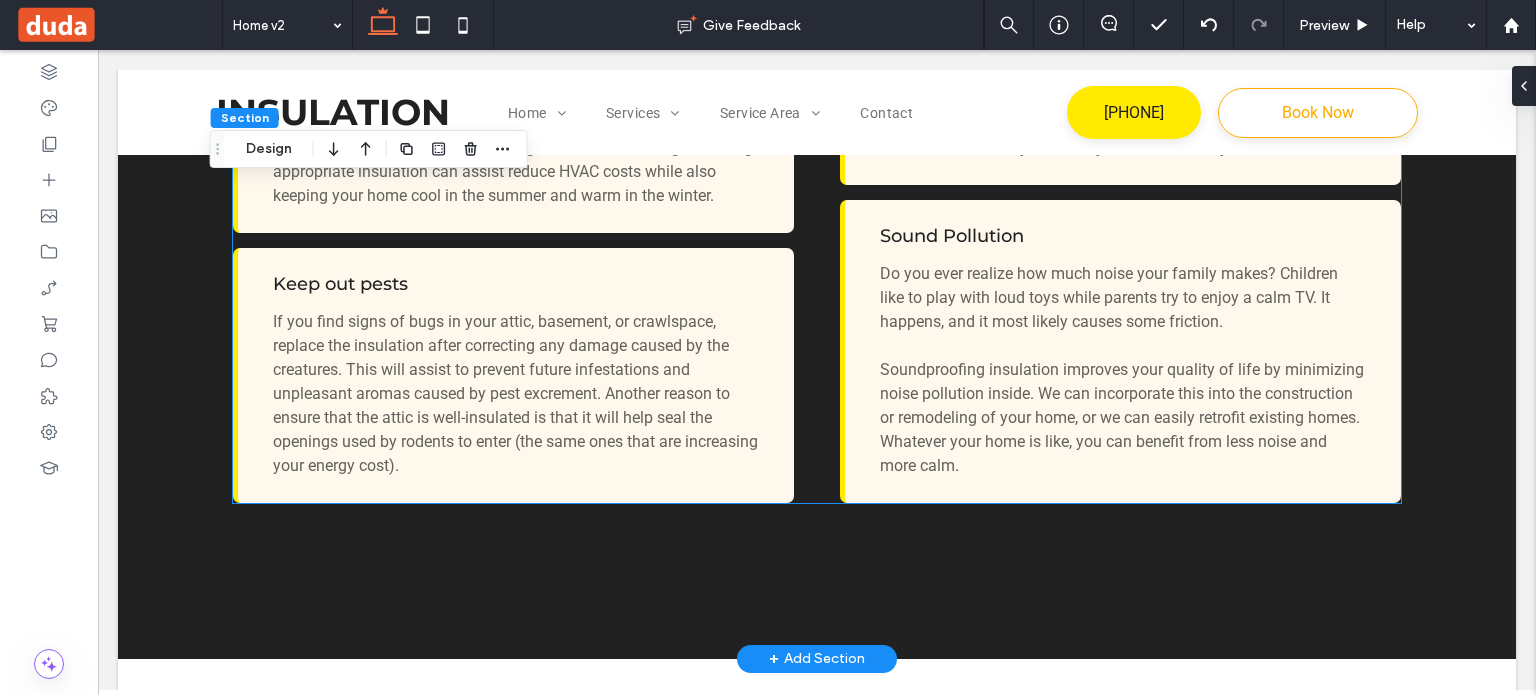 scroll, scrollTop: 3700, scrollLeft: 0, axis: vertical 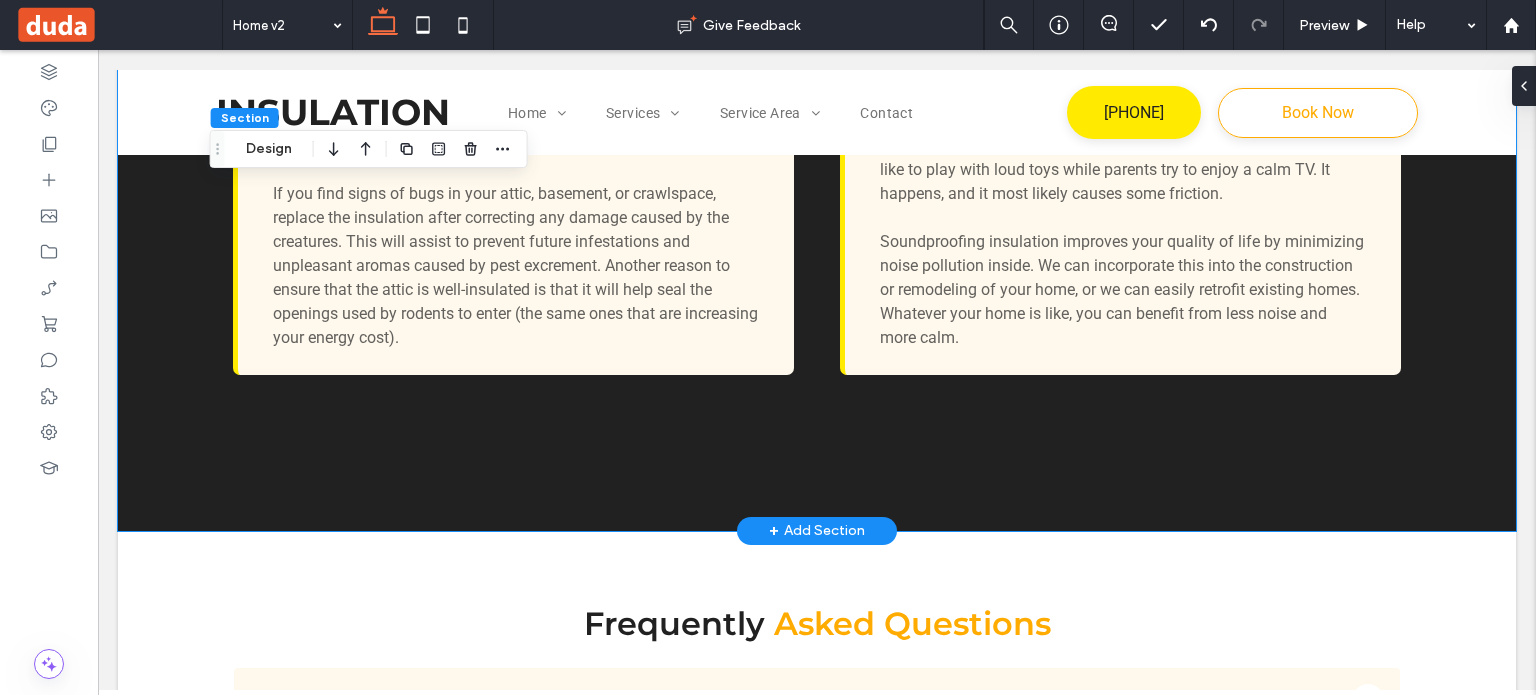 click on "4 Reasons You Should
Replace Your Insulation
Save Money
With the changing seasons in [COUNTY], our homes go through a lot, which can put a strain on our heating and air conditioning. Installing appropriate insulation can assist reduce HVAC costs while also keeping your home cool in the summer and warm in the winter.
Keep out pests
If you find signs of bugs in your attic, basement, or crawlspace, replace the insulation after correcting any damage caused by the creatures. This will assist to prevent future infestations and unpleasant aromas caused by pest excrement. Another reason to ensure that the attic is well-insulated is that it will help seal the openings used by rodents to enter (the same ones that are increasing your energy cost).
Experiencing drafts
Sound Pollution" at bounding box center [817, 144] 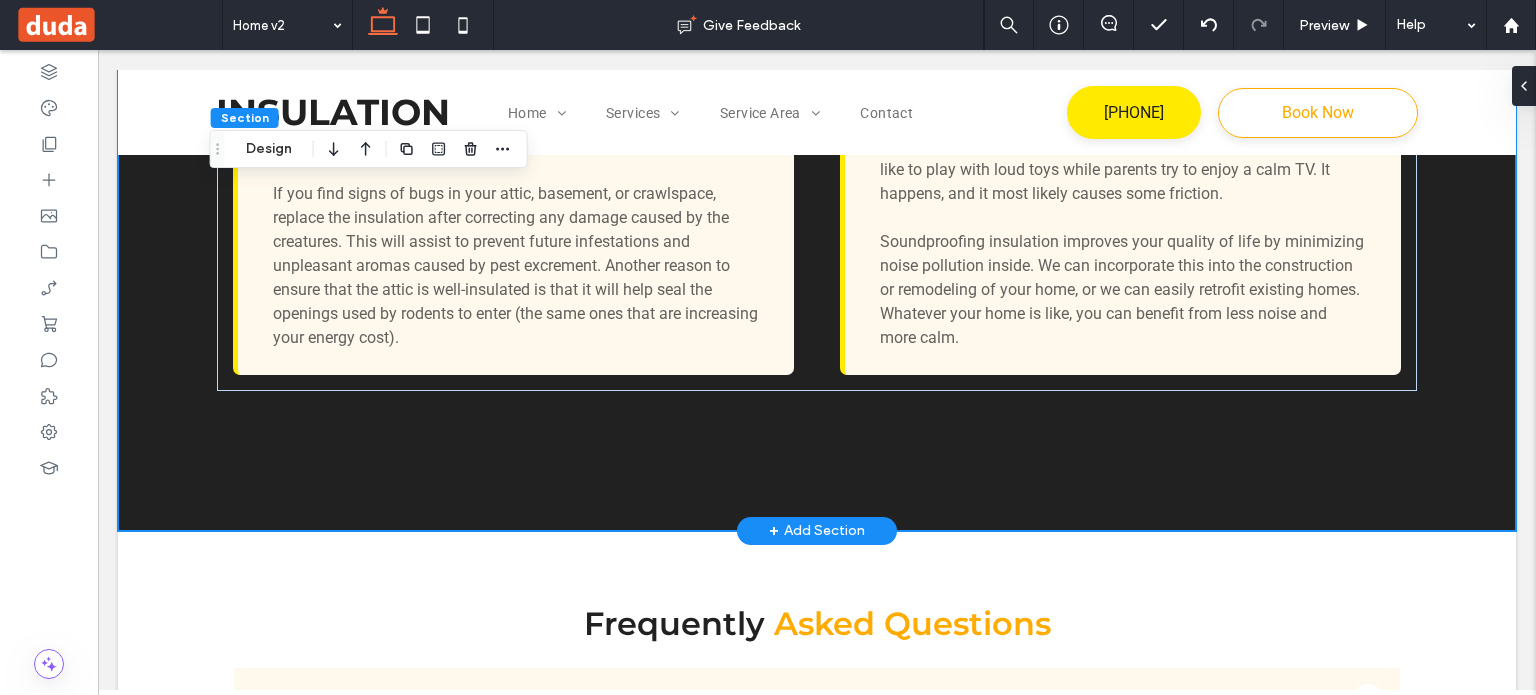 click on "4 Reasons You Should
Replace Your Insulation
Save Money
With the changing seasons in [COUNTY], our homes go through a lot, which can put a strain on our heating and air conditioning. Installing appropriate insulation can assist reduce HVAC costs while also keeping your home cool in the summer and warm in the winter.
Keep out pests
If you find signs of bugs in your attic, basement, or crawlspace, replace the insulation after correcting any damage caused by the creatures. This will assist to prevent future infestations and unpleasant aromas caused by pest excrement. Another reason to ensure that the attic is well-insulated is that it will help seal the openings used by rodents to enter (the same ones that are increasing your energy cost).
Experiencing drafts
Sound Pollution" at bounding box center (817, 144) 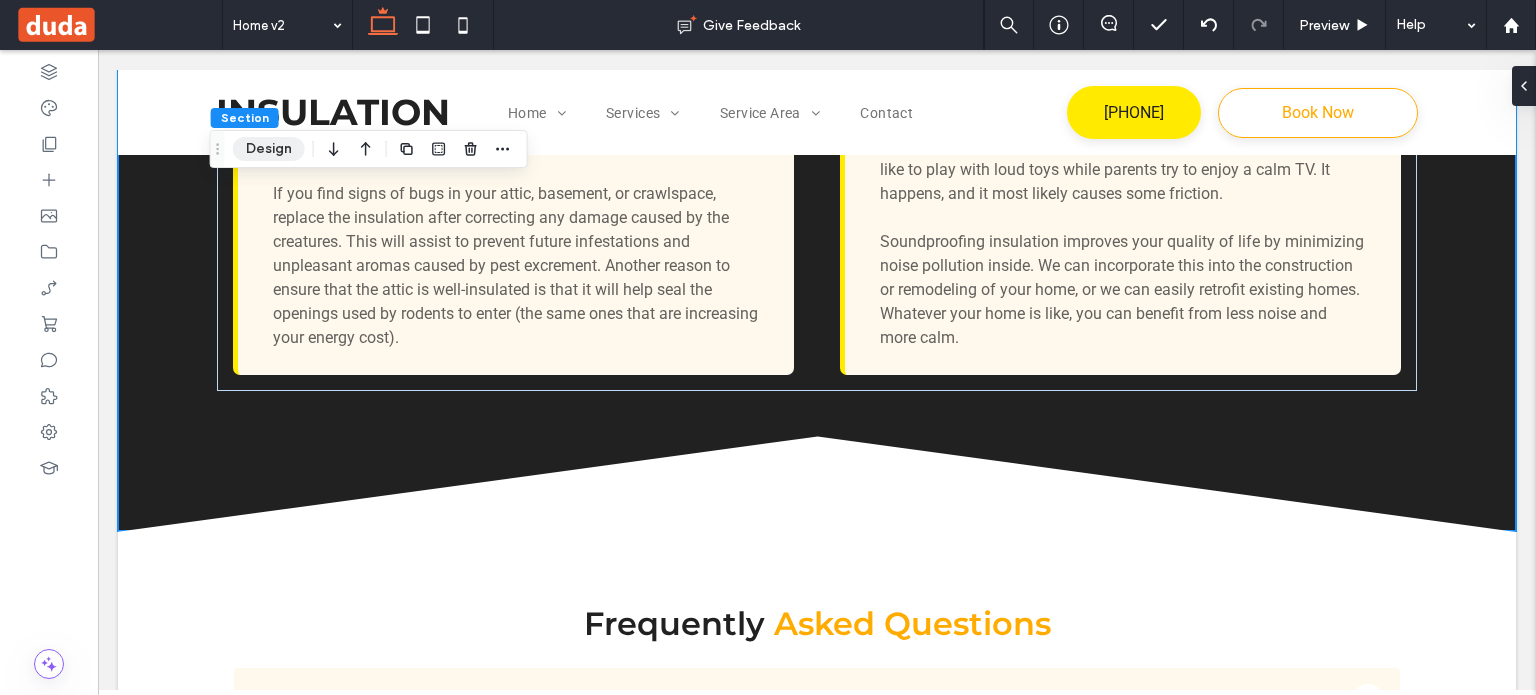 click on "Design" at bounding box center (269, 149) 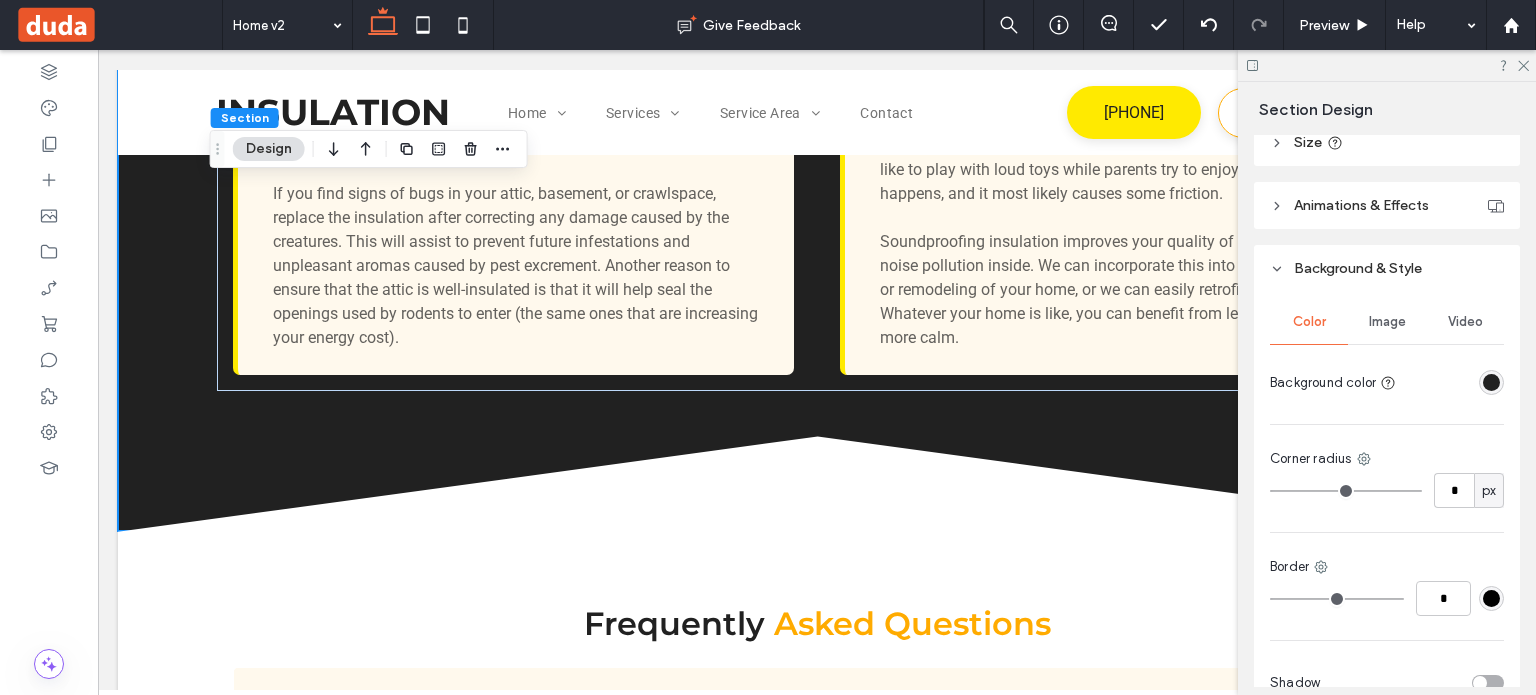 scroll, scrollTop: 300, scrollLeft: 0, axis: vertical 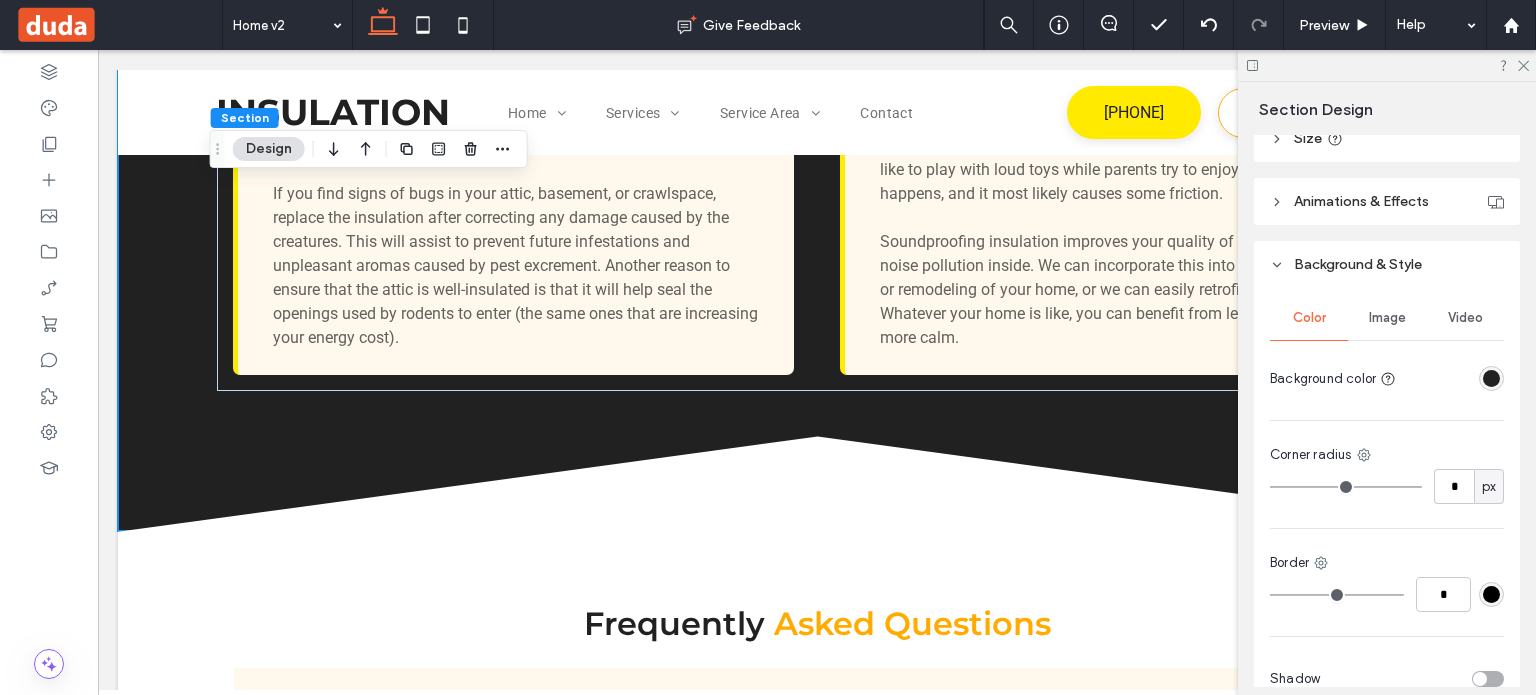 click on "Image" at bounding box center (1387, 318) 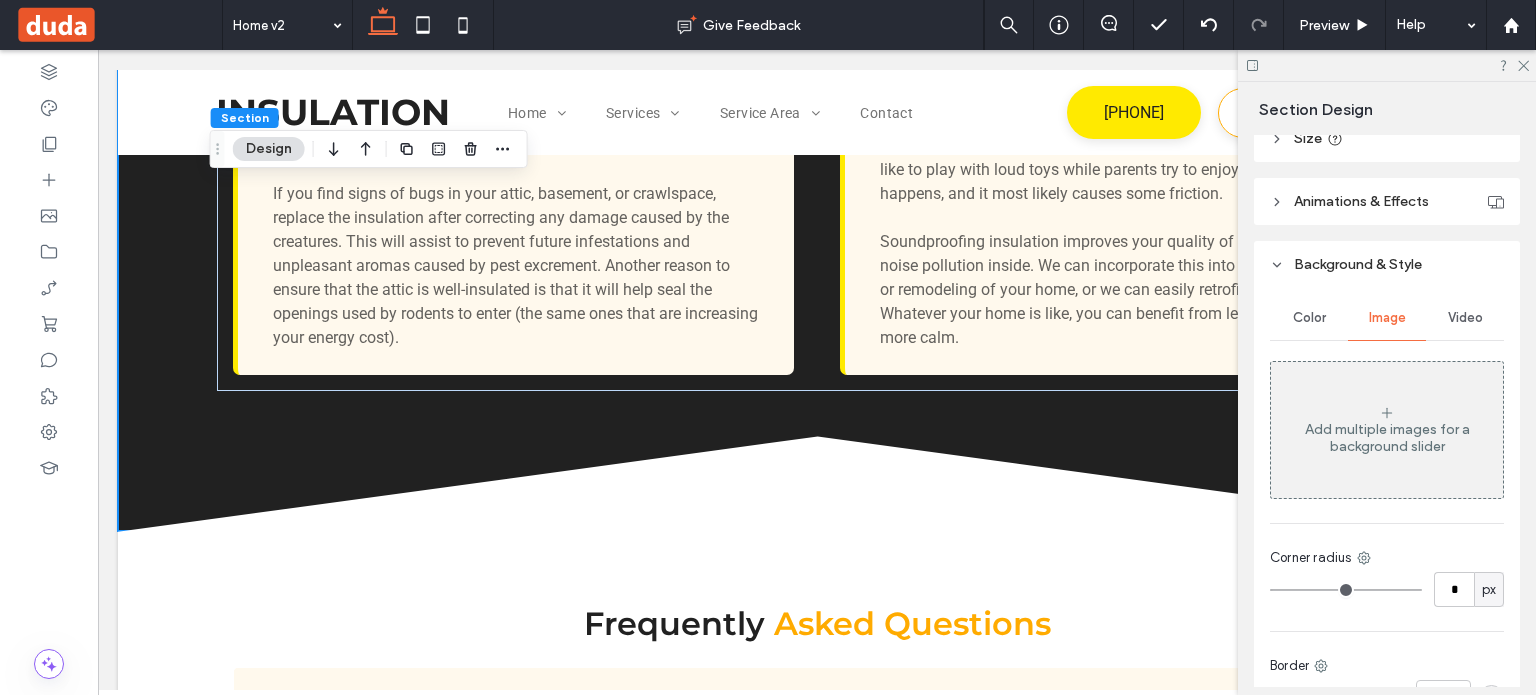 click 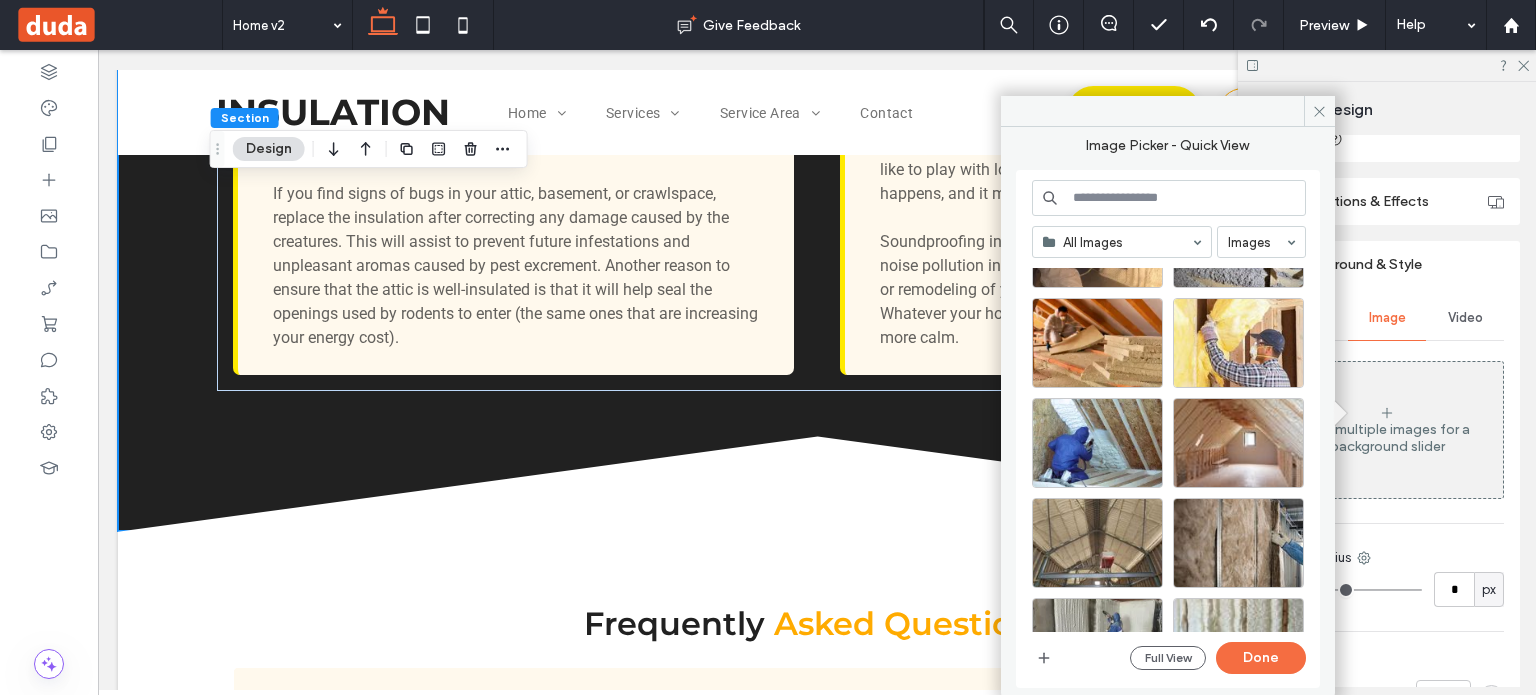 scroll, scrollTop: 500, scrollLeft: 0, axis: vertical 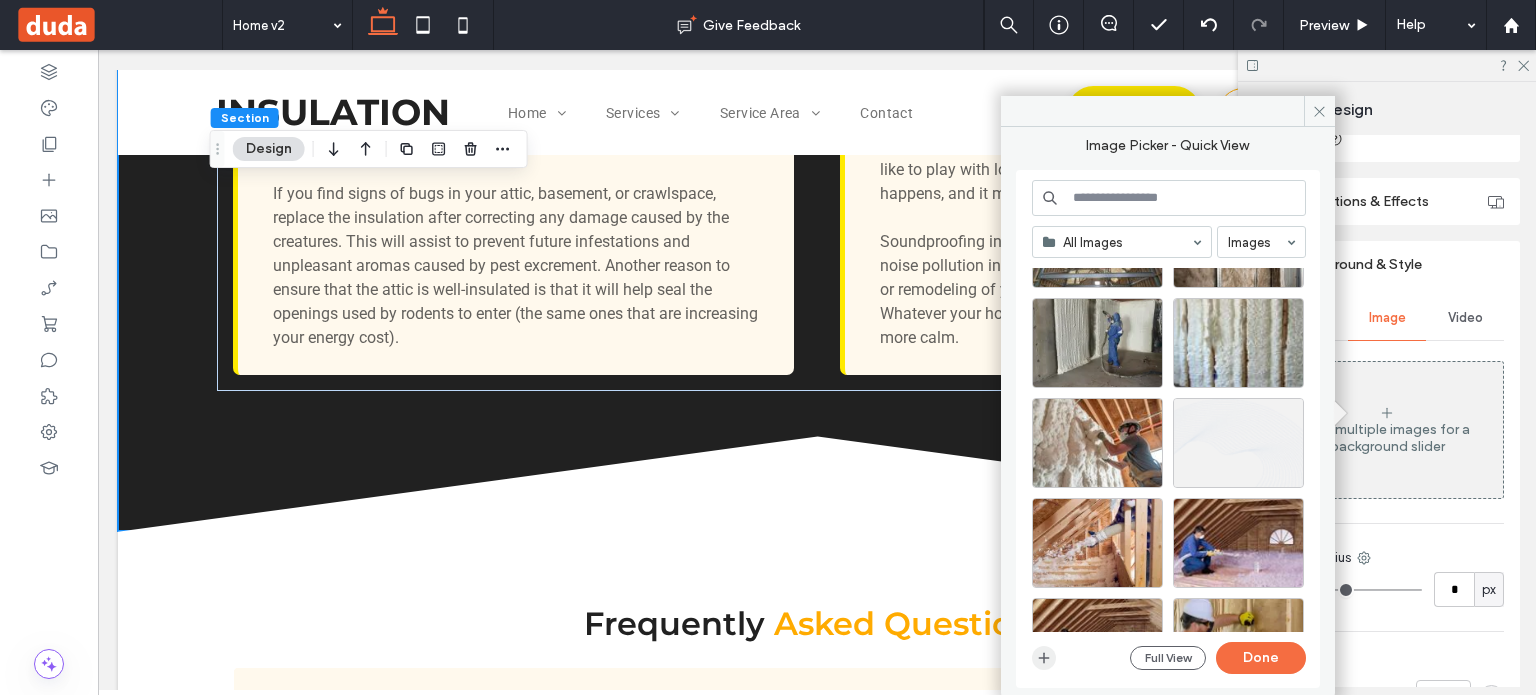 click 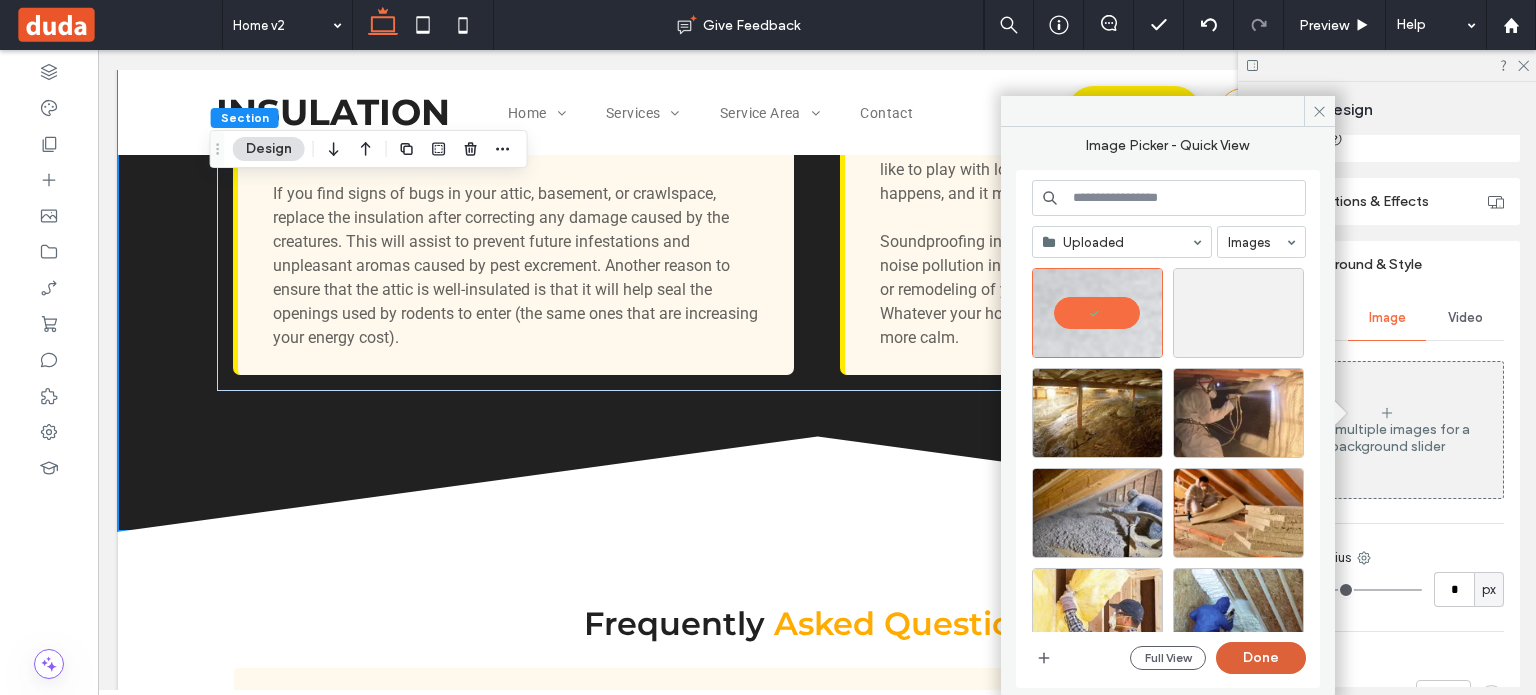 click on "Done" at bounding box center (1261, 658) 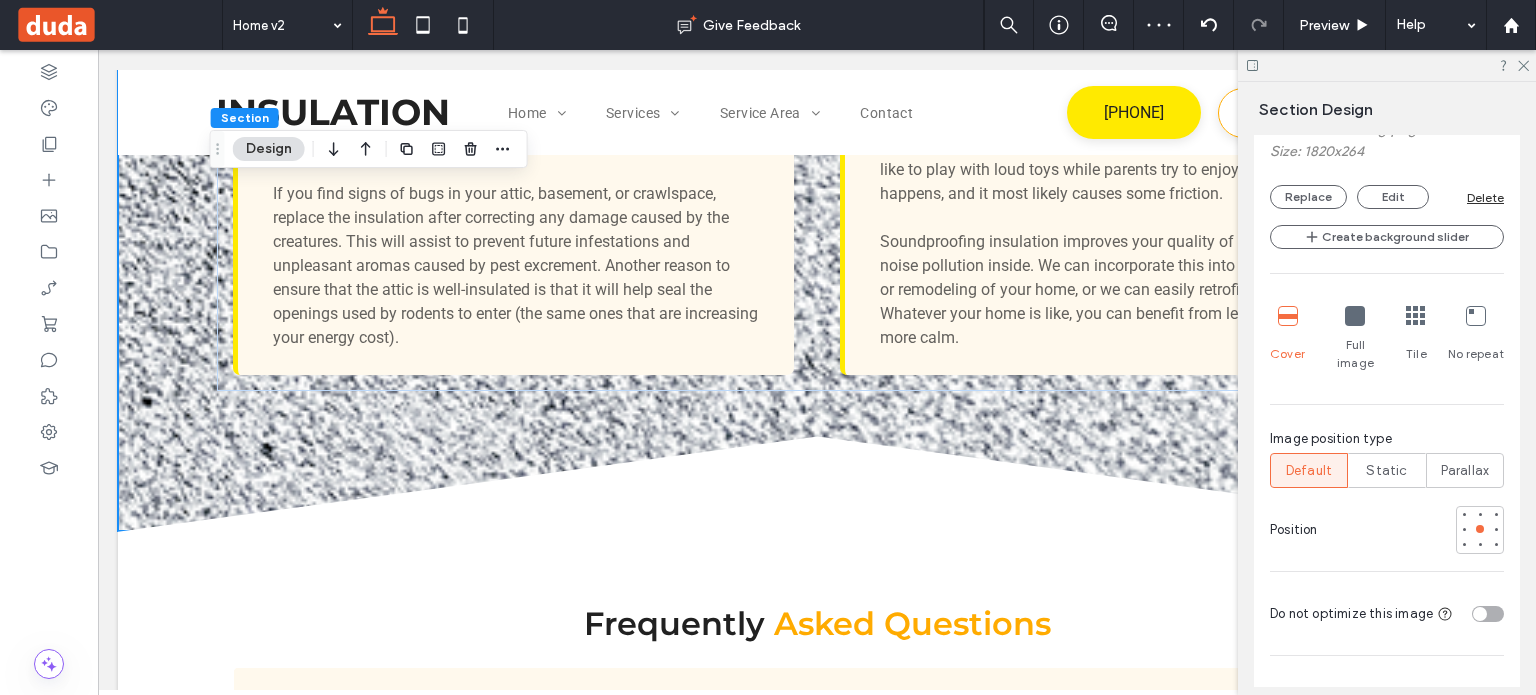 scroll, scrollTop: 800, scrollLeft: 0, axis: vertical 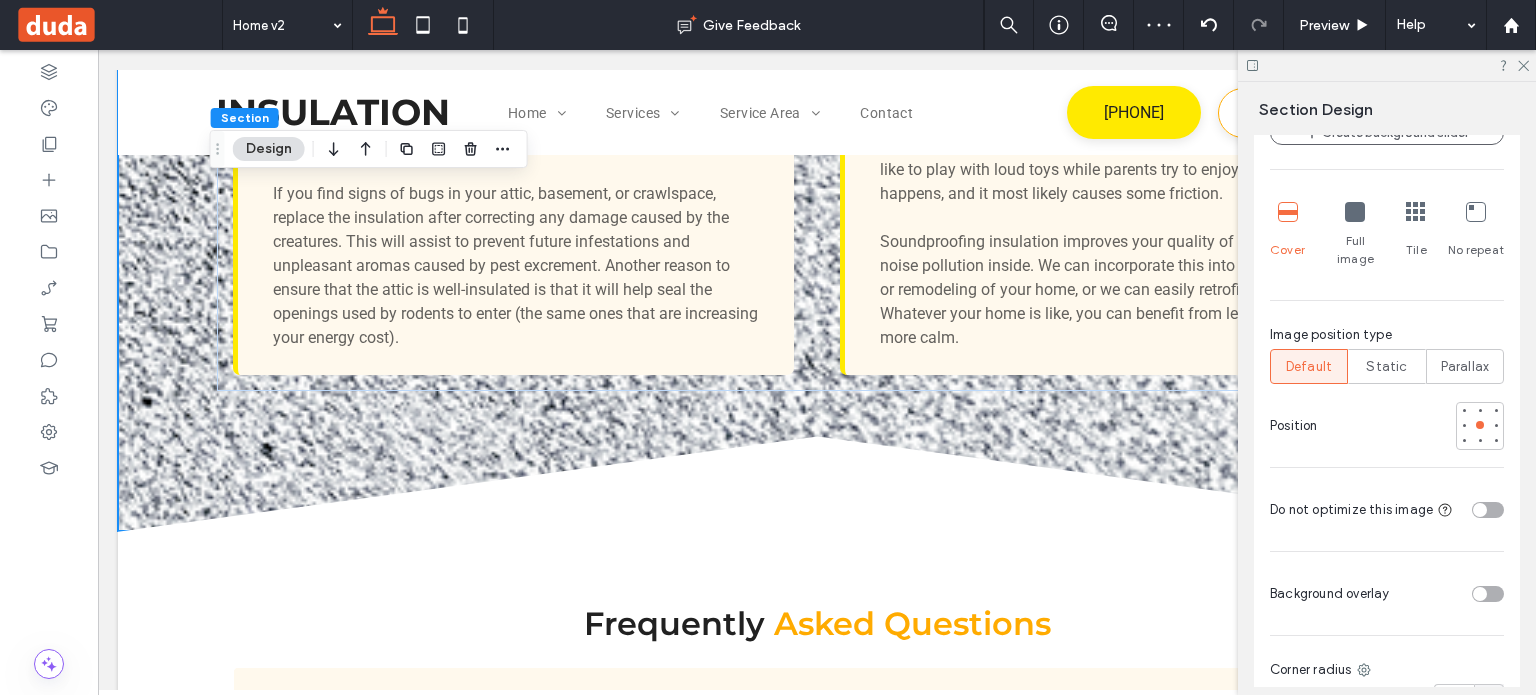 click at bounding box center (1480, 594) 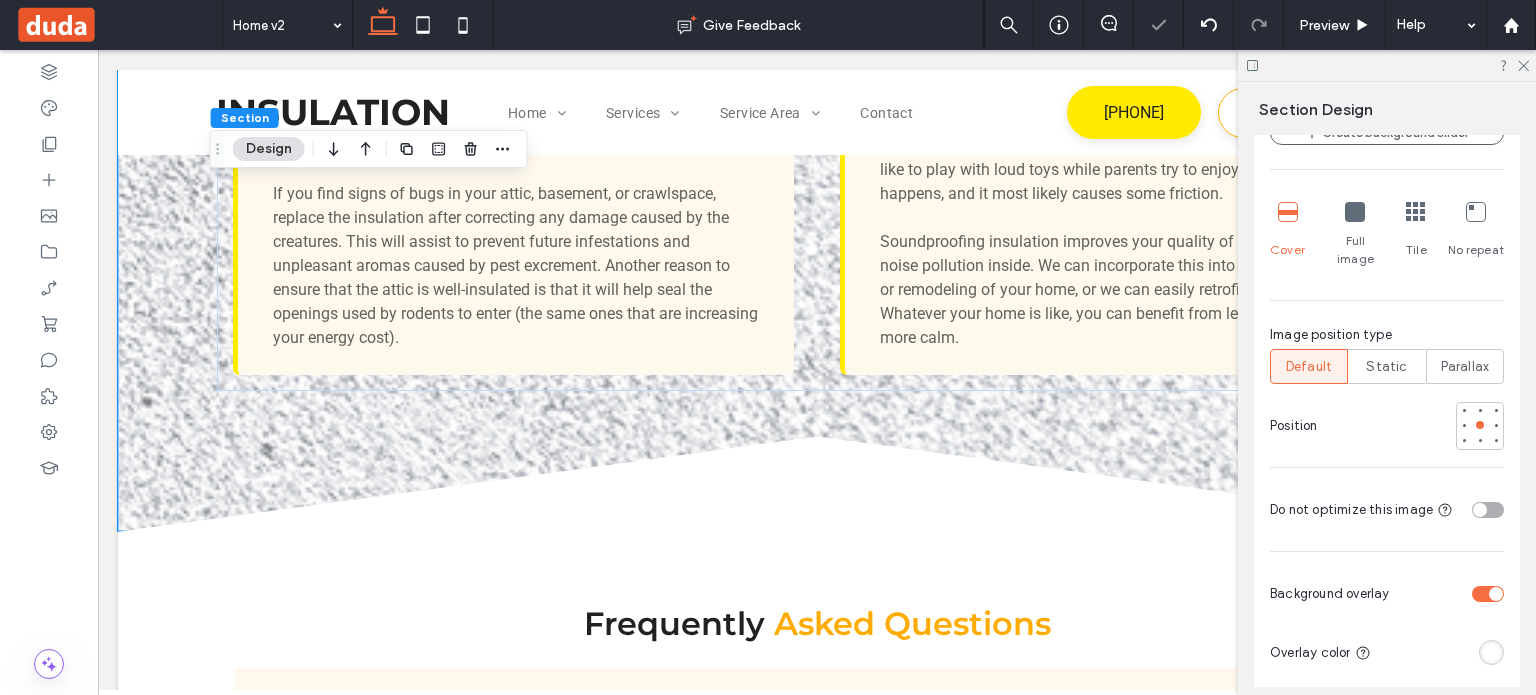 click at bounding box center (1491, 652) 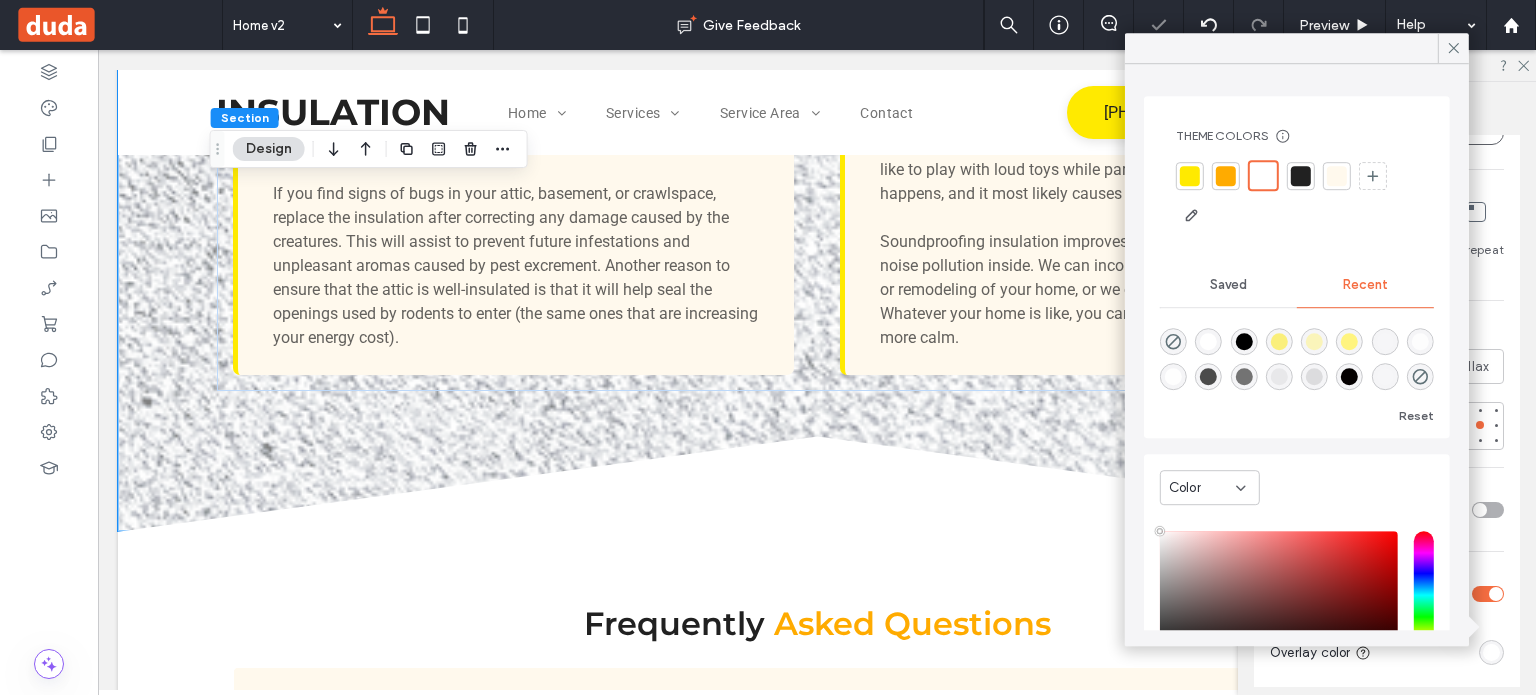 click at bounding box center [1301, 176] 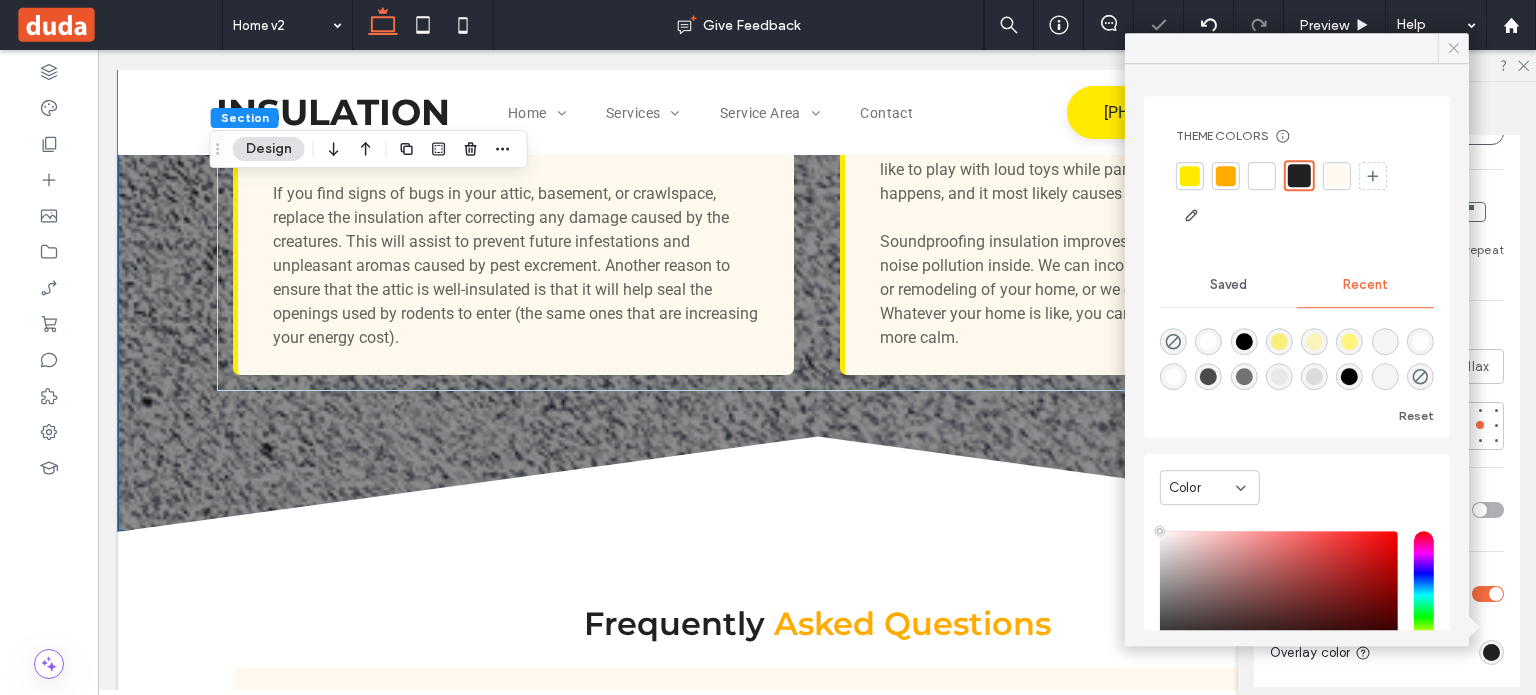click 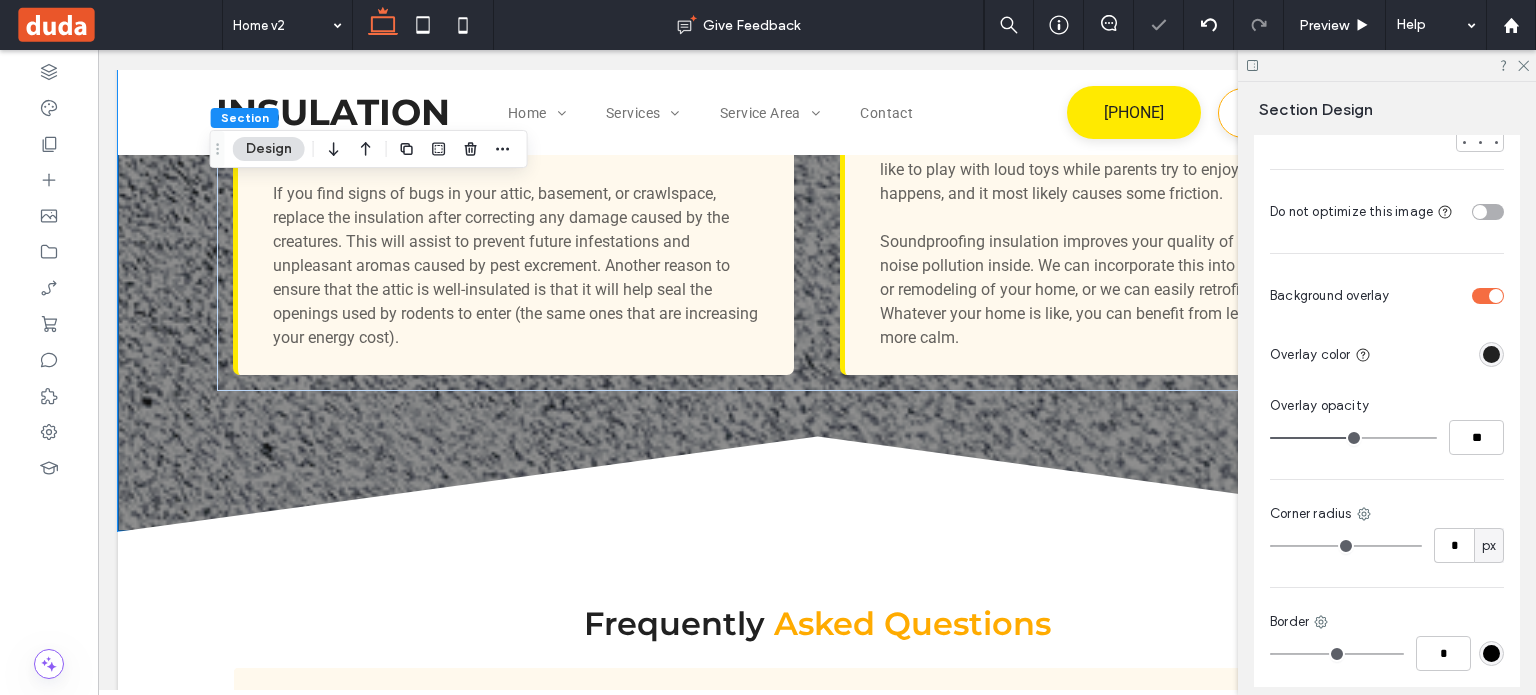 scroll, scrollTop: 1100, scrollLeft: 0, axis: vertical 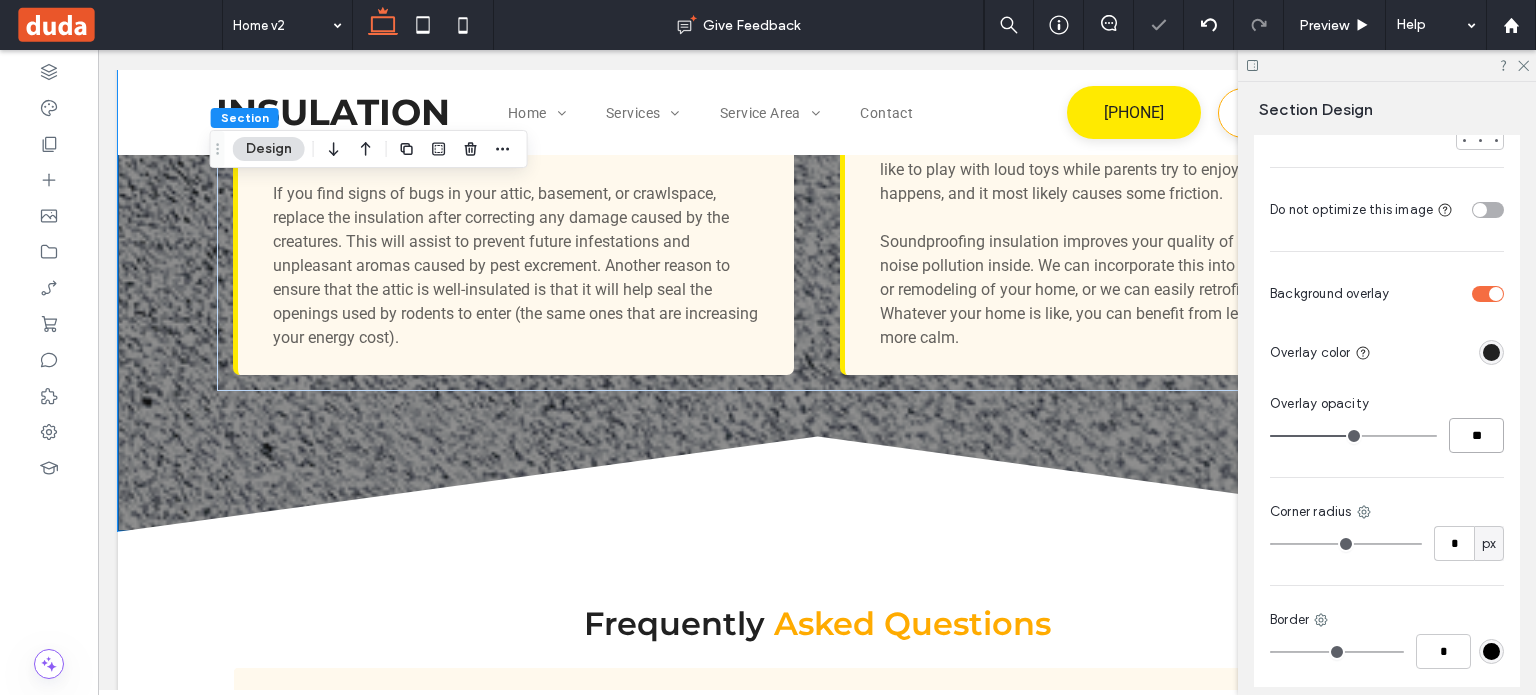 click on "**" at bounding box center (1476, 435) 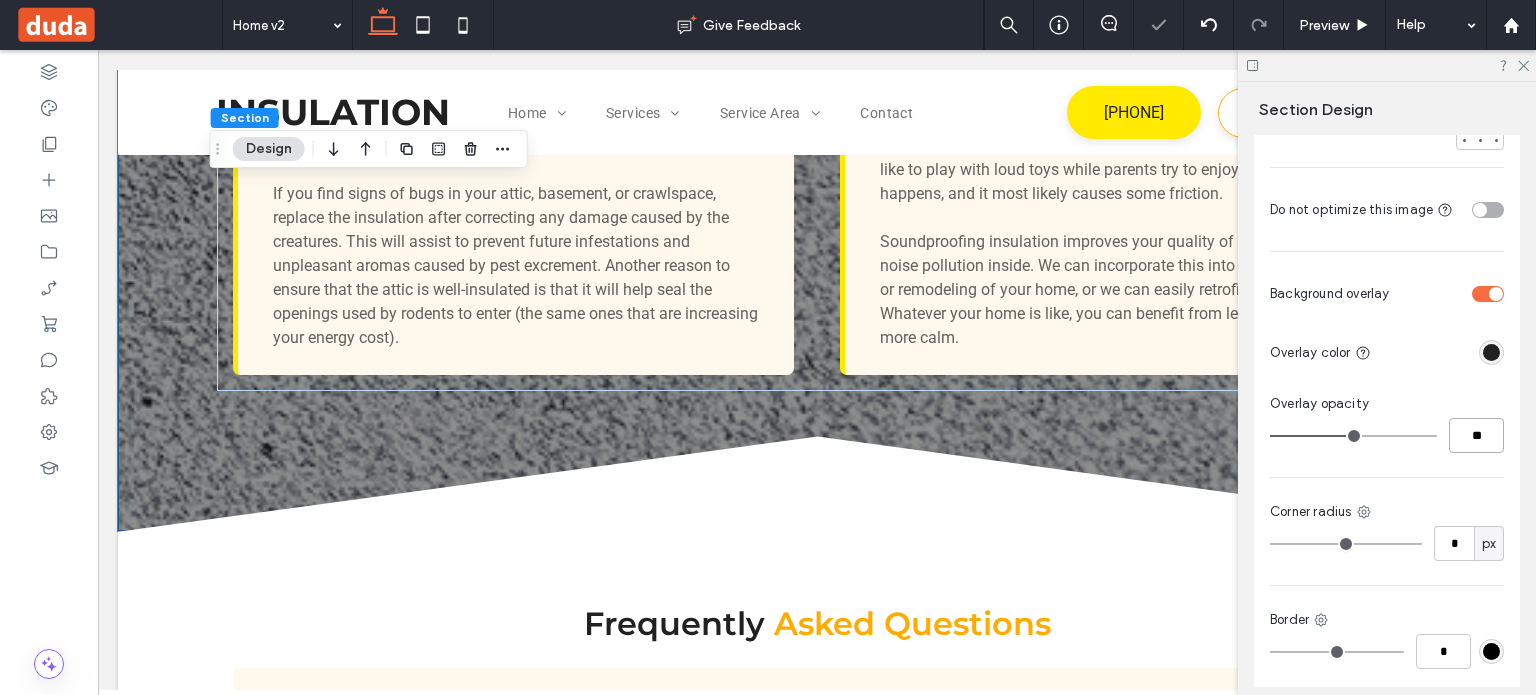 click on "**" at bounding box center [1476, 435] 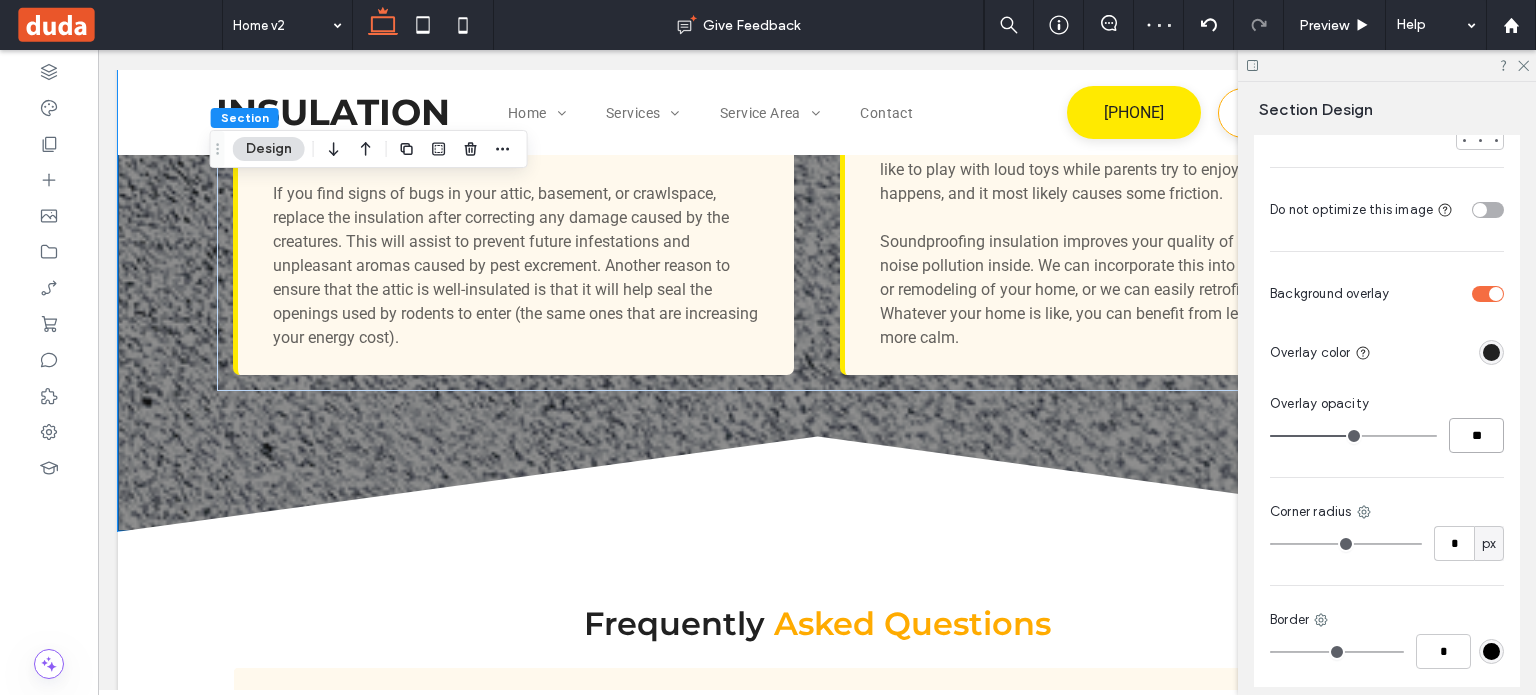 type on "**" 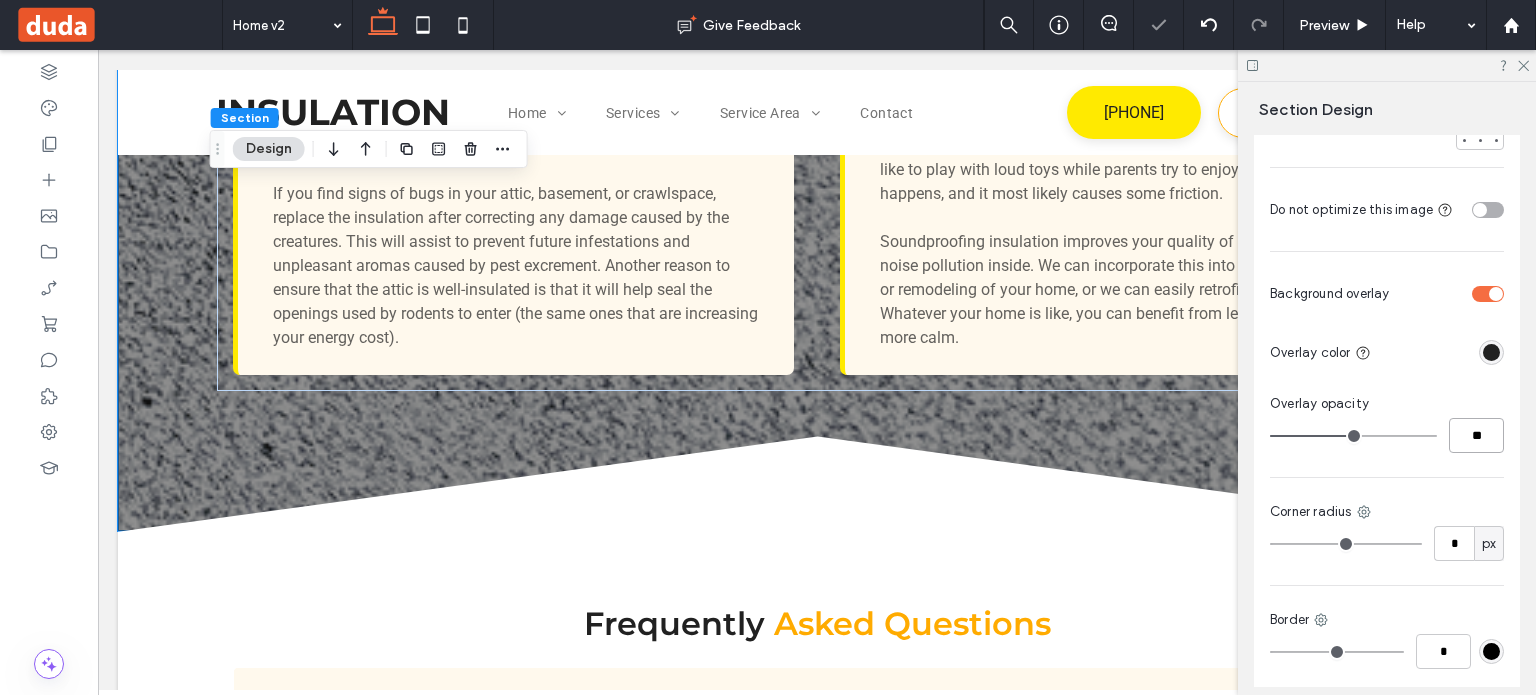 type on "**" 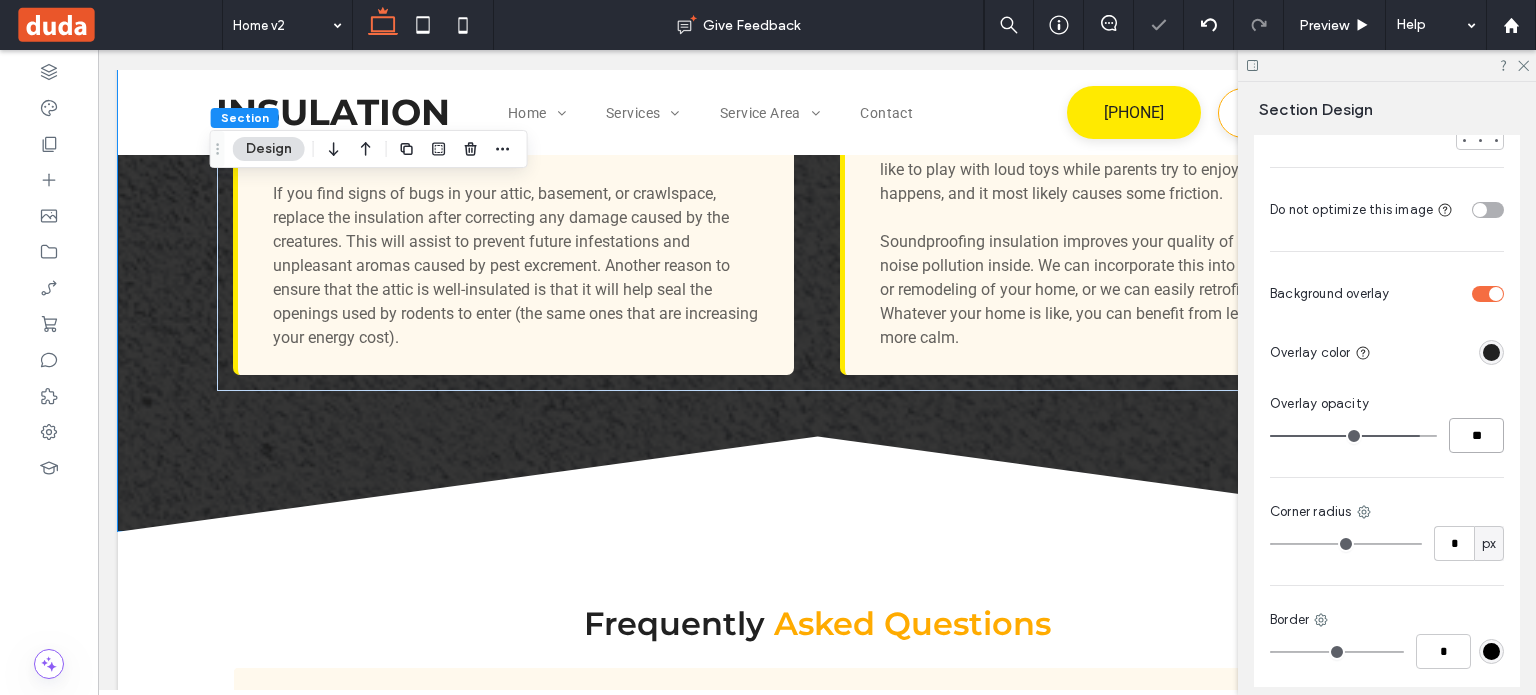 click on "**" at bounding box center [1476, 435] 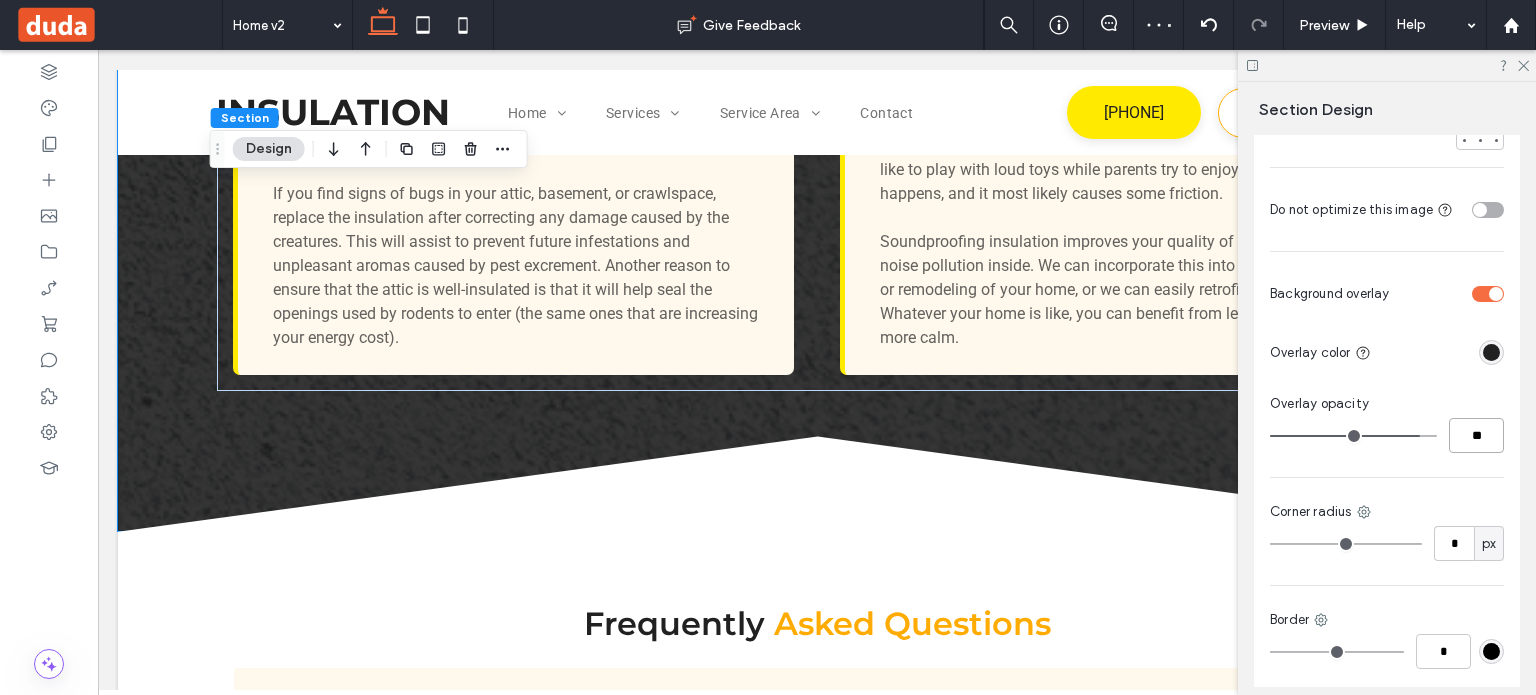 type on "**" 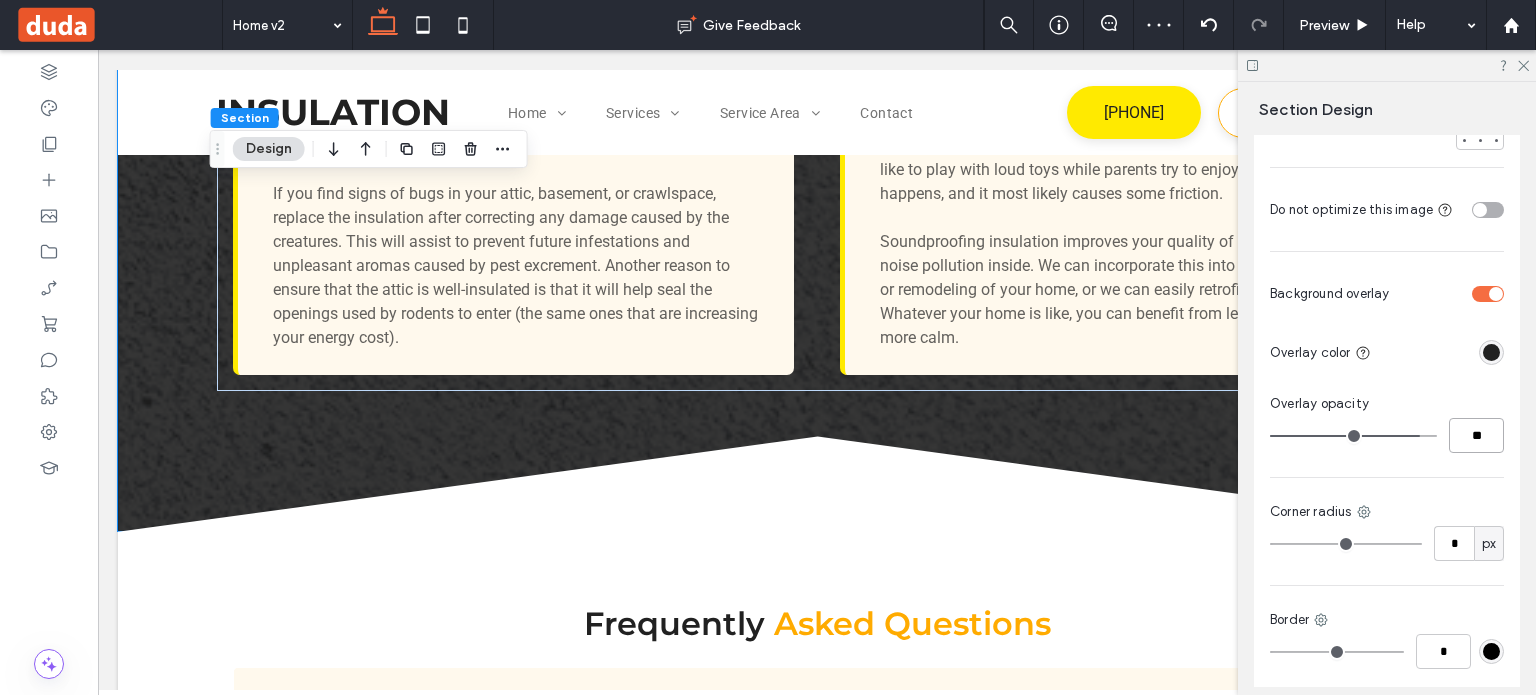type on "**" 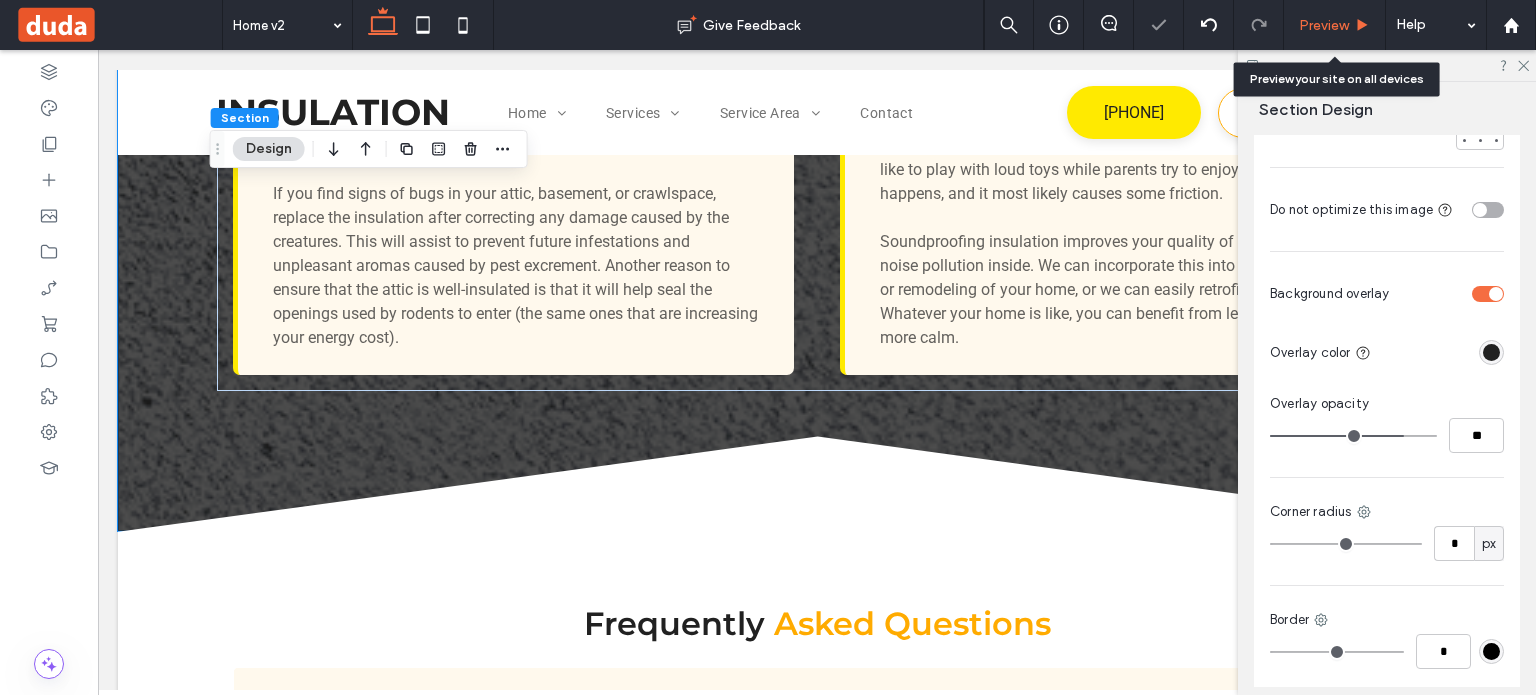 click on "Preview" at bounding box center (1324, 25) 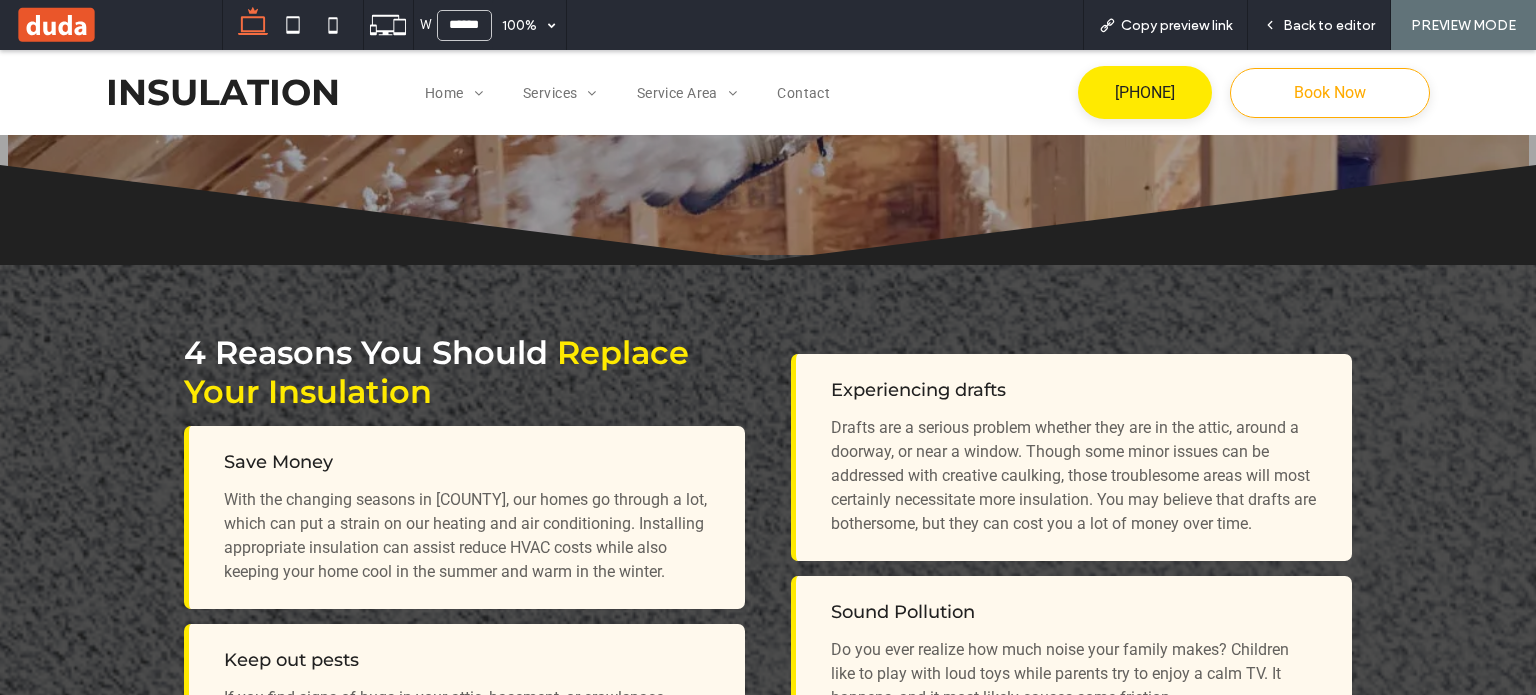 scroll, scrollTop: 3238, scrollLeft: 0, axis: vertical 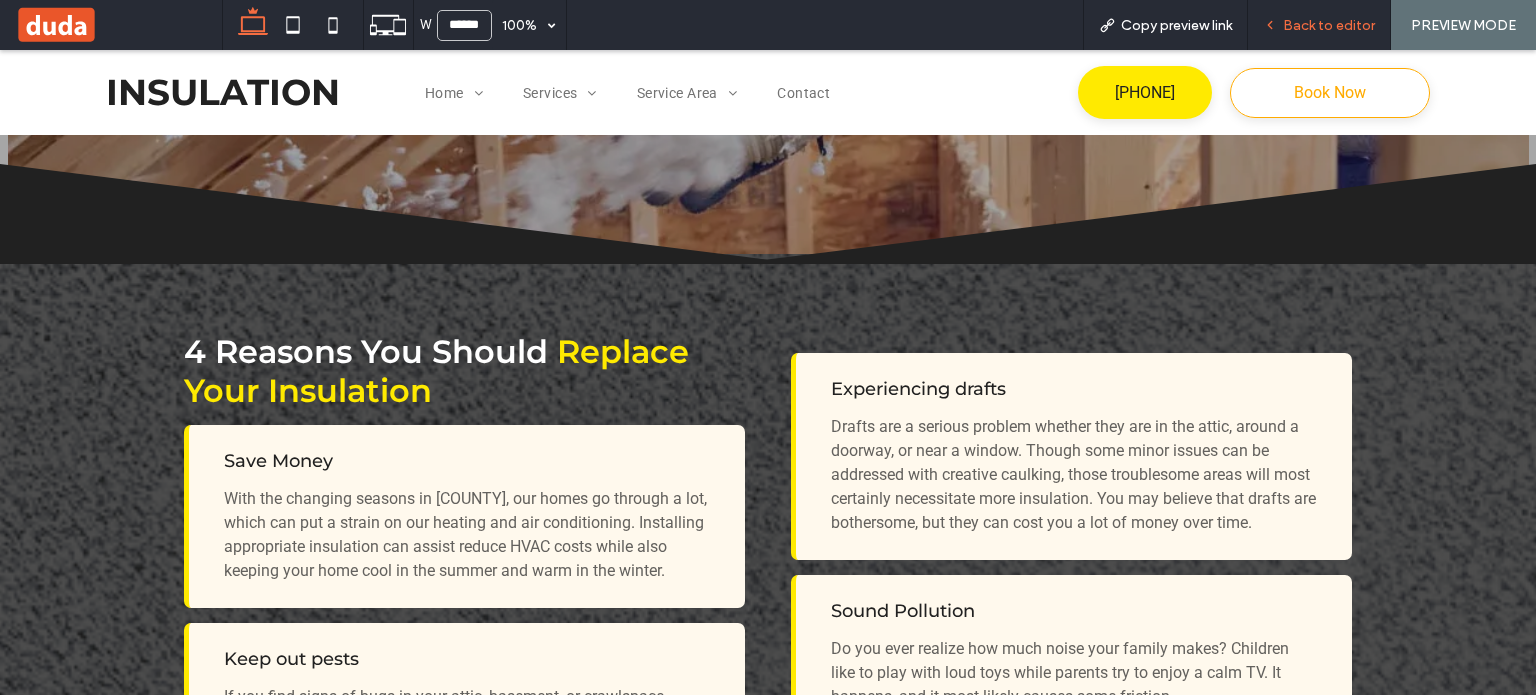 click on "Back to editor" at bounding box center [1319, 25] 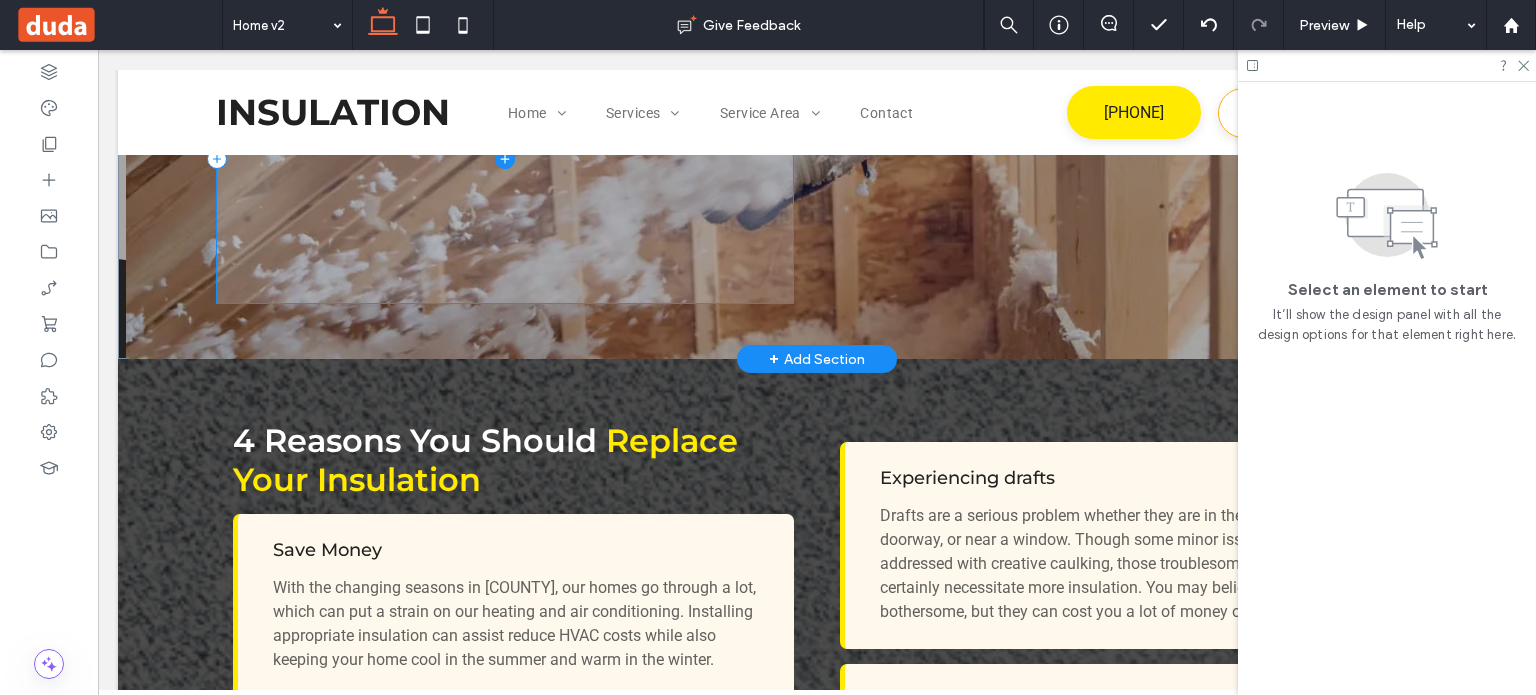 scroll, scrollTop: 2999, scrollLeft: 0, axis: vertical 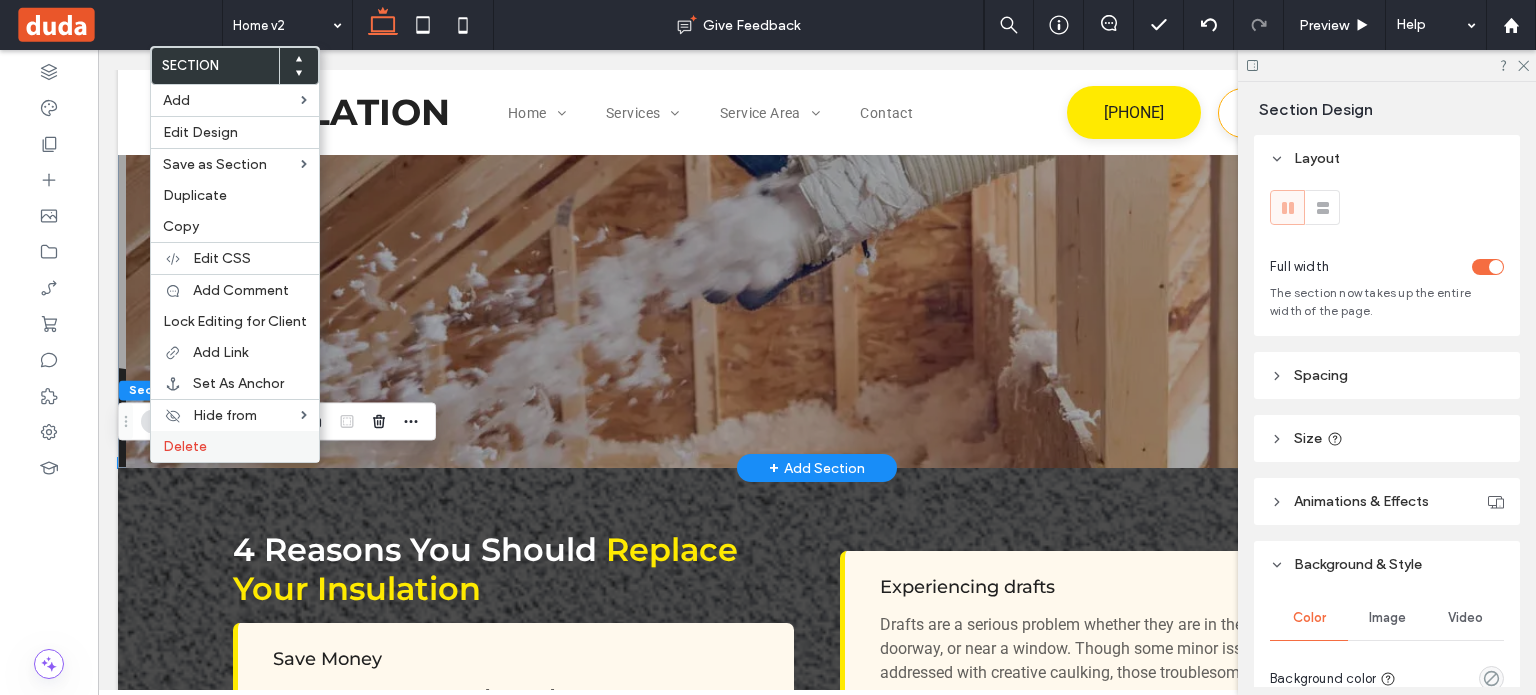 click on "Delete" at bounding box center (185, 446) 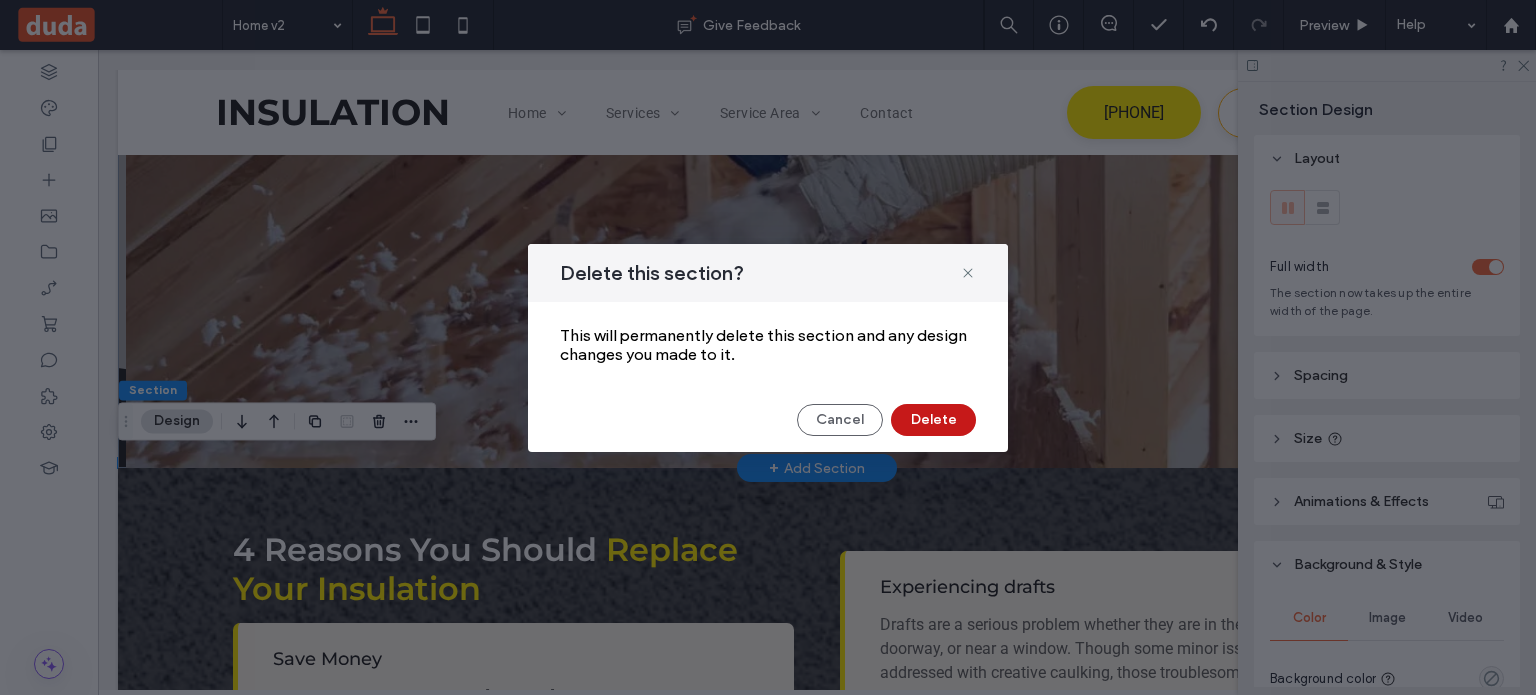 click on "Delete" at bounding box center [933, 420] 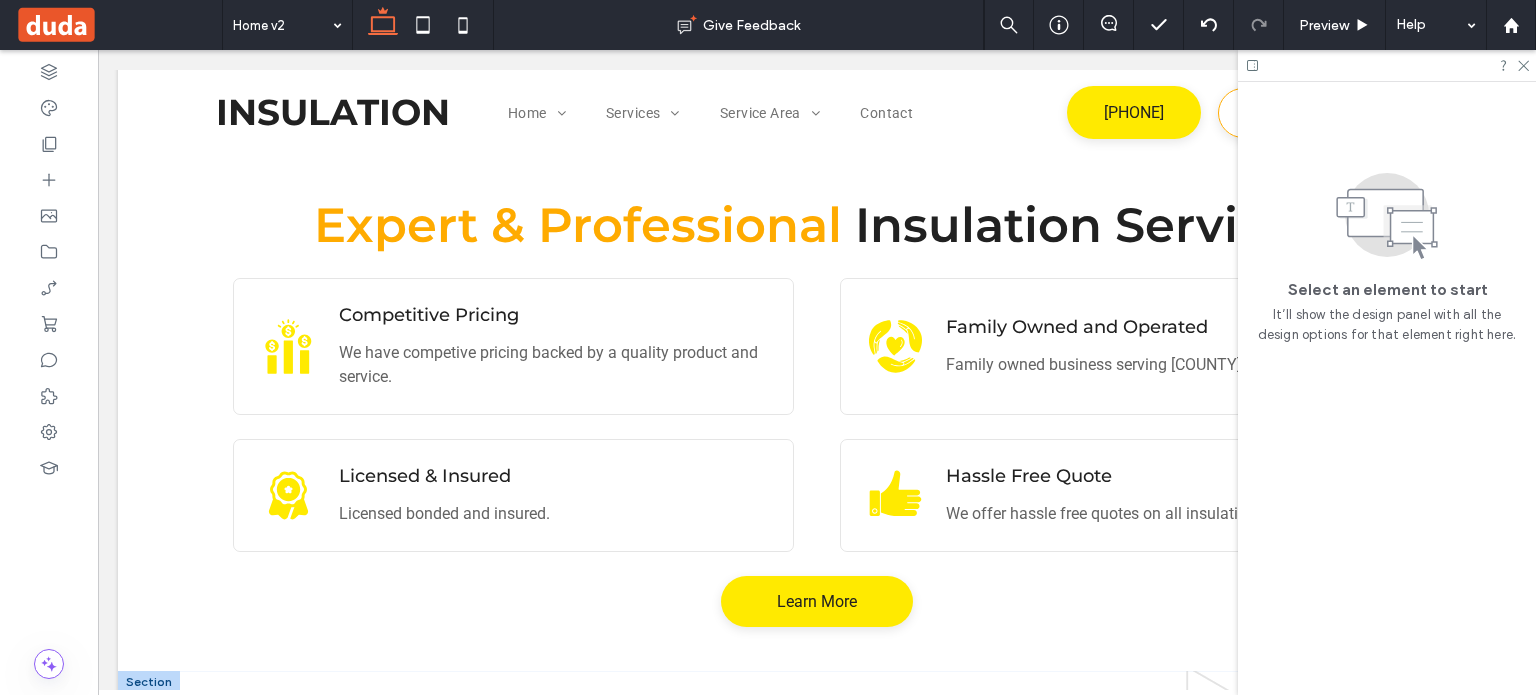 scroll, scrollTop: 899, scrollLeft: 0, axis: vertical 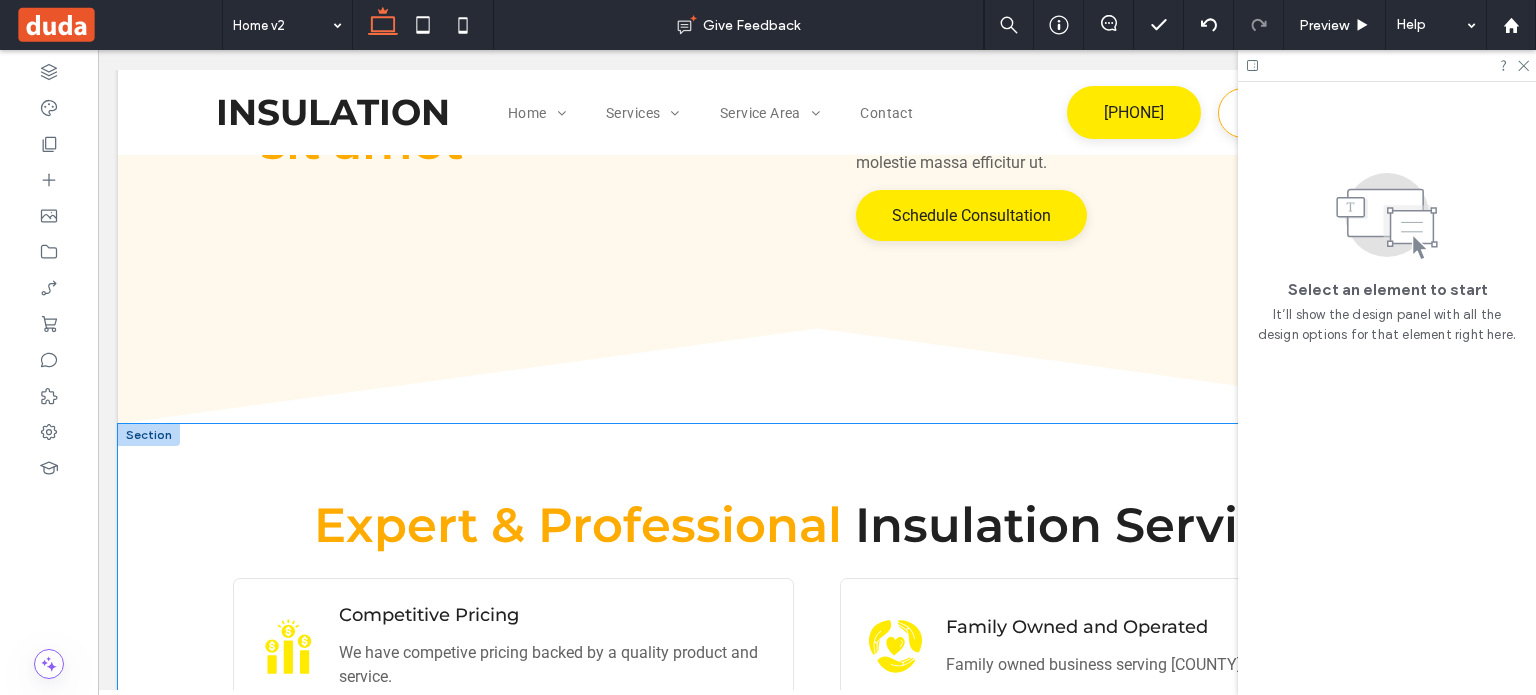 click on "Expert & Professional Insulation Services
Competitive Pricing
We have competive pricing backed by a quality product and service.
Family Owned and Operated
Family owned business serving [COUNTY] for over 10 years
Licensed & Insured
Licensed bonded and insured.
Hassle Free Quote
We offer hassle free quotes on all insulation services.
Learn More" at bounding box center (817, 697) 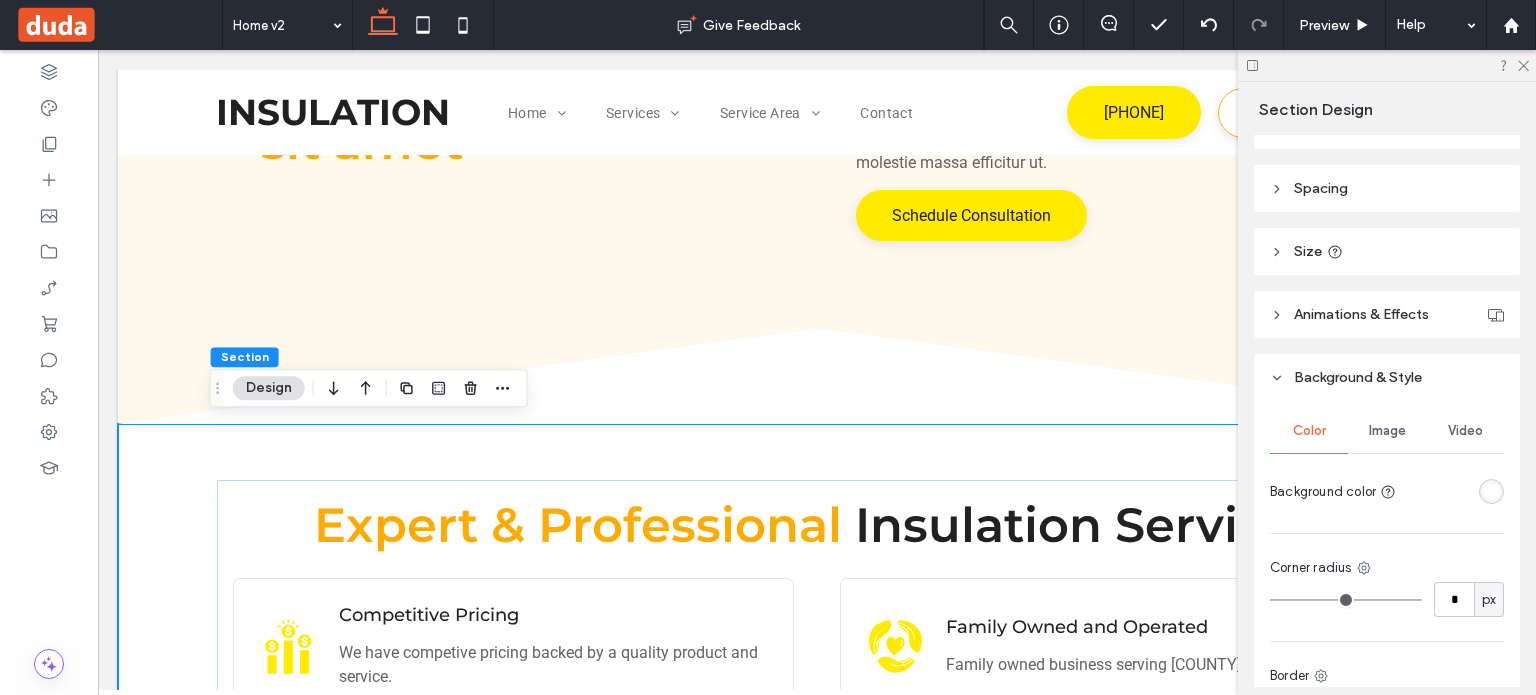 scroll, scrollTop: 200, scrollLeft: 0, axis: vertical 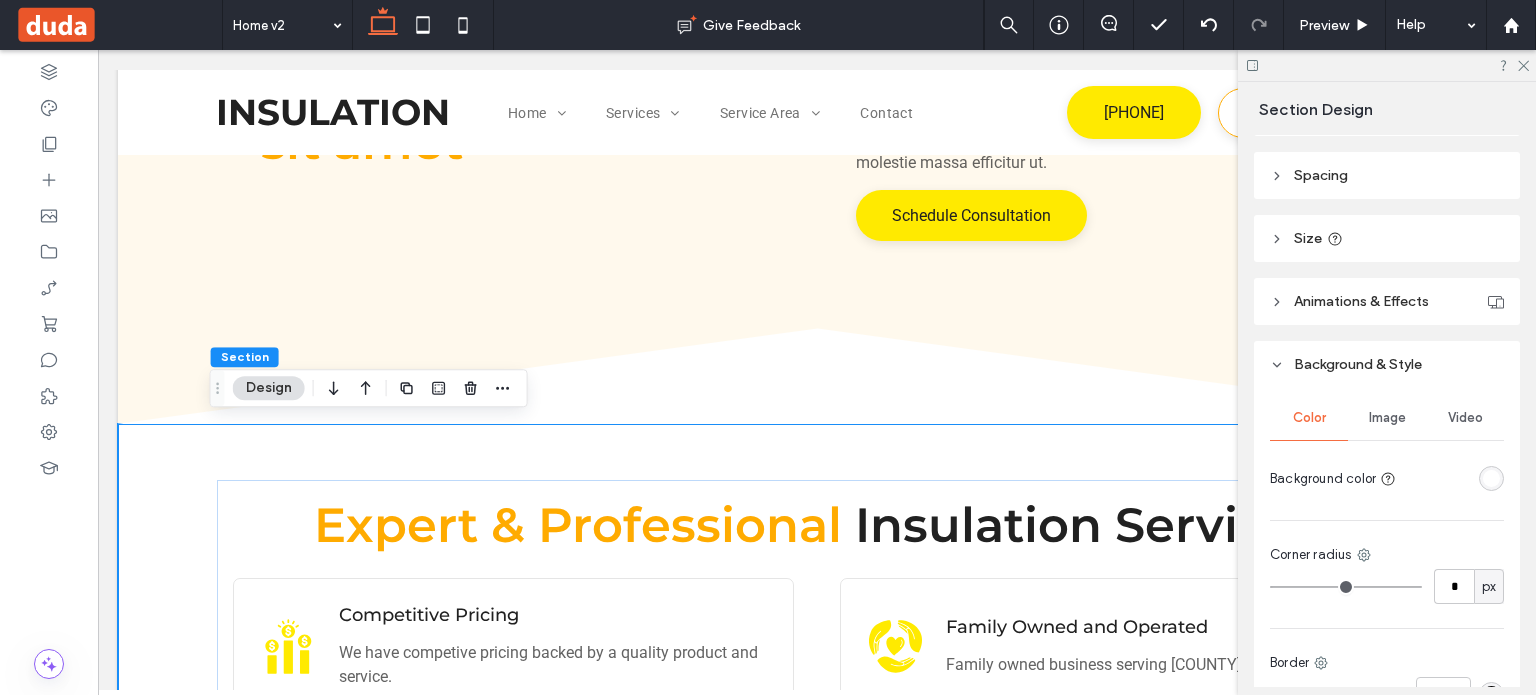 click on "Image" at bounding box center [1387, 418] 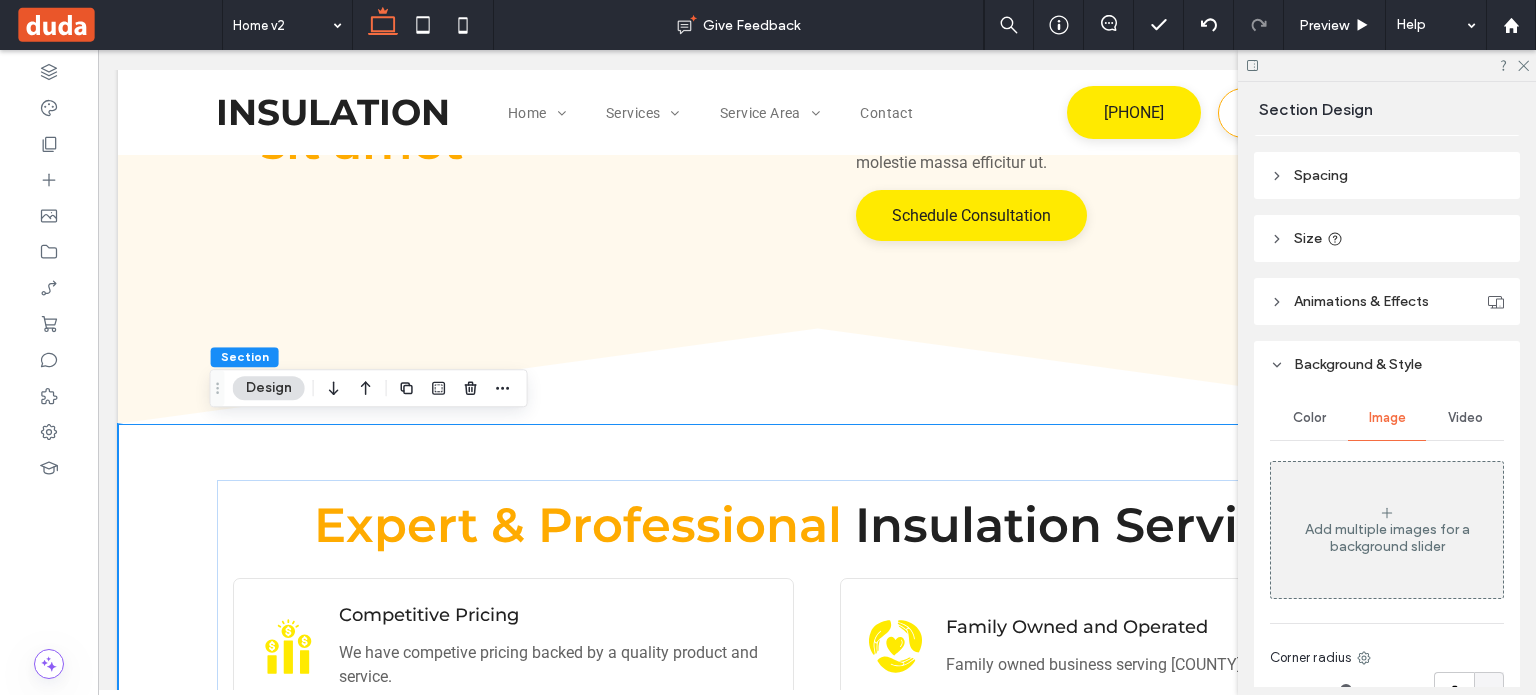 click on "Add multiple images for a background slider" at bounding box center (1387, 530) 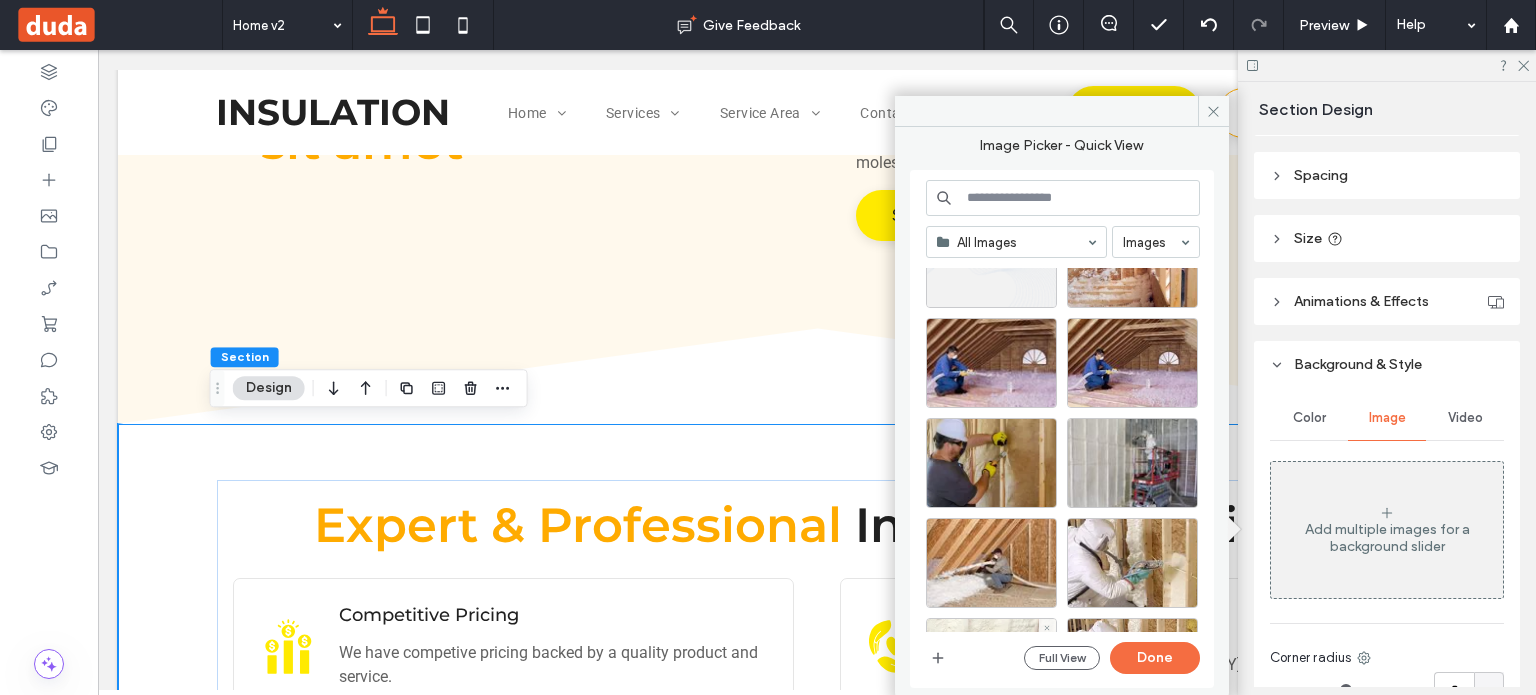scroll, scrollTop: 800, scrollLeft: 0, axis: vertical 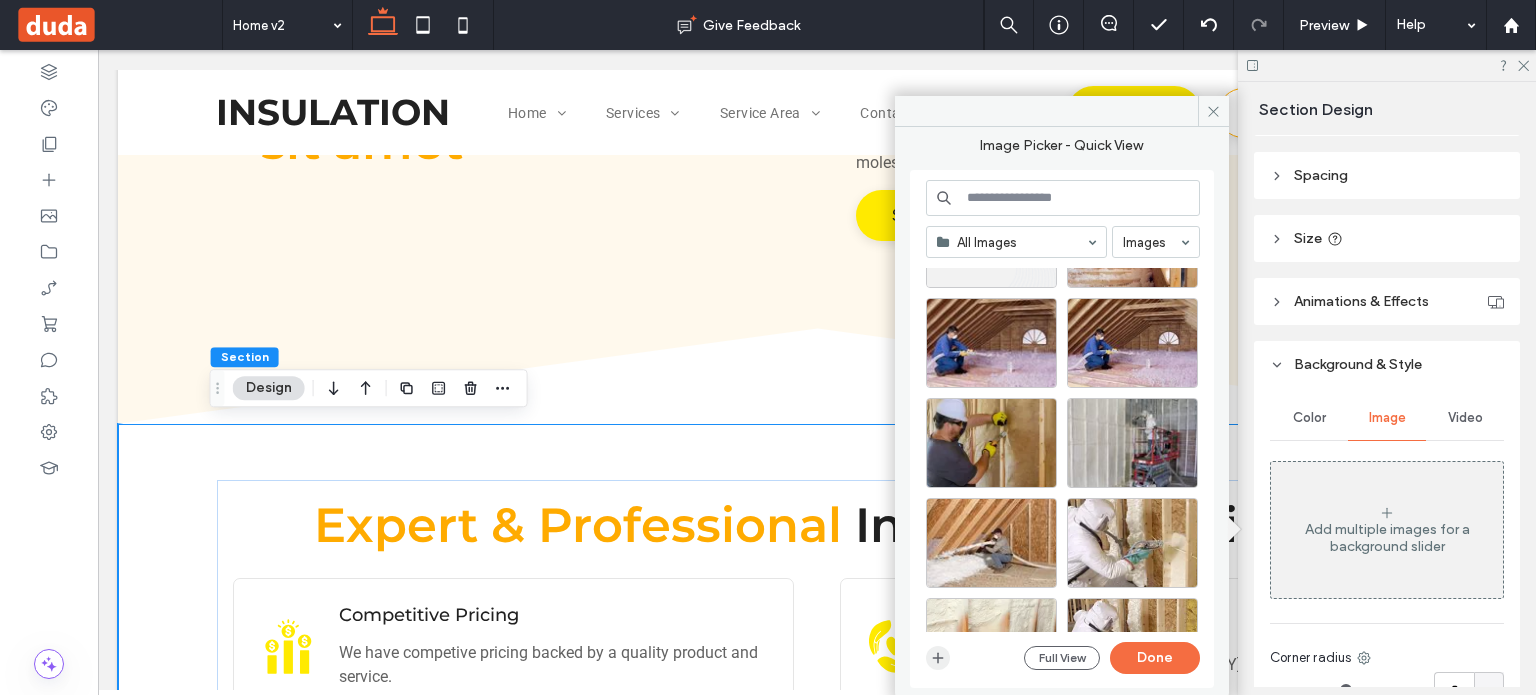 click 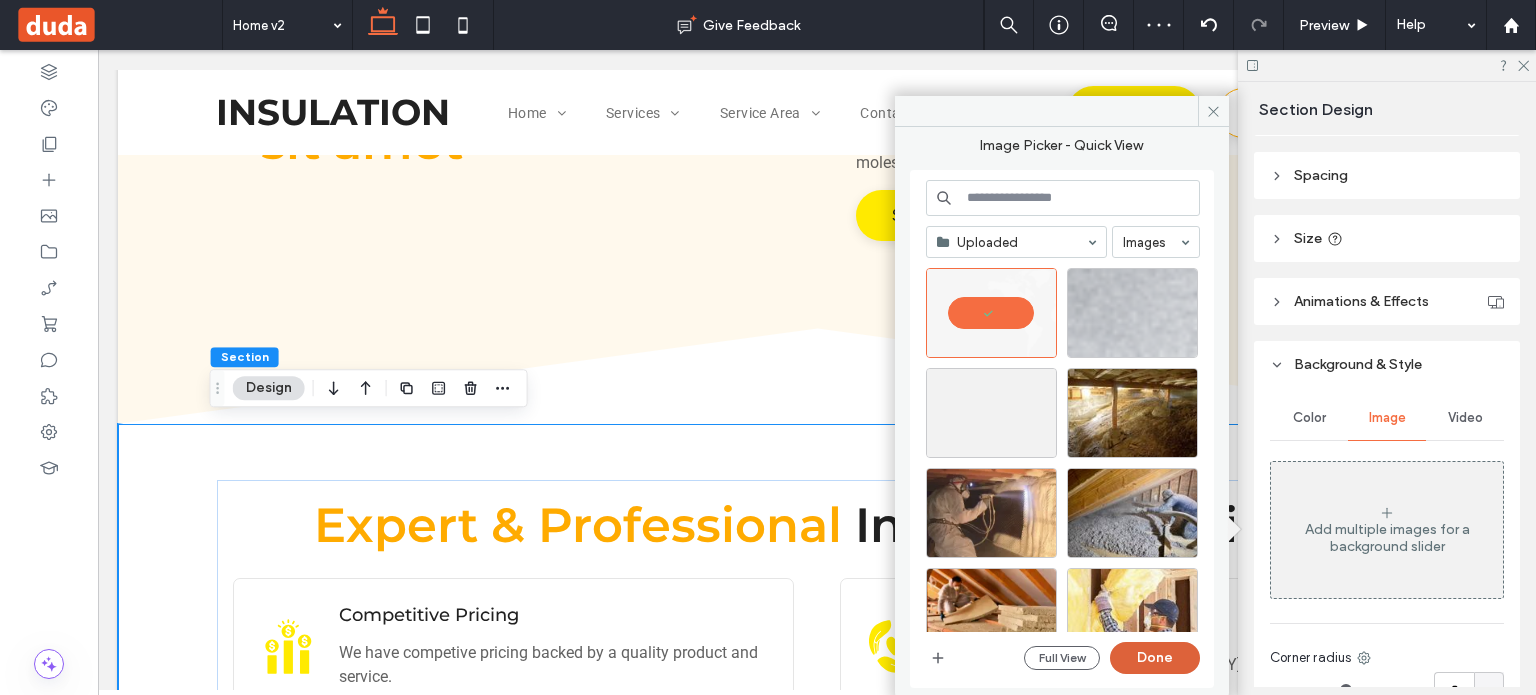 drag, startPoint x: 1154, startPoint y: 650, endPoint x: 864, endPoint y: 557, distance: 304.5472 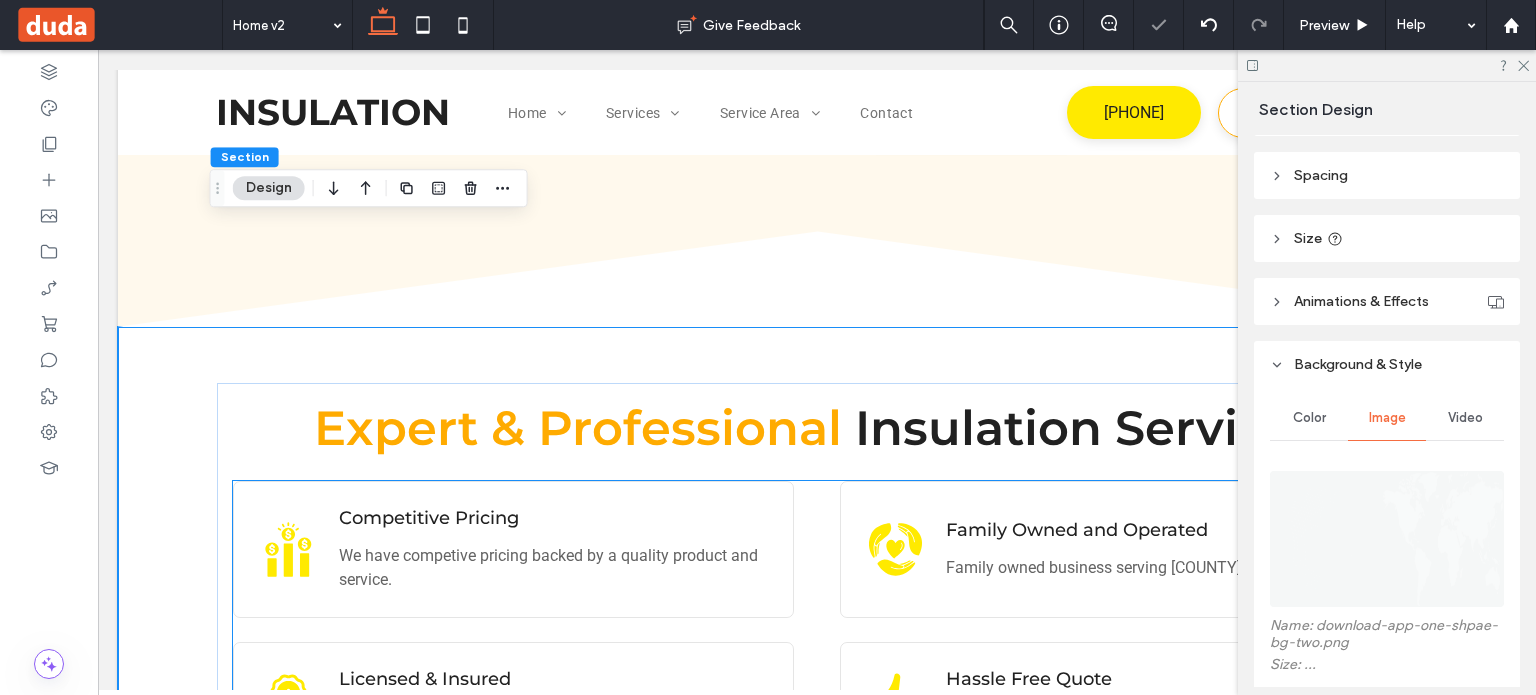 scroll, scrollTop: 1099, scrollLeft: 0, axis: vertical 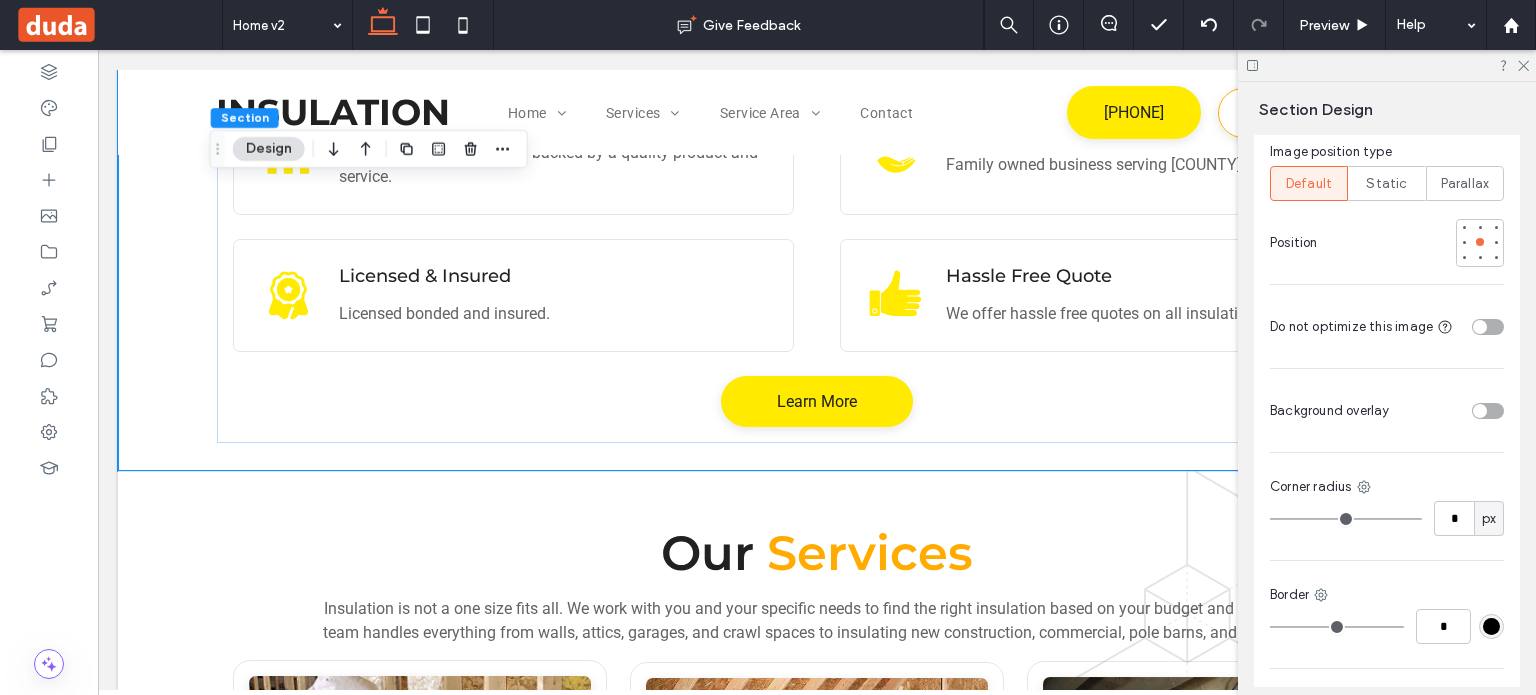 click at bounding box center [1480, 411] 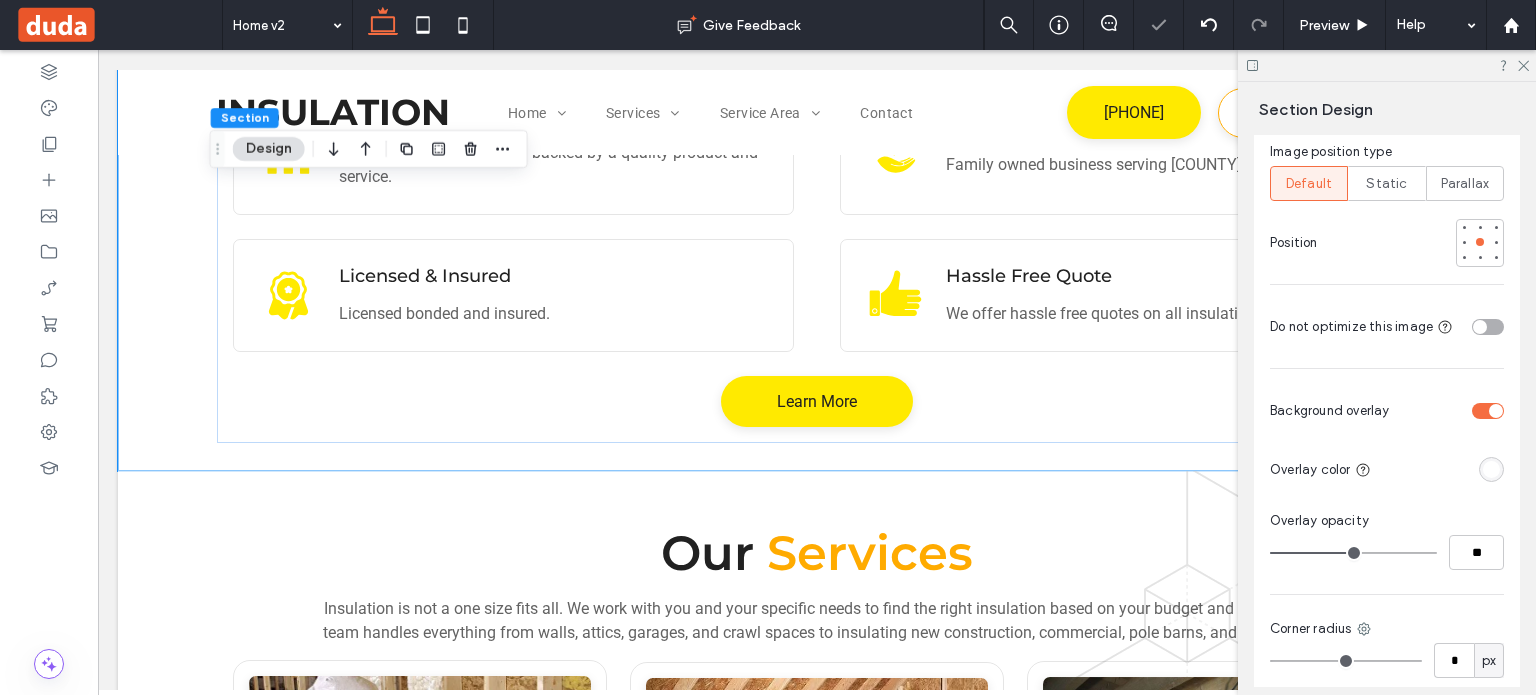 click at bounding box center [1491, 469] 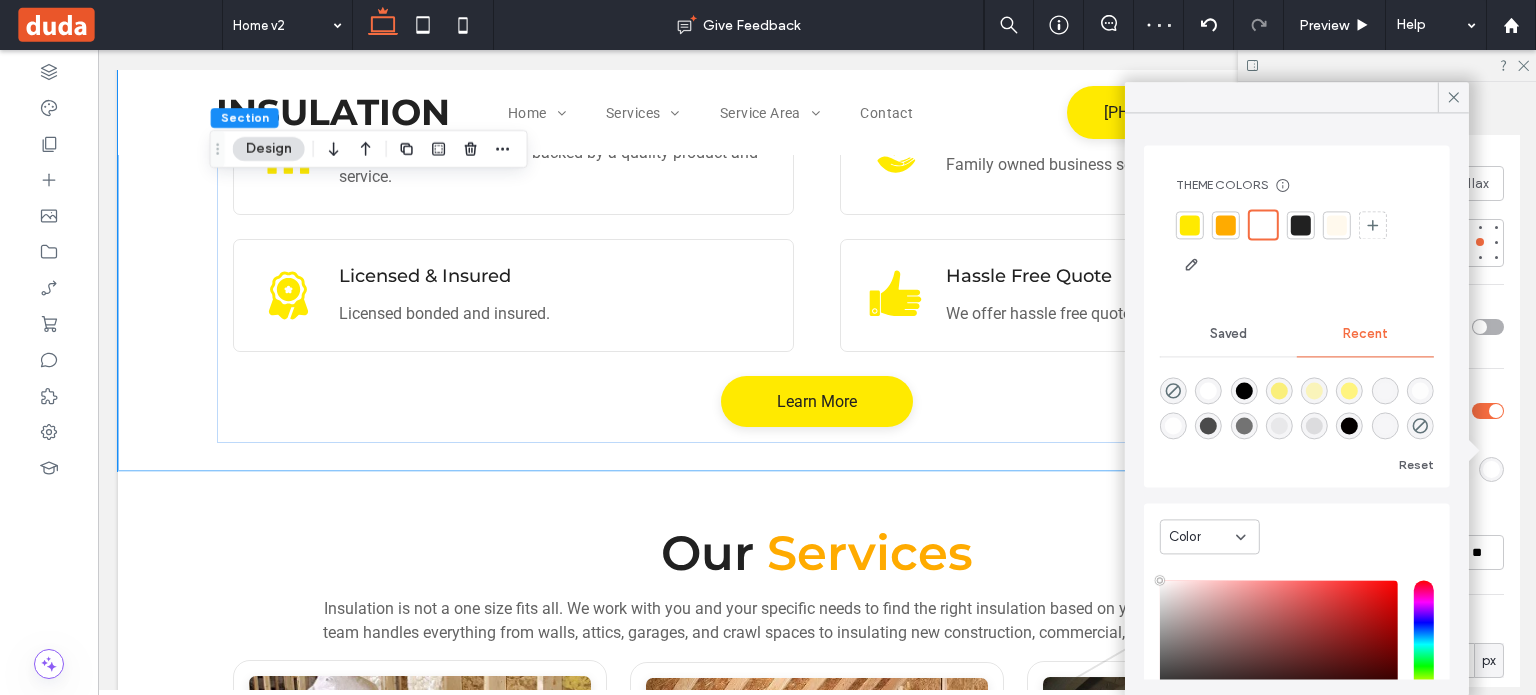 click at bounding box center (1279, 425) 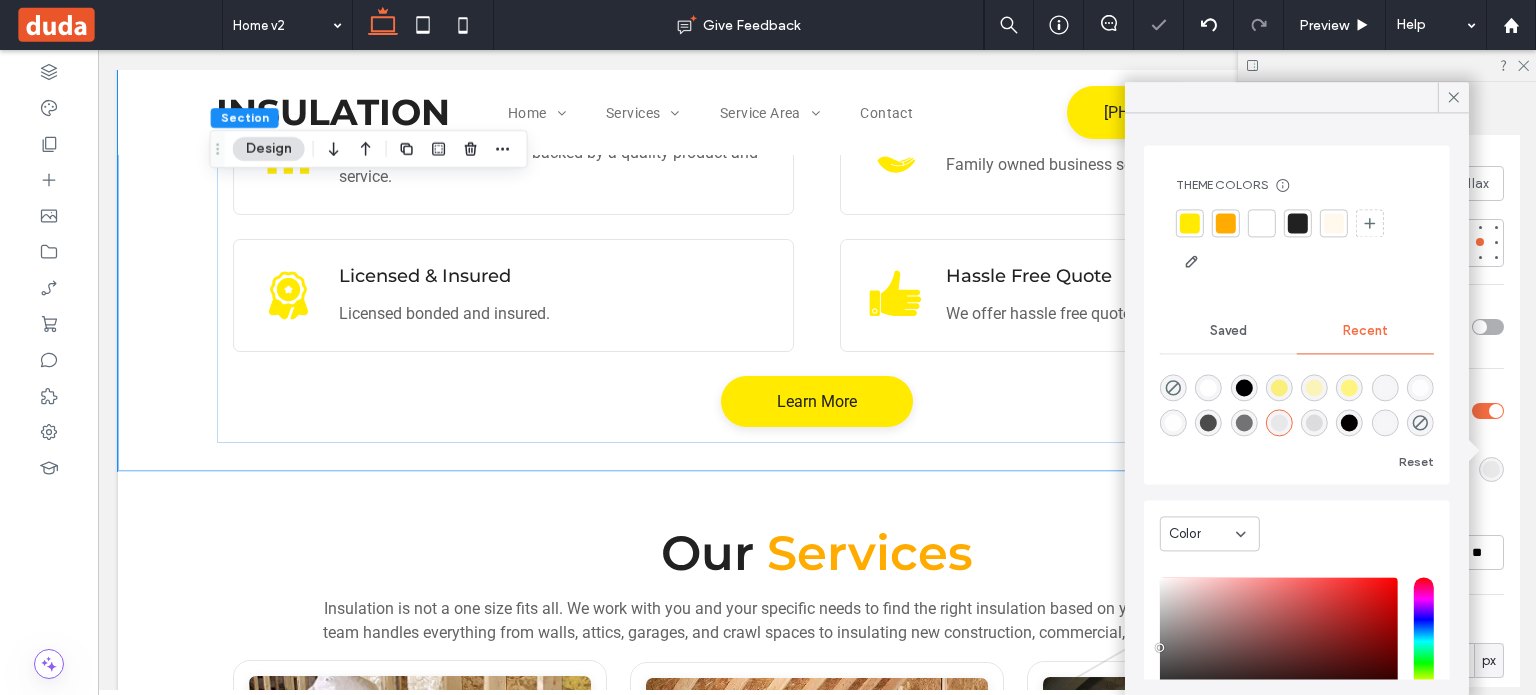 type on "*******" 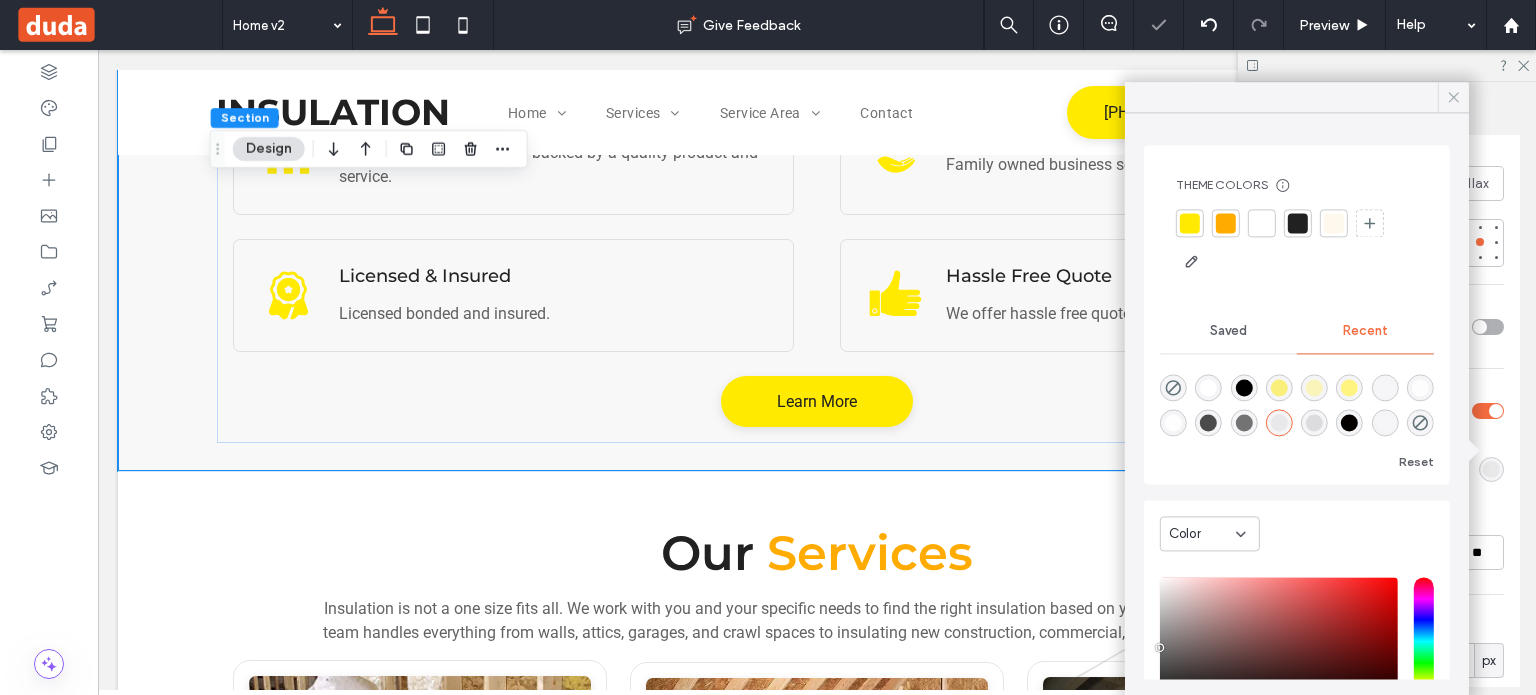 click at bounding box center [1453, 97] 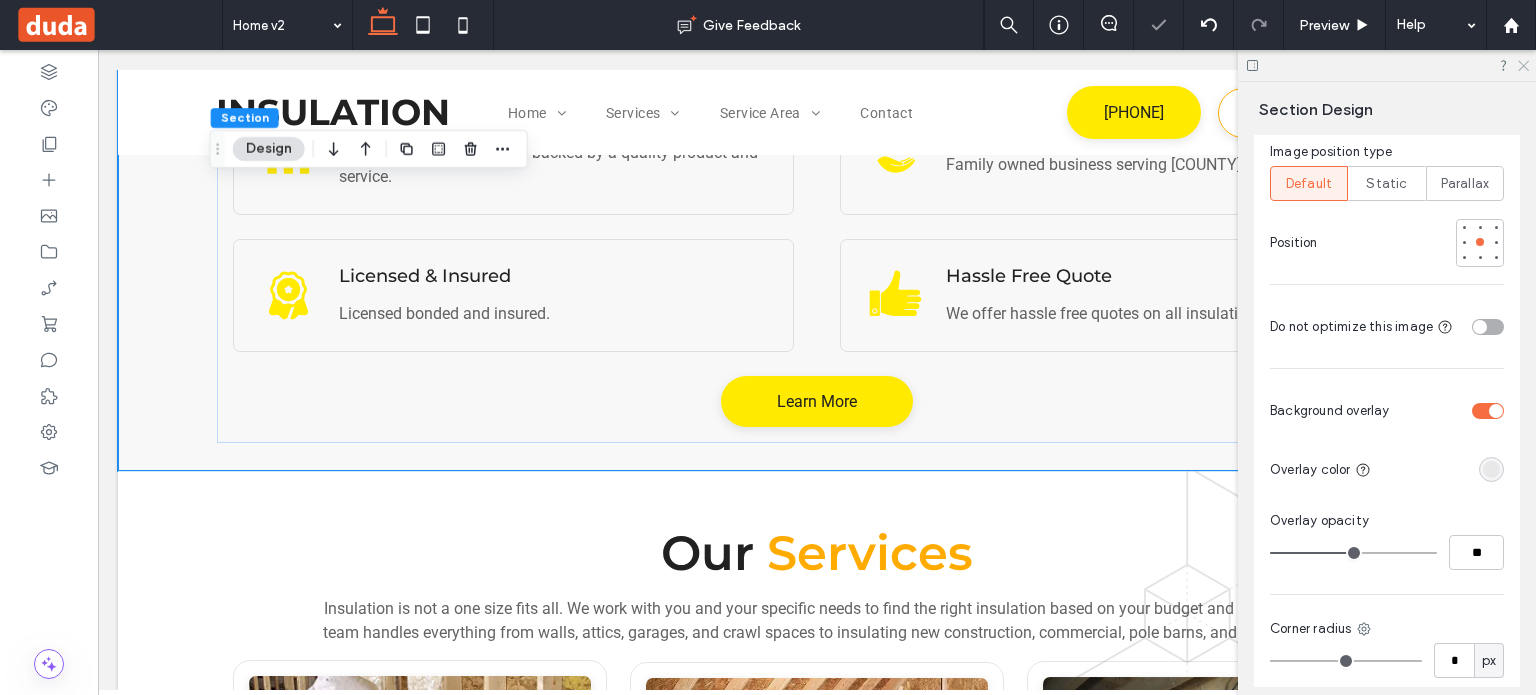 click 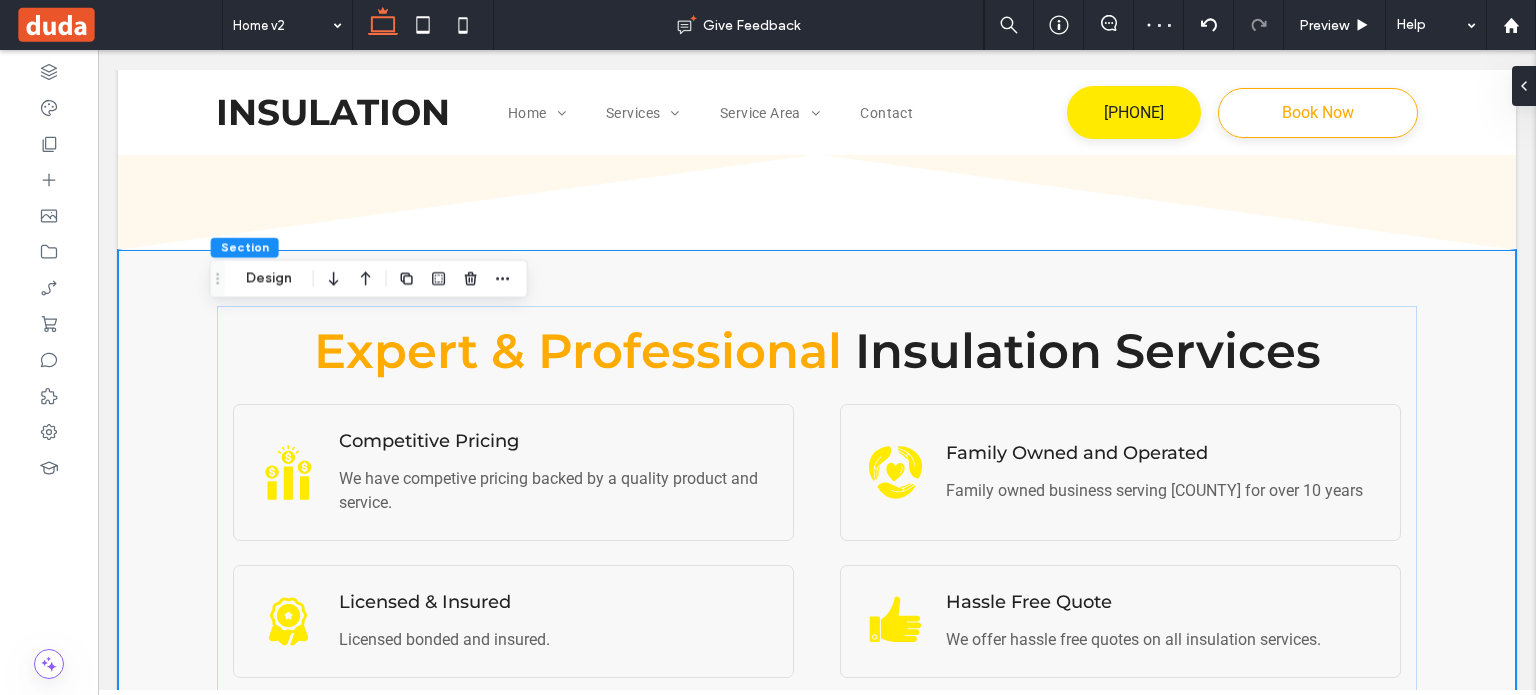 scroll, scrollTop: 999, scrollLeft: 0, axis: vertical 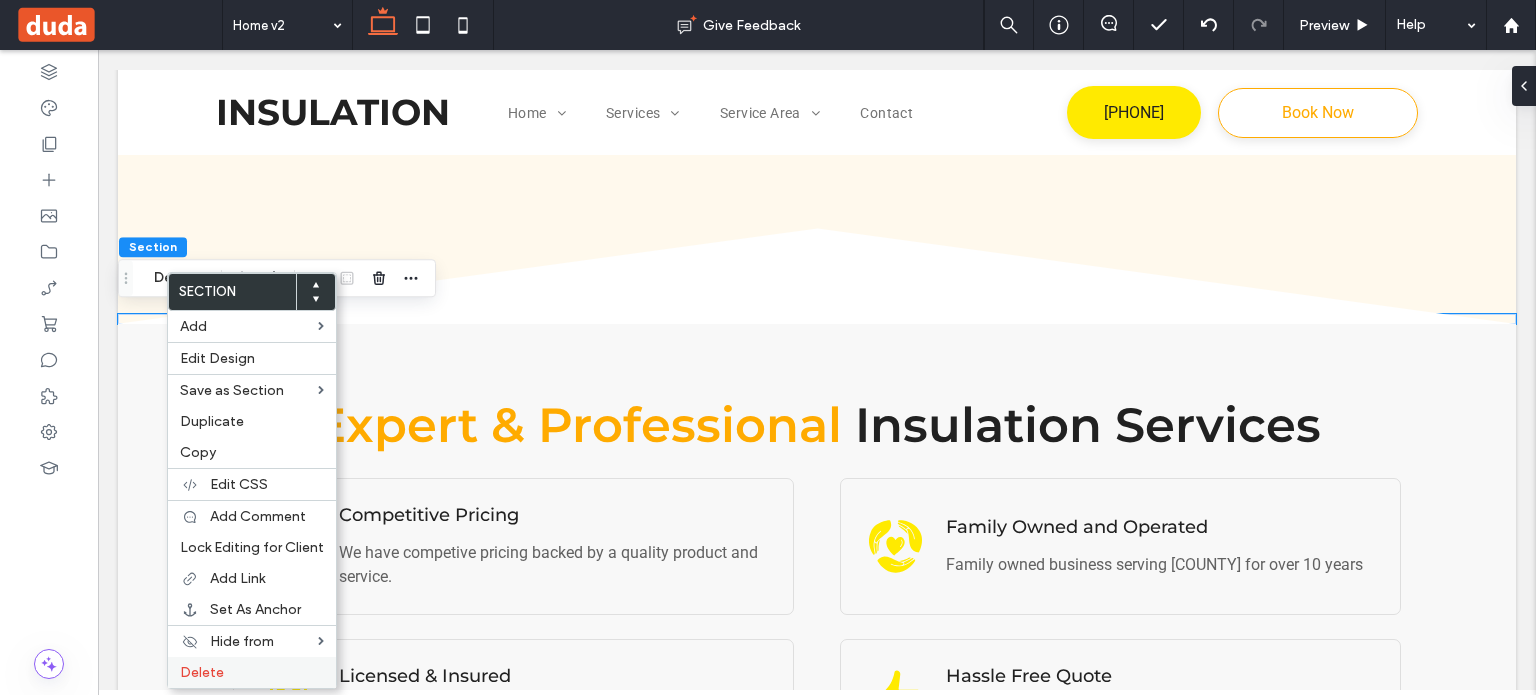 click on "Delete" at bounding box center (252, 672) 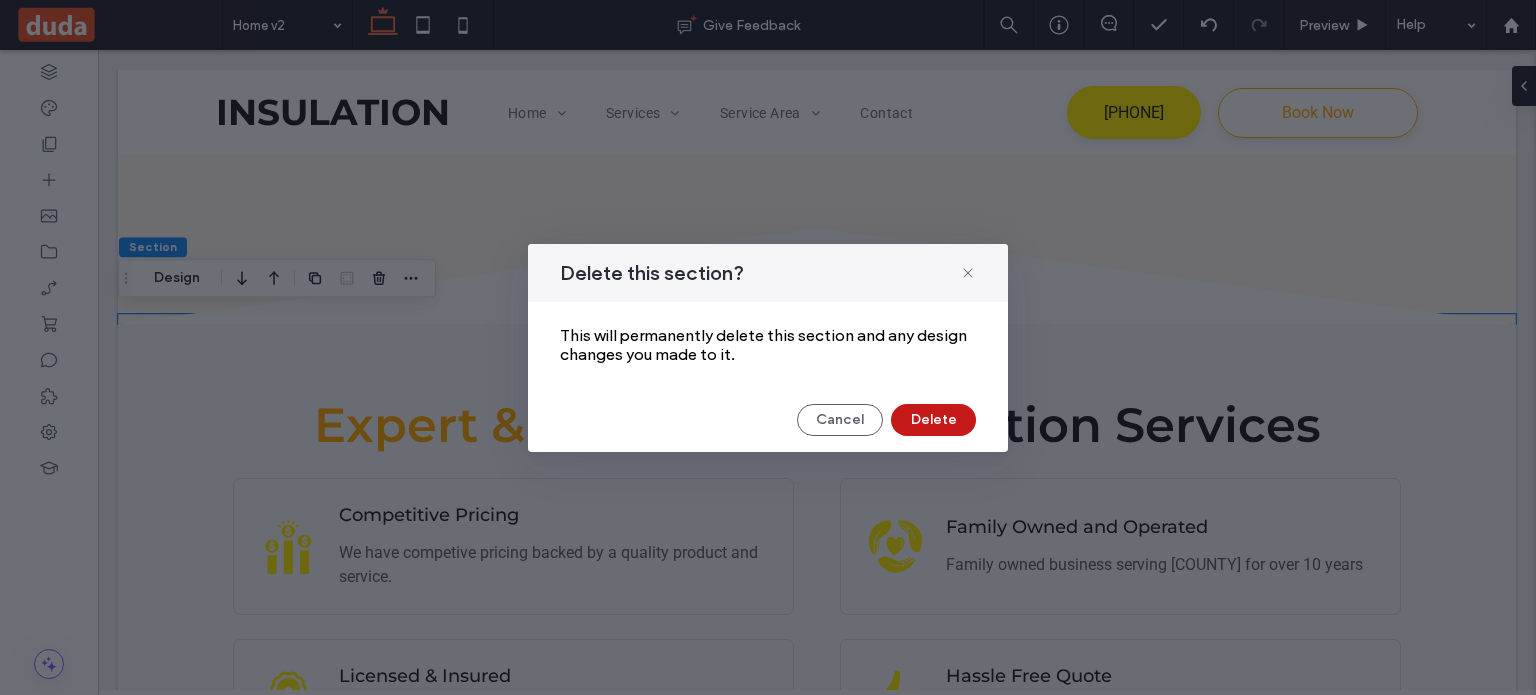 click on "Delete" at bounding box center [933, 420] 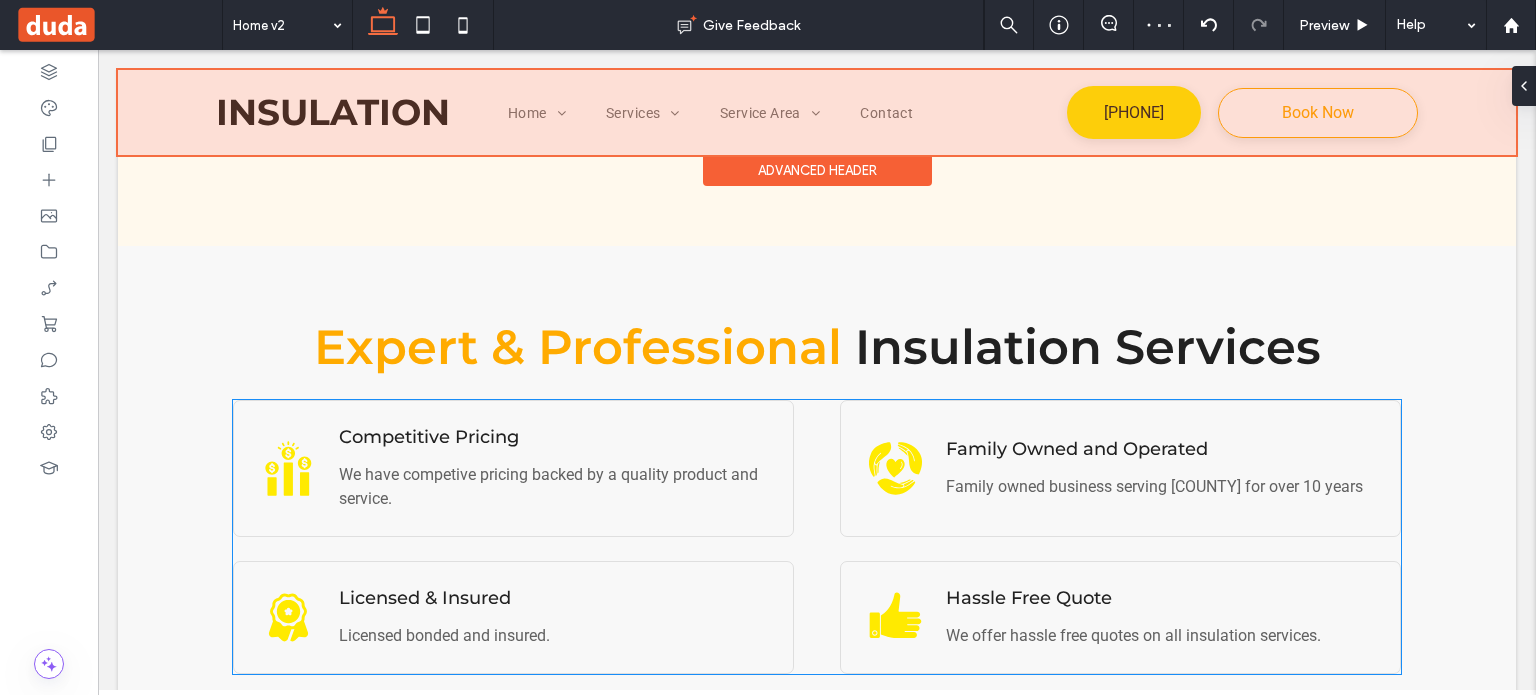 scroll, scrollTop: 1199, scrollLeft: 0, axis: vertical 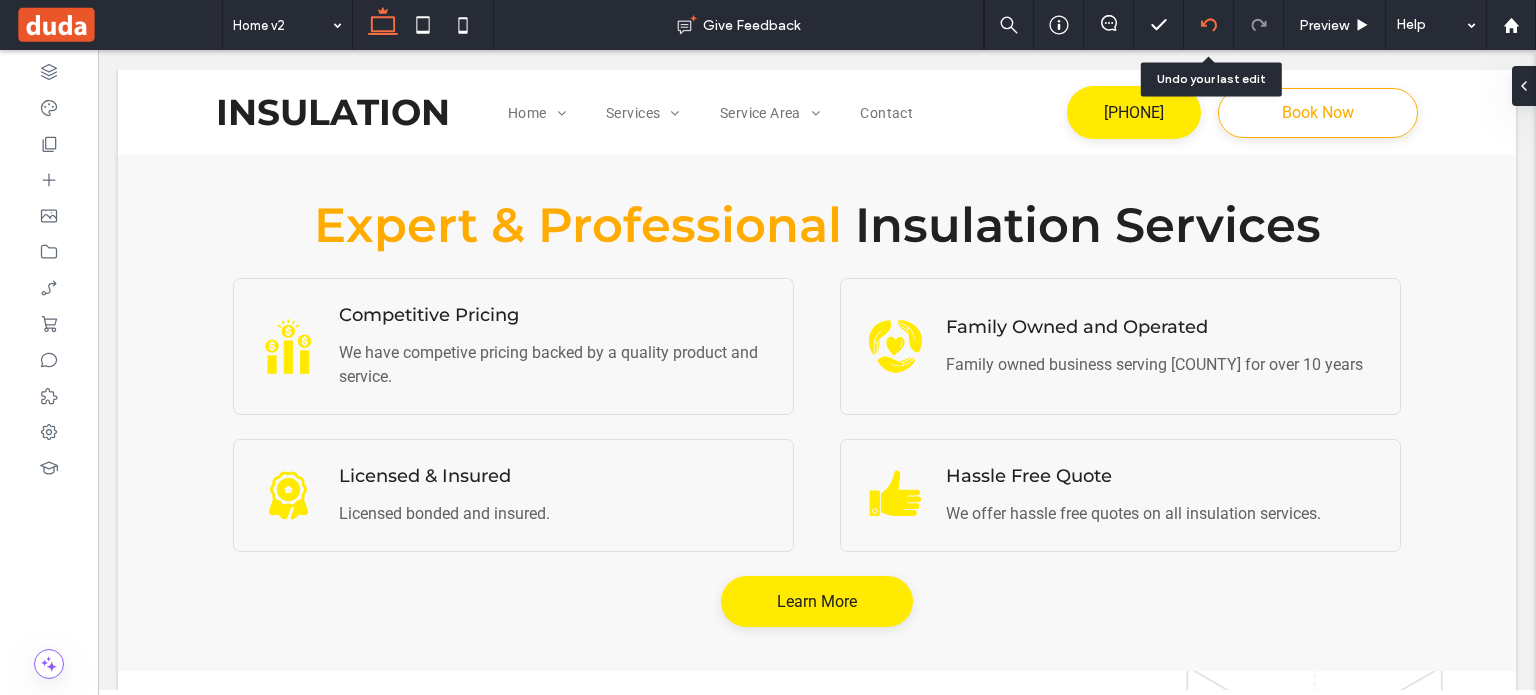 click at bounding box center (1209, 25) 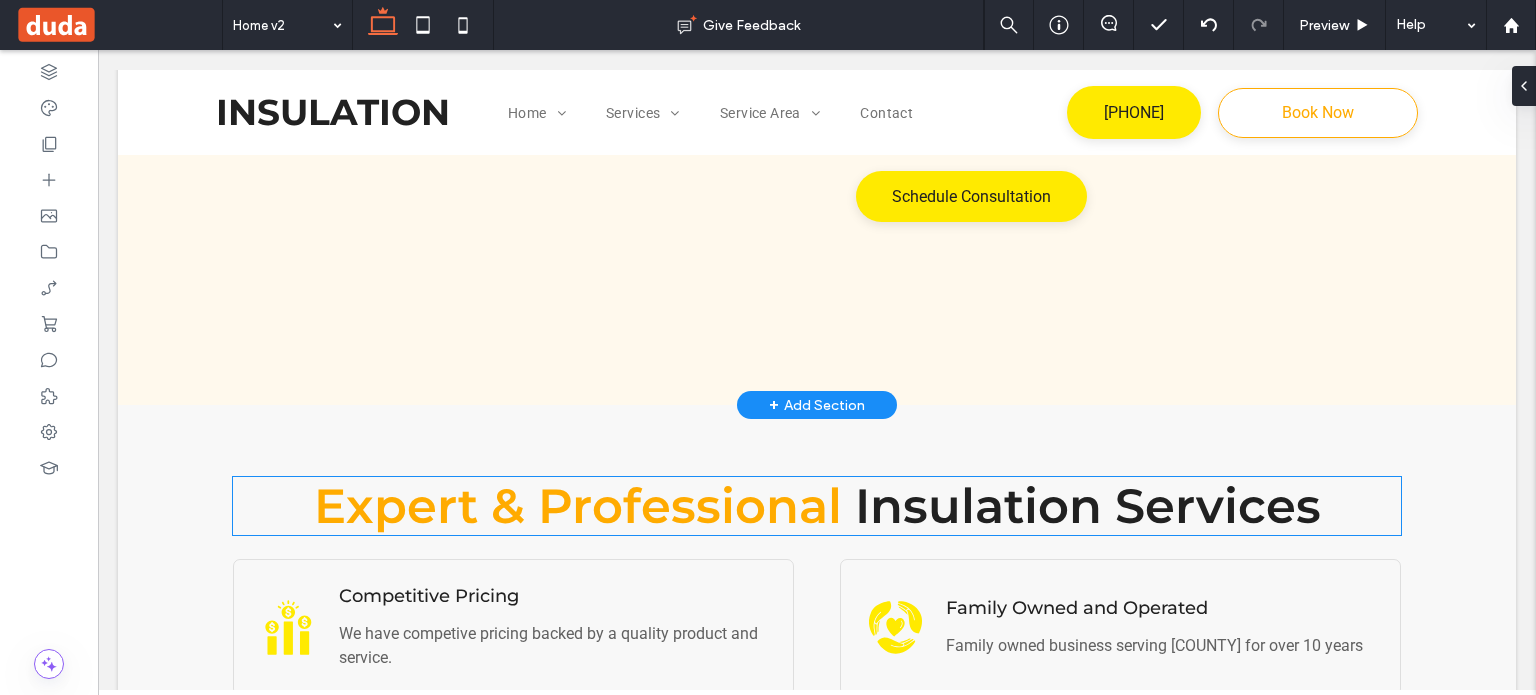 scroll, scrollTop: 799, scrollLeft: 0, axis: vertical 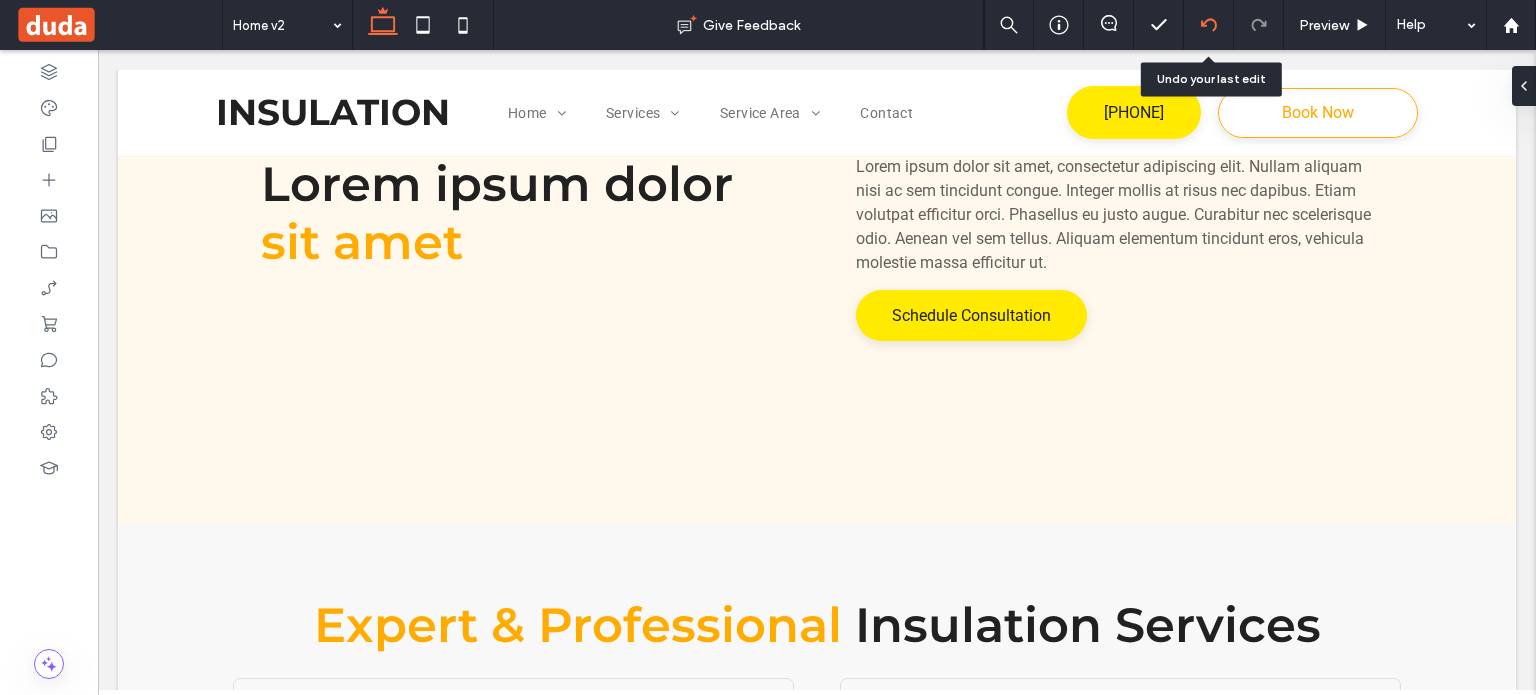 click 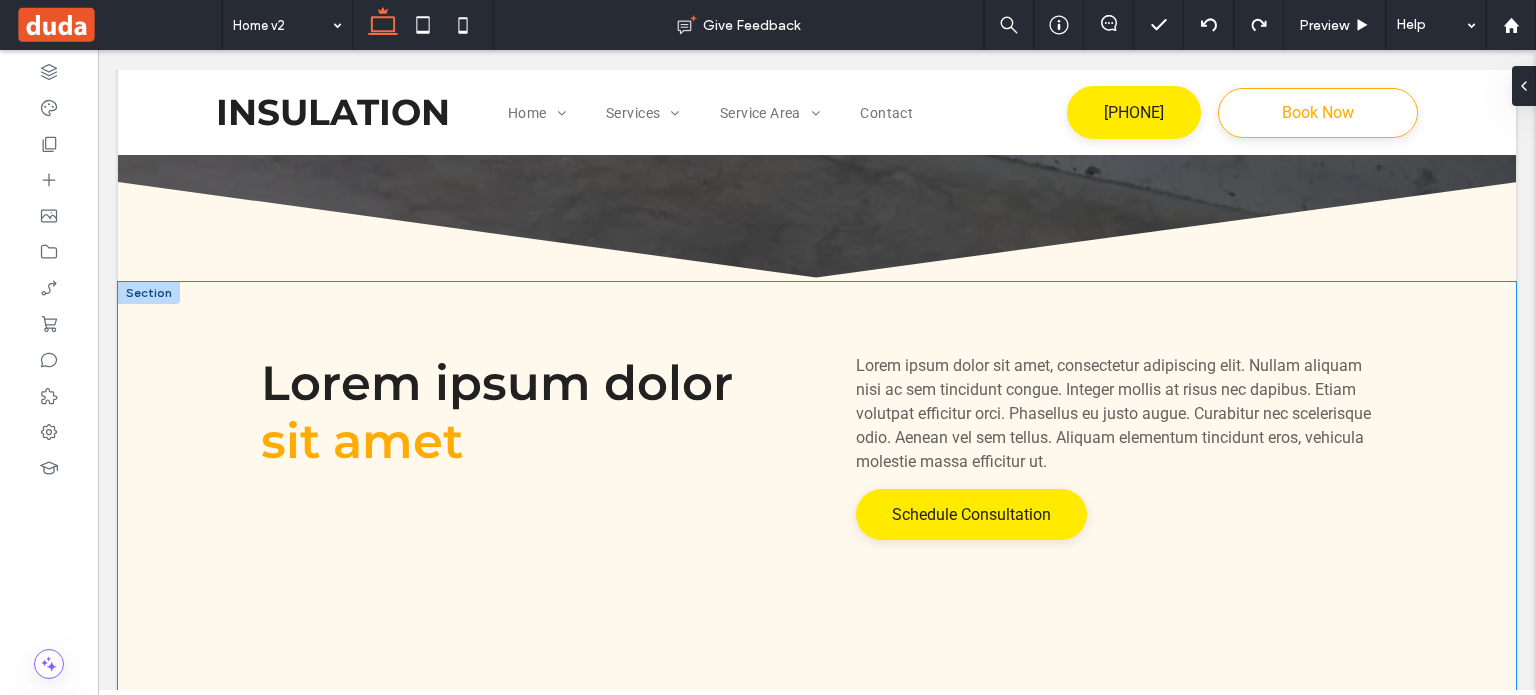scroll, scrollTop: 600, scrollLeft: 0, axis: vertical 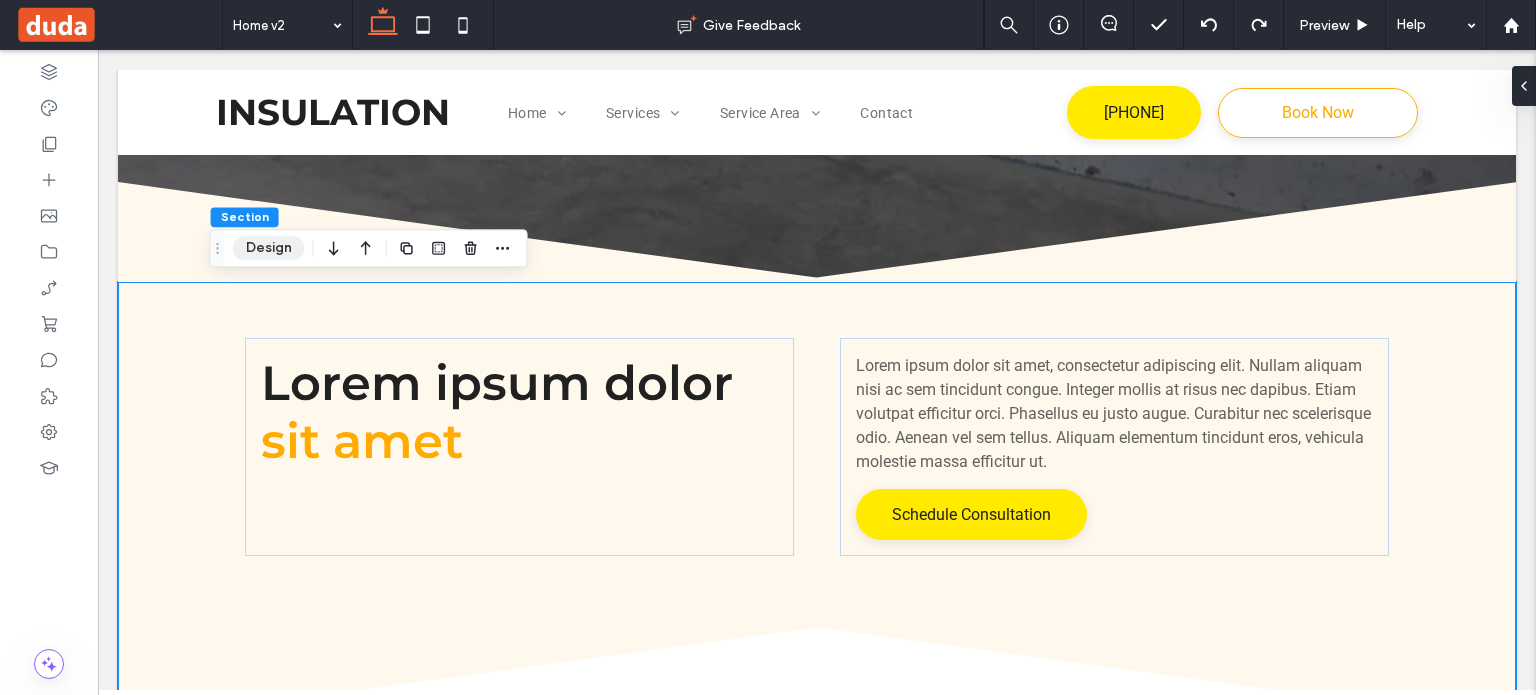 click on "Design" at bounding box center [269, 248] 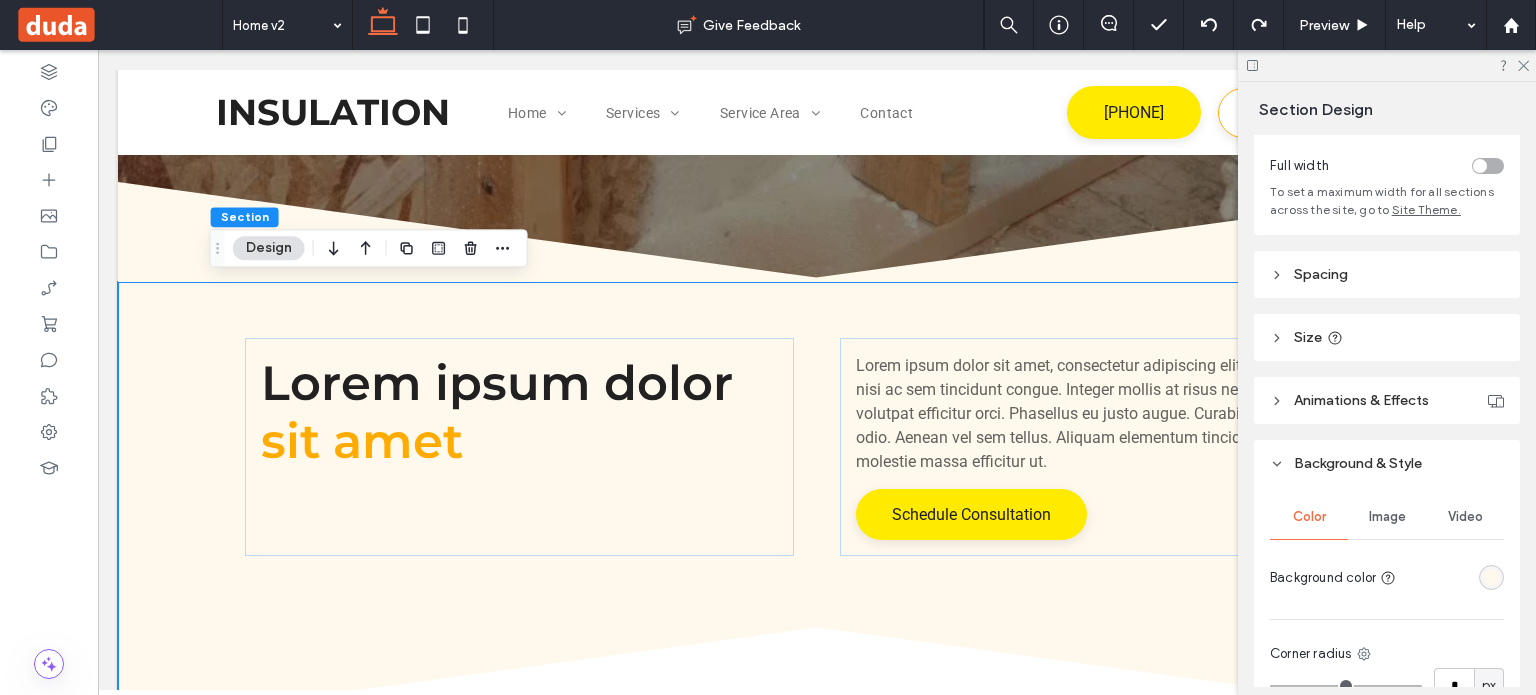 scroll, scrollTop: 200, scrollLeft: 0, axis: vertical 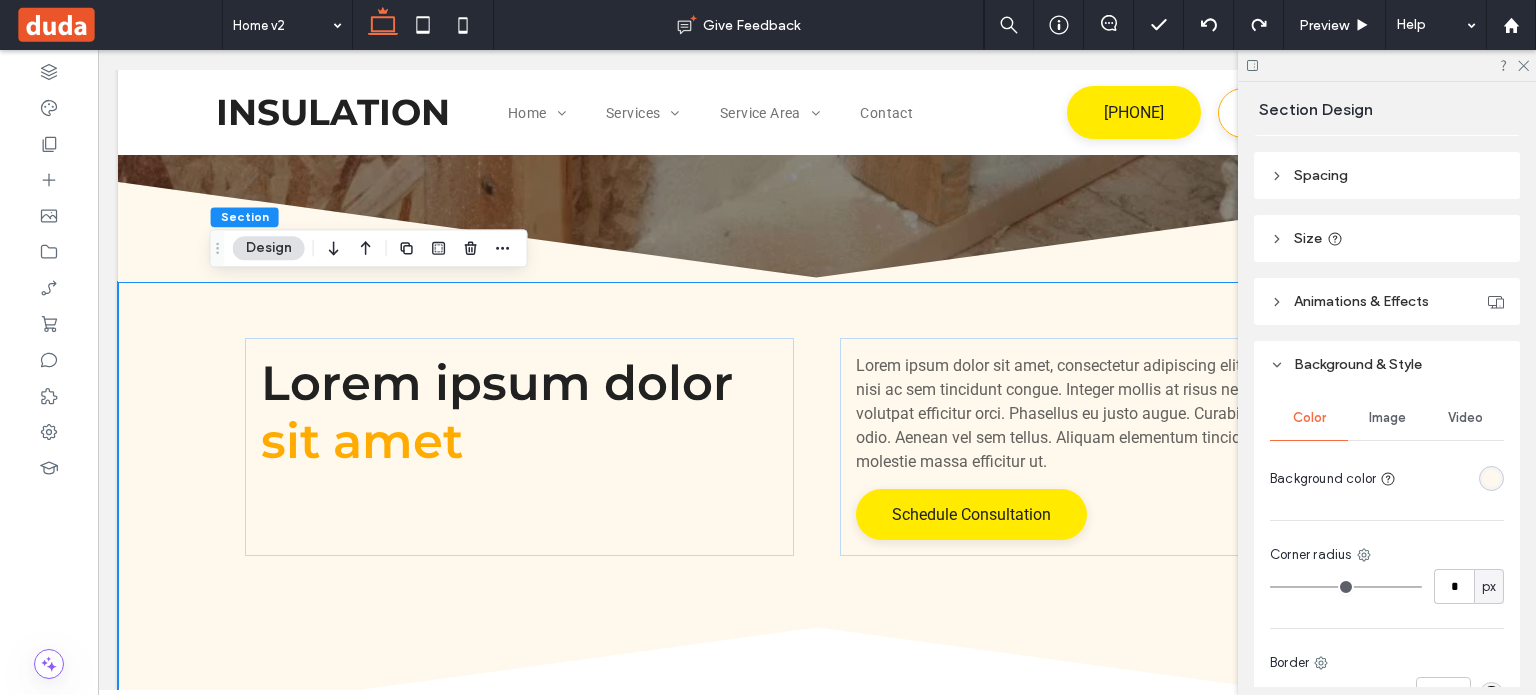 click on "Image" at bounding box center (1387, 418) 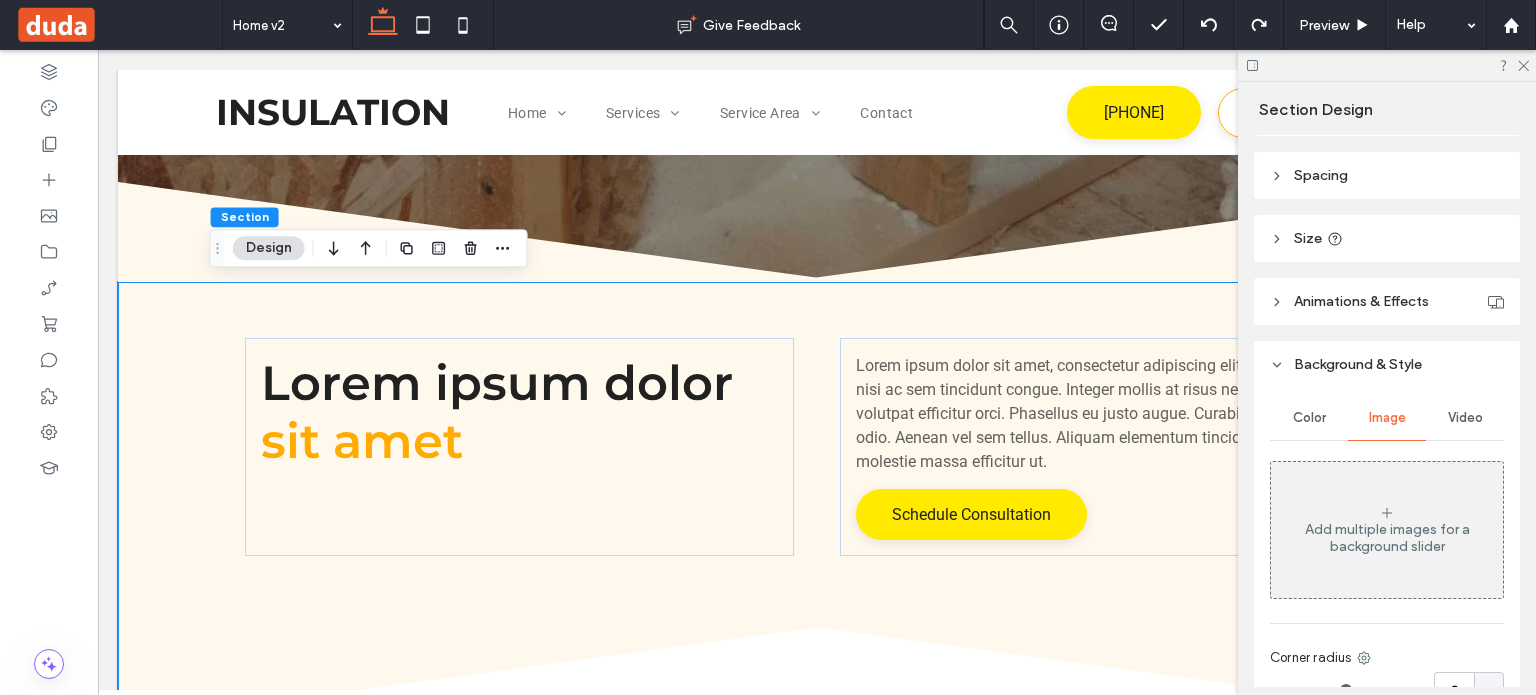 click on "Add multiple images for a background slider" at bounding box center [1387, 530] 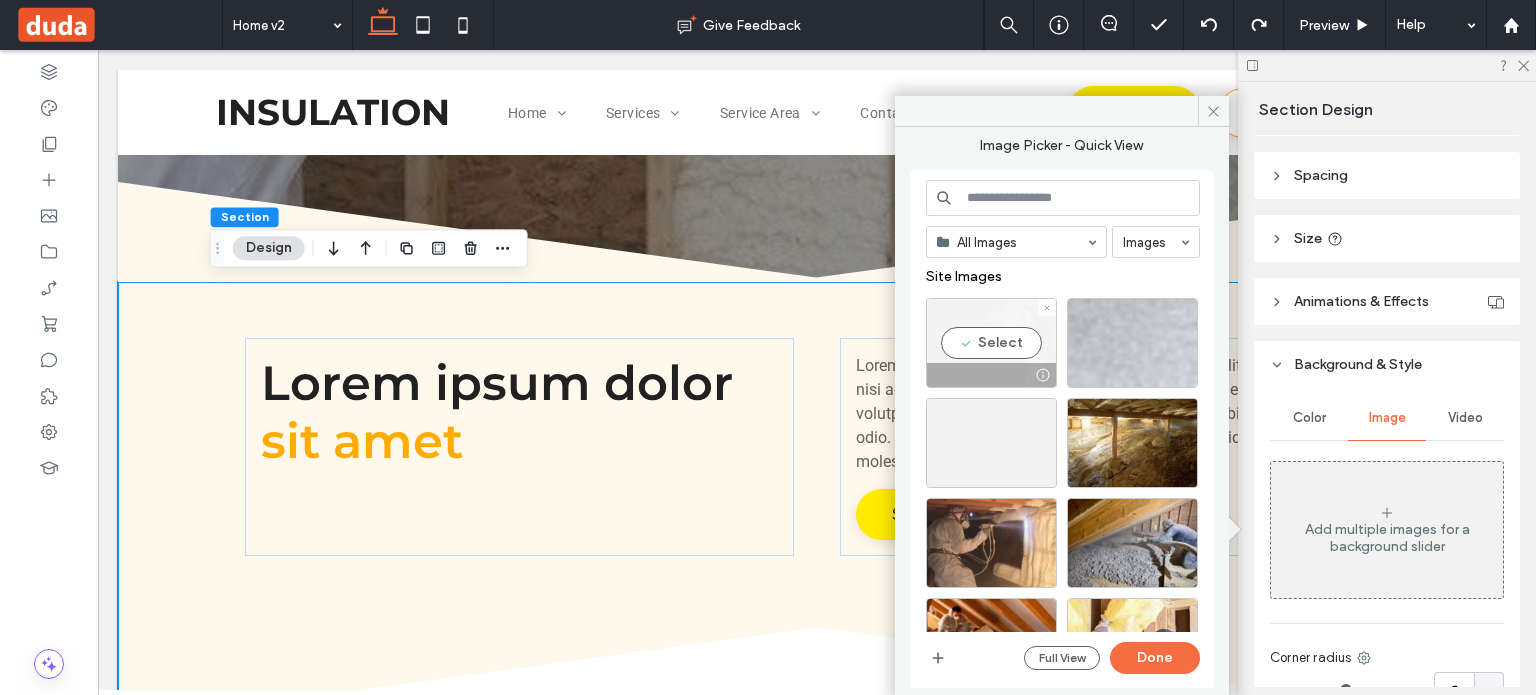 click on "Select" at bounding box center (991, 343) 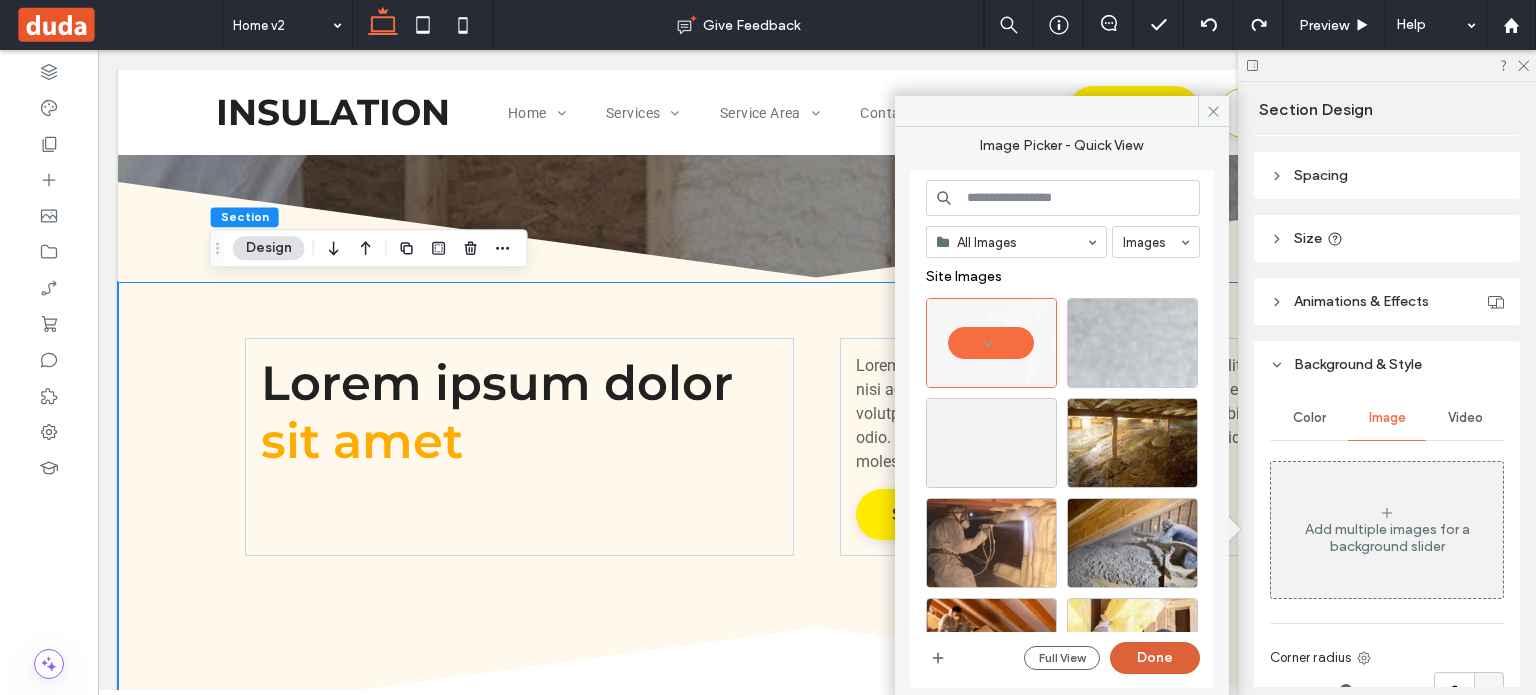 click on "Done" at bounding box center [1155, 658] 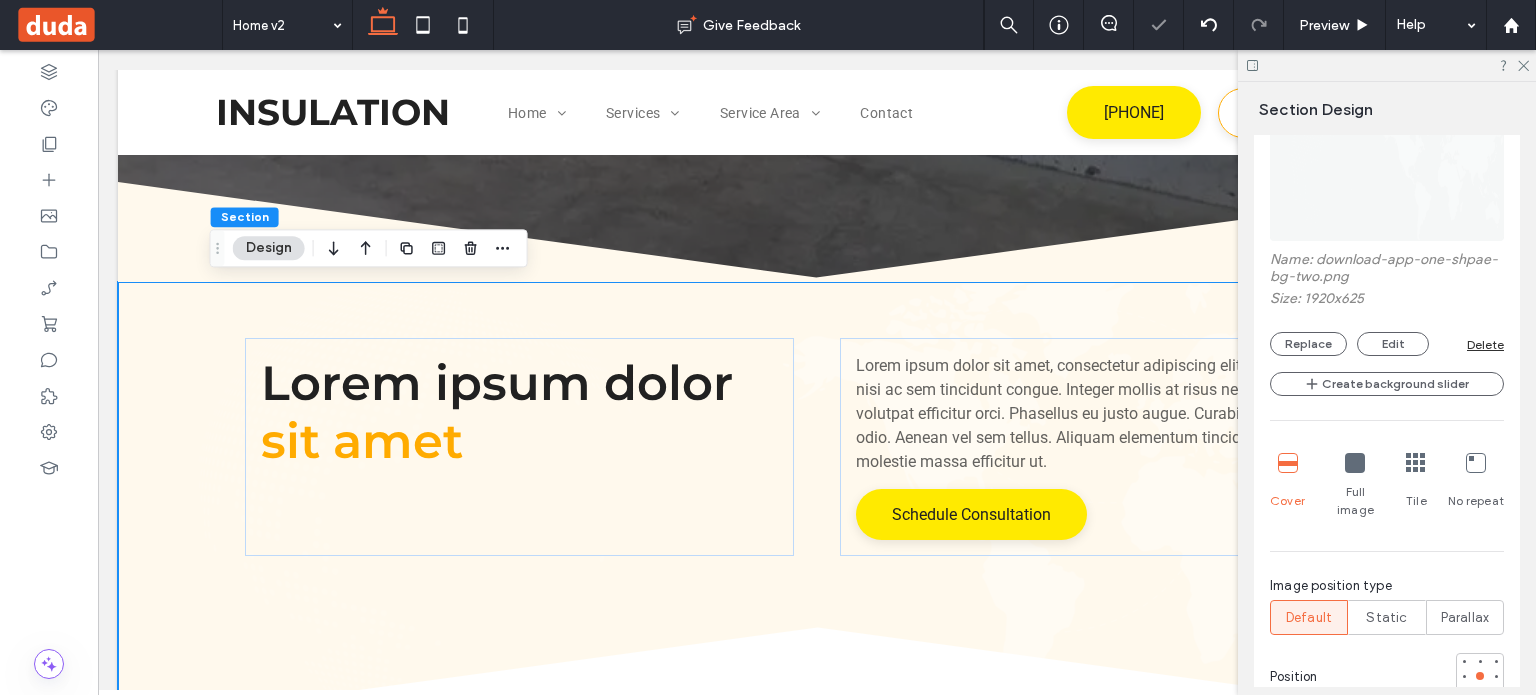 scroll, scrollTop: 600, scrollLeft: 0, axis: vertical 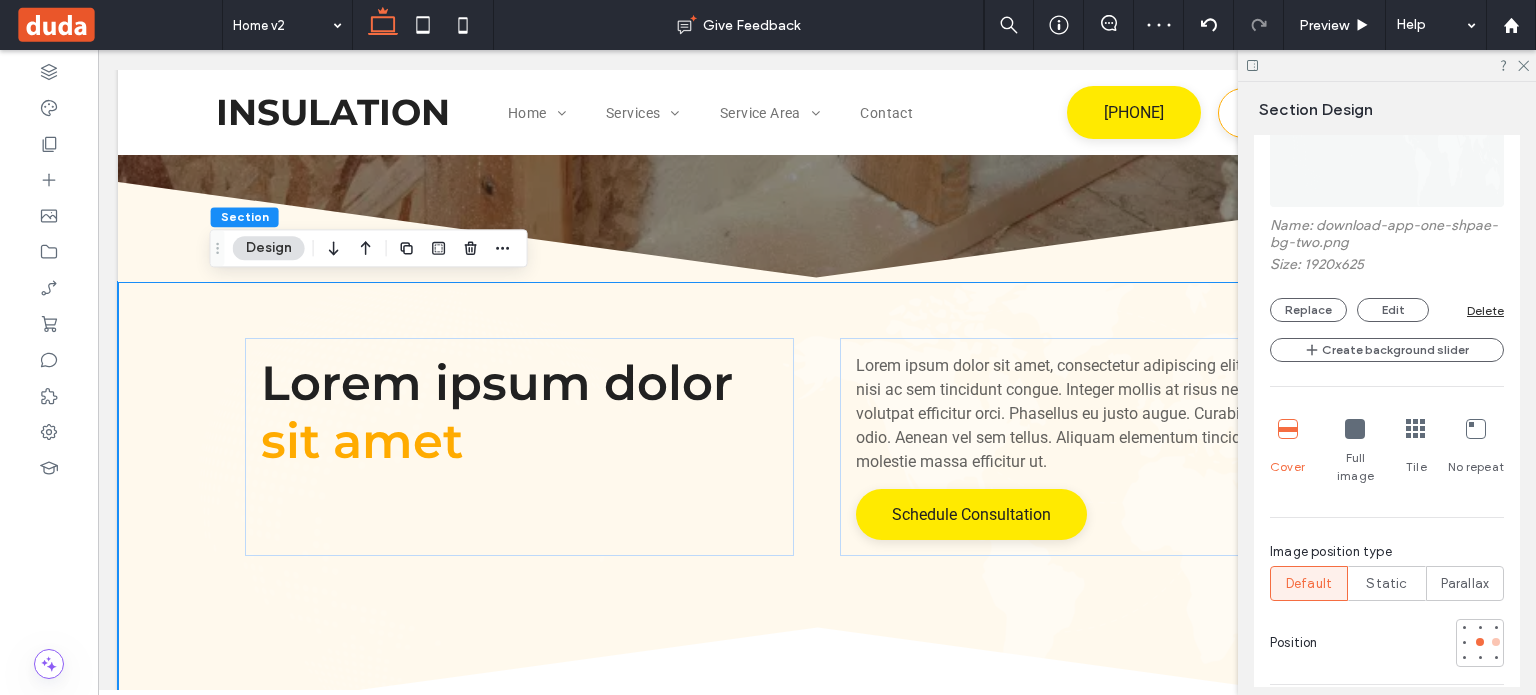 click at bounding box center (1496, 642) 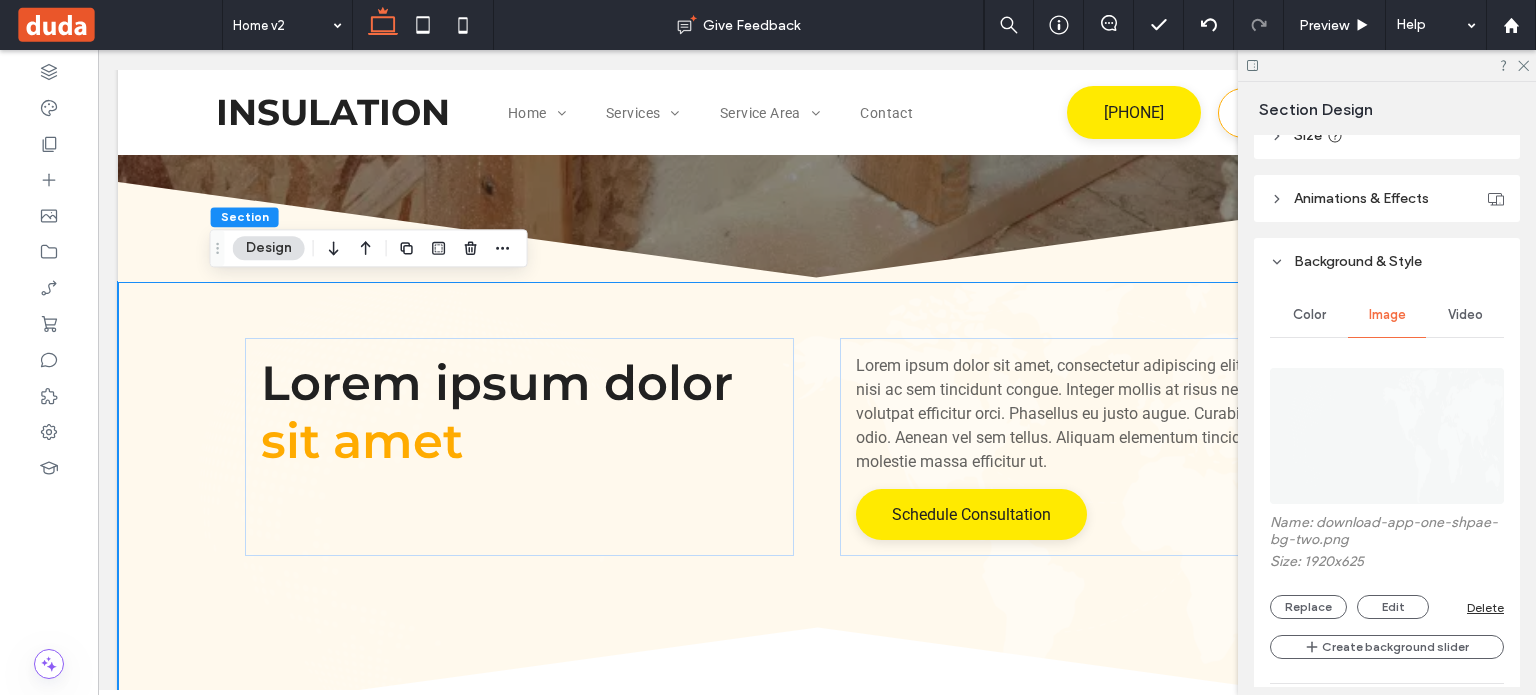 scroll, scrollTop: 300, scrollLeft: 0, axis: vertical 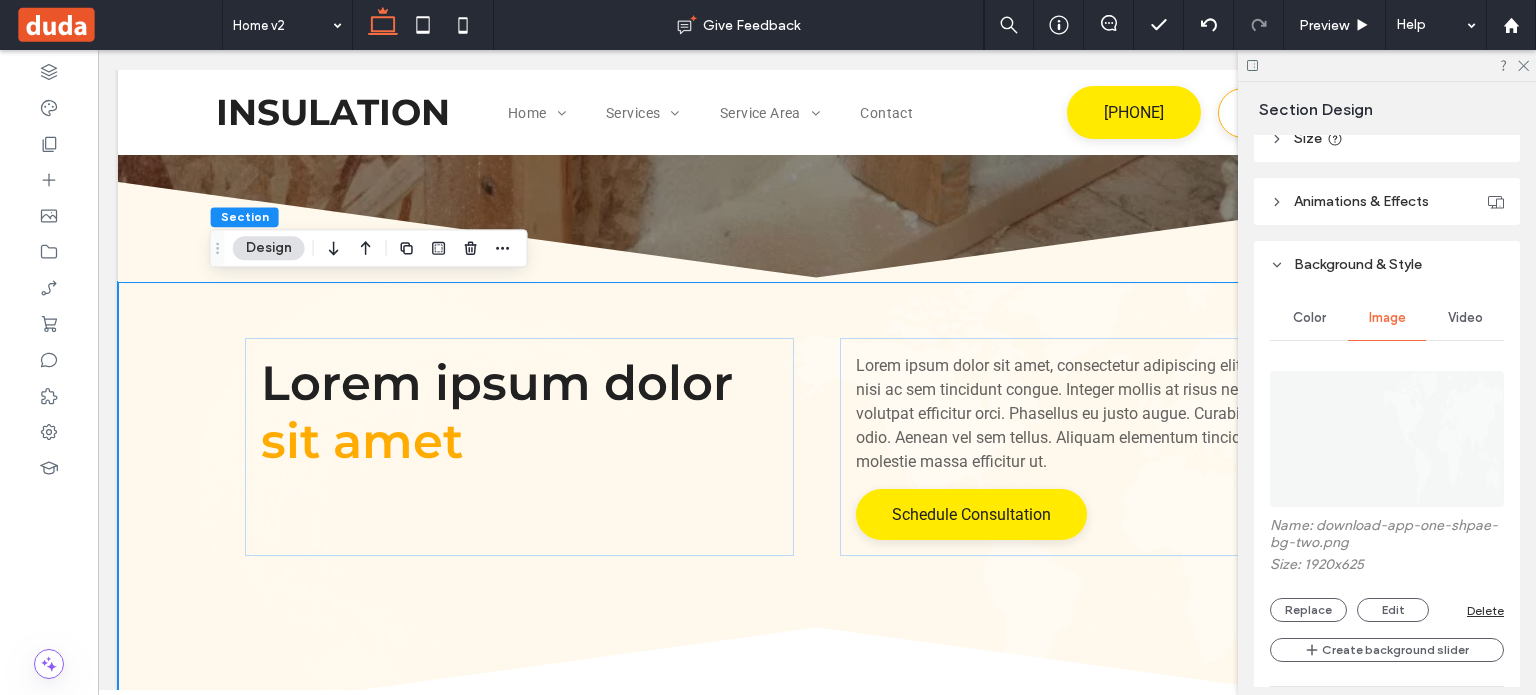 click on "Color" at bounding box center [1309, 318] 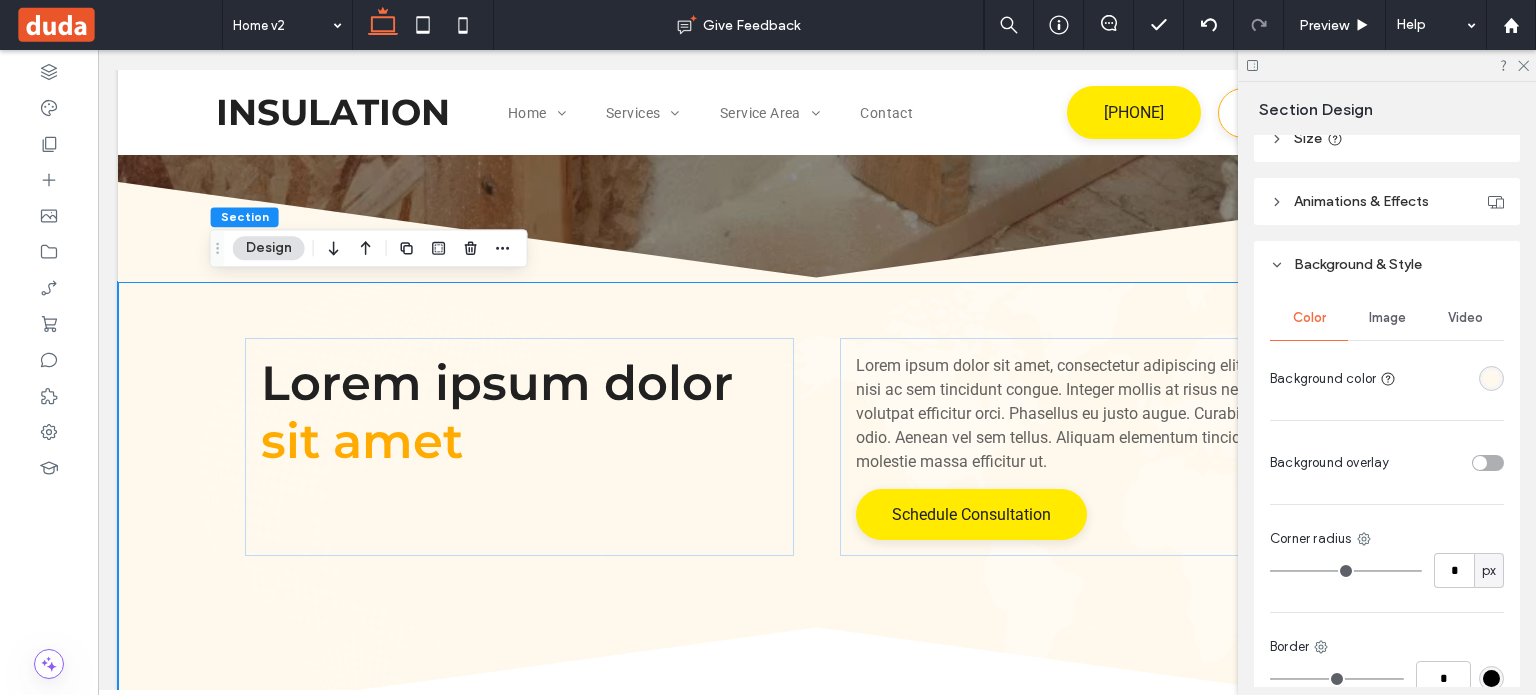 click at bounding box center (1491, 378) 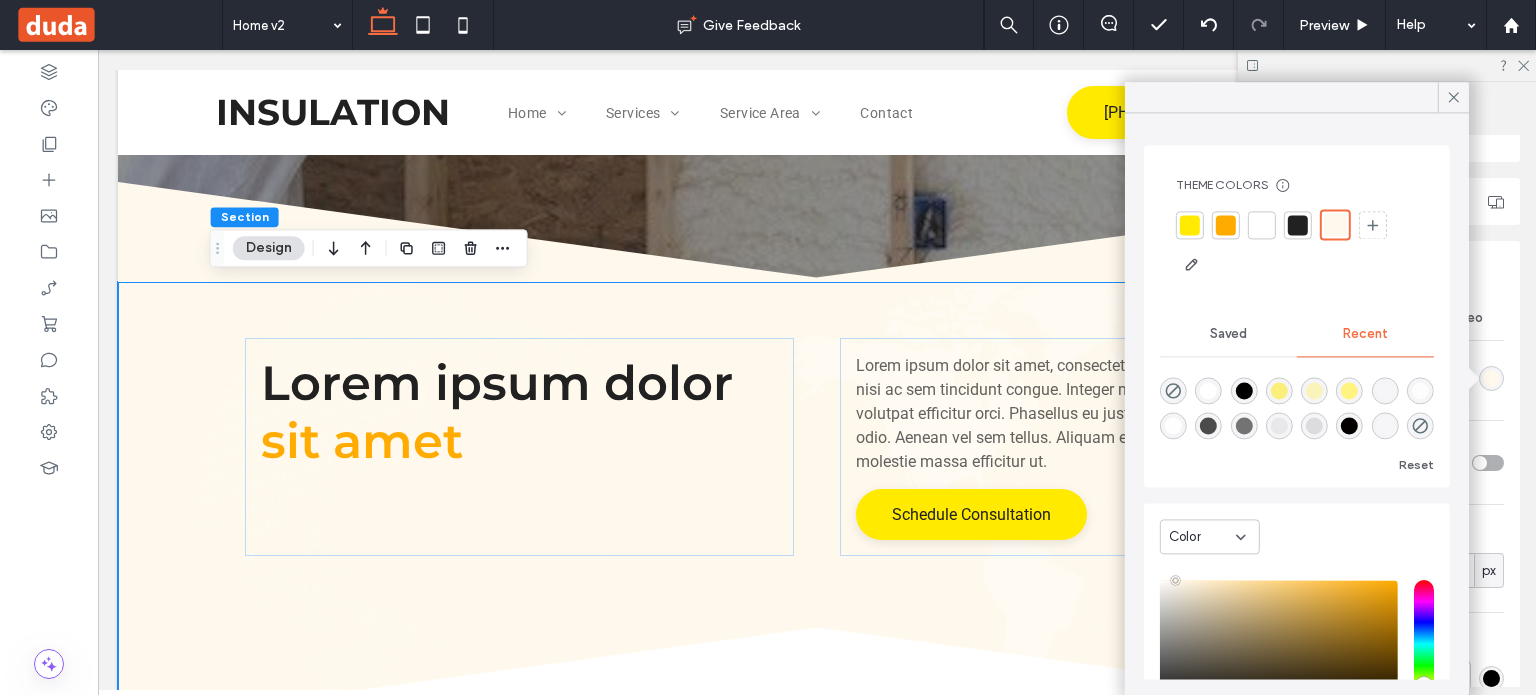 scroll, scrollTop: 155, scrollLeft: 0, axis: vertical 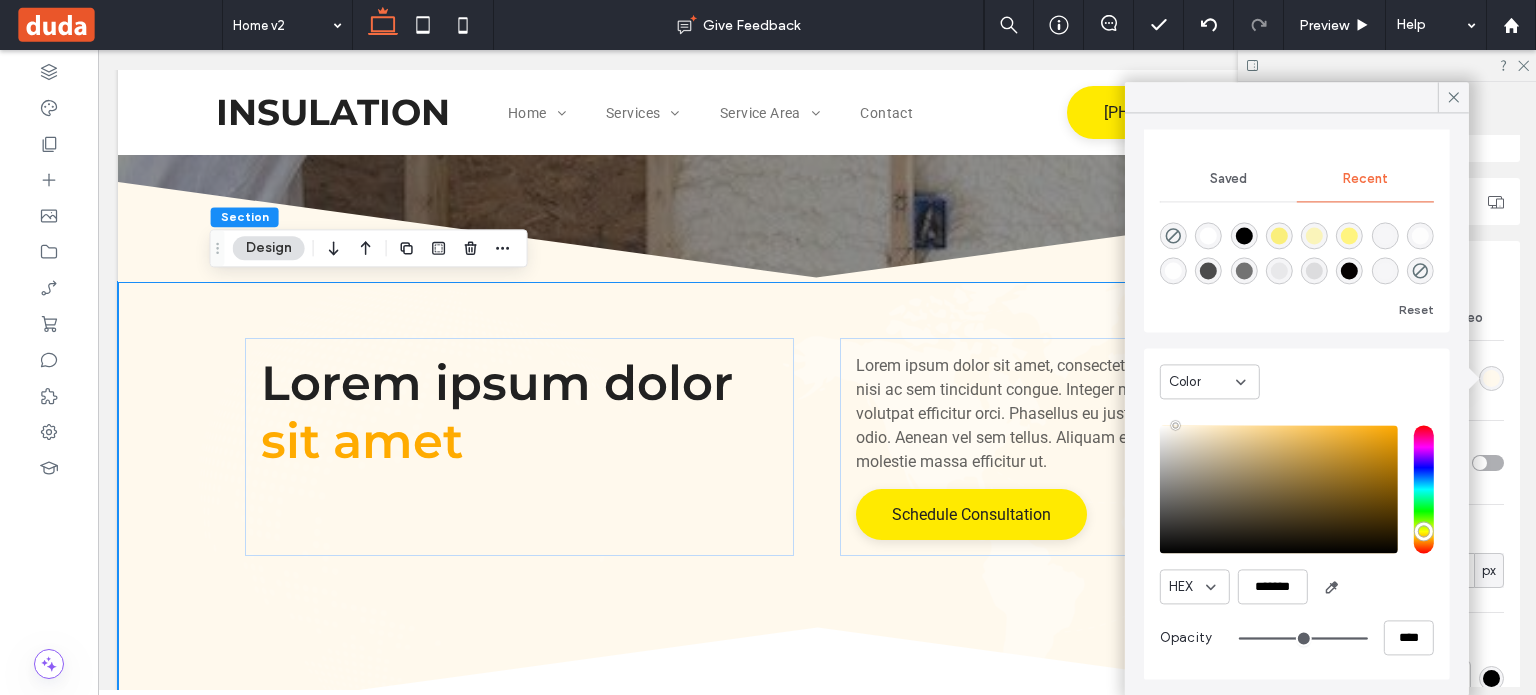 type on "**" 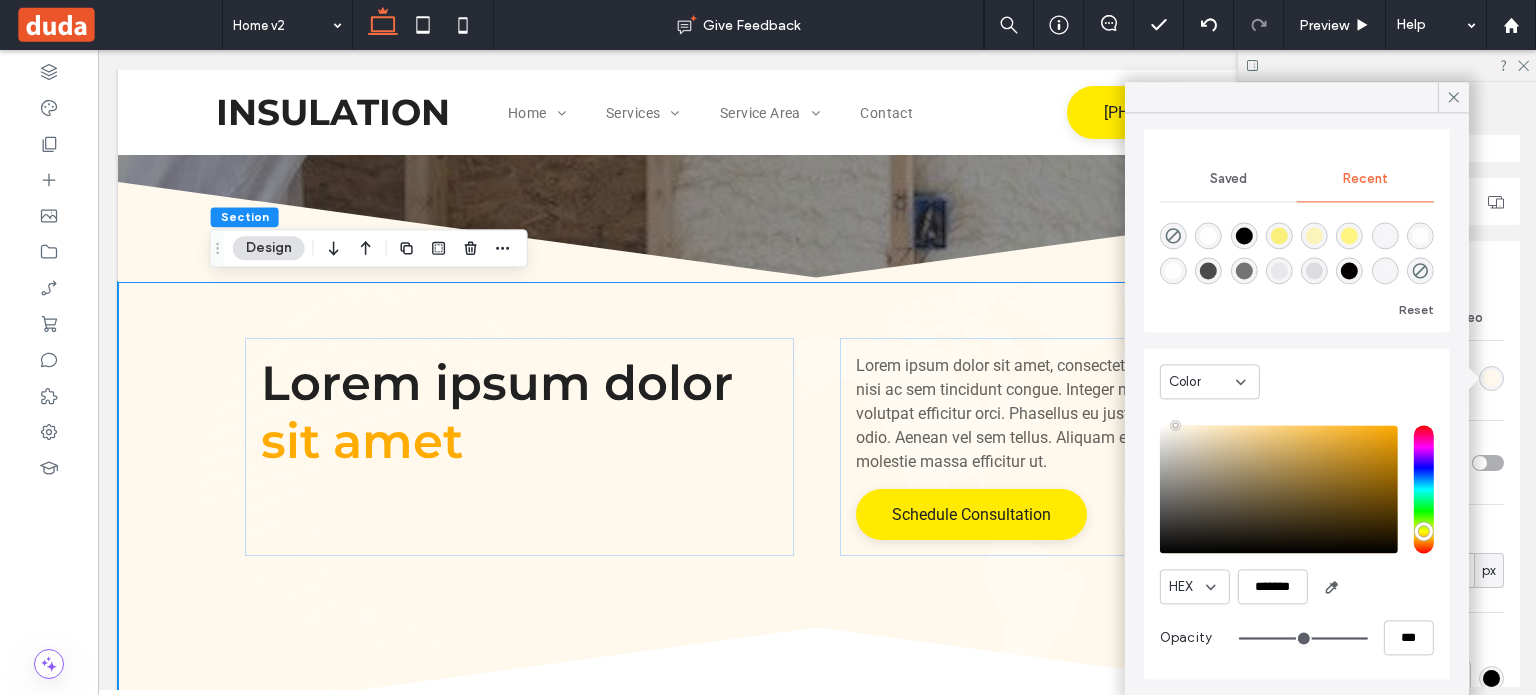 drag, startPoint x: 1337, startPoint y: 635, endPoint x: 1297, endPoint y: 639, distance: 40.1995 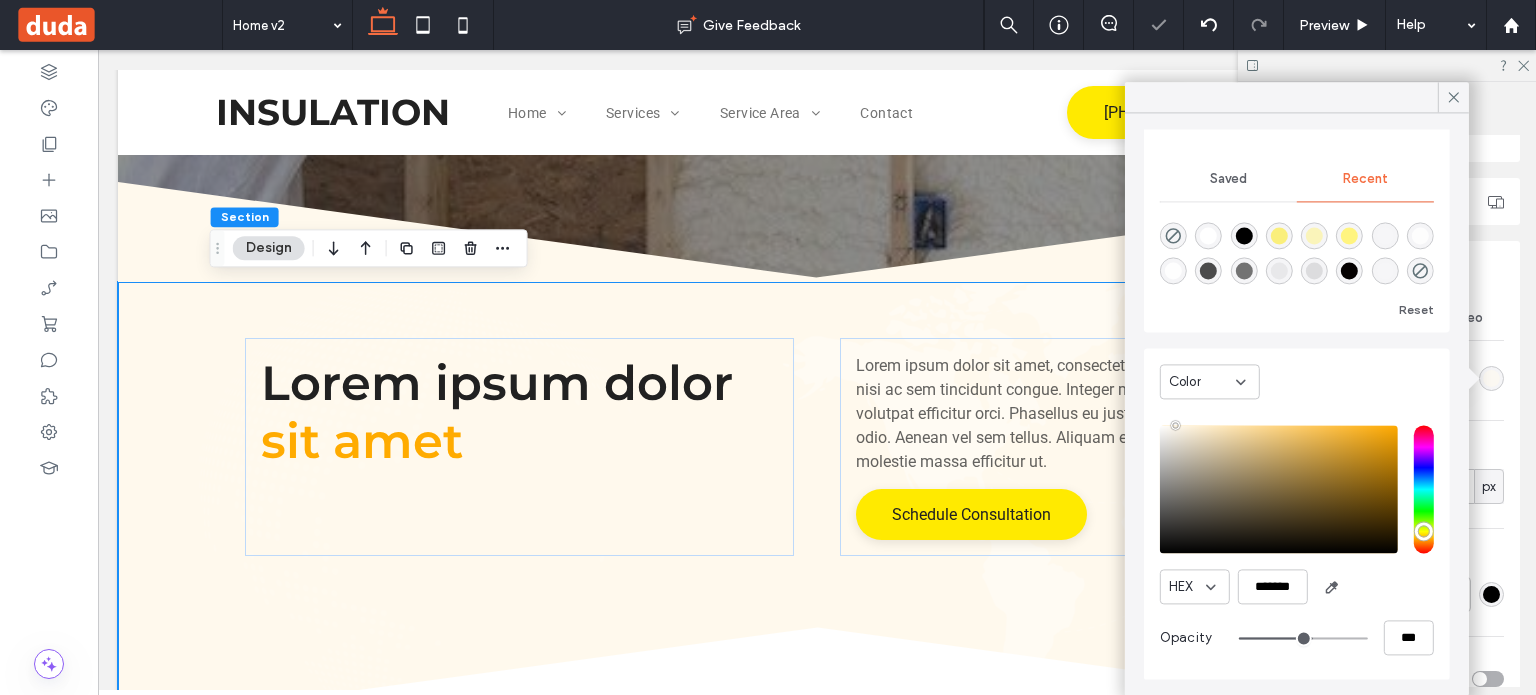 type on "***" 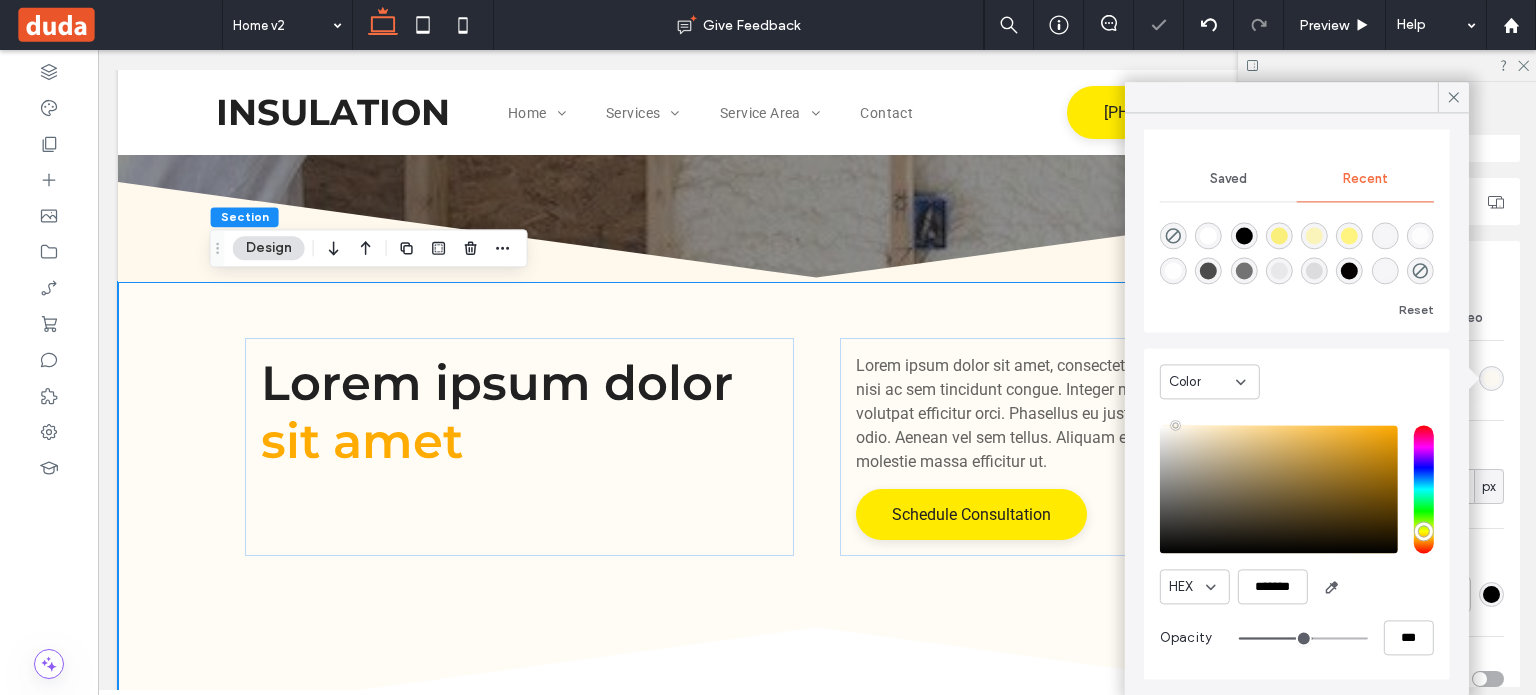 type on "**" 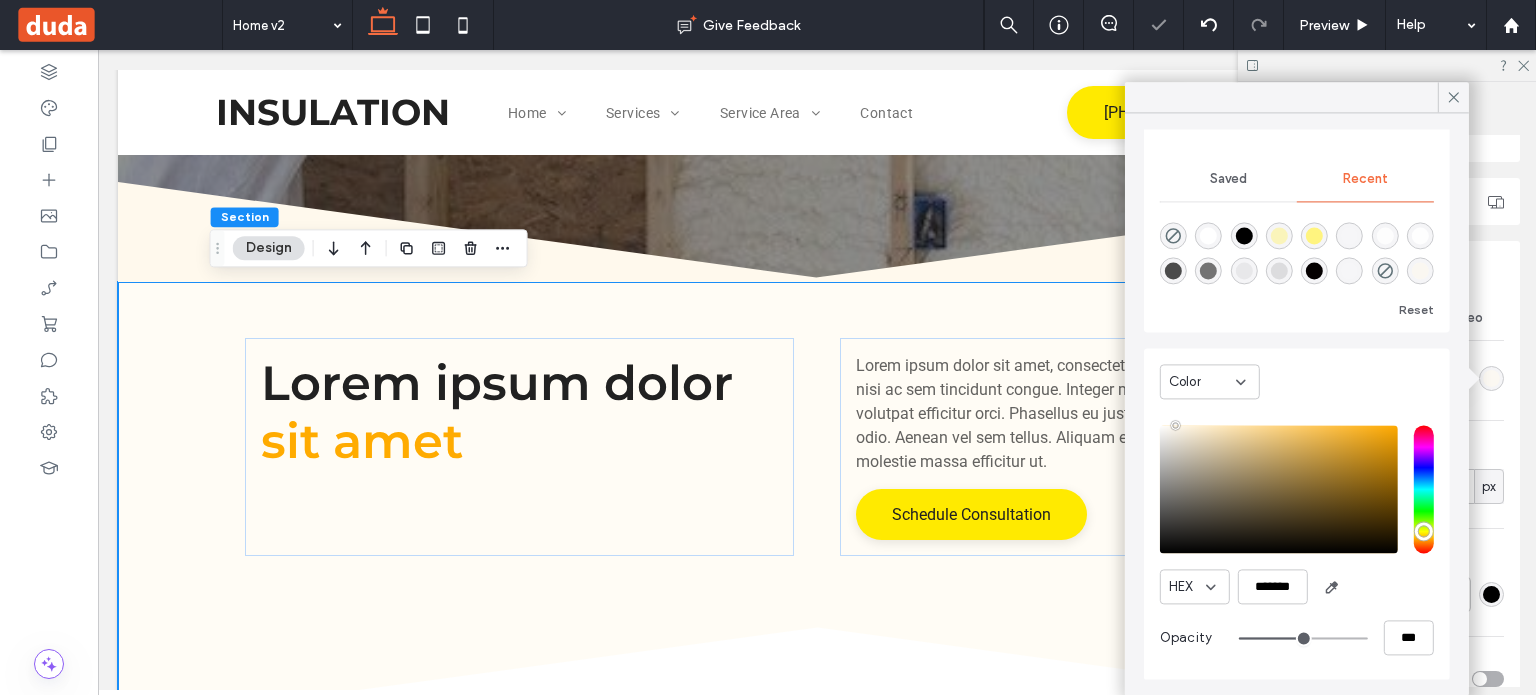 type on "**" 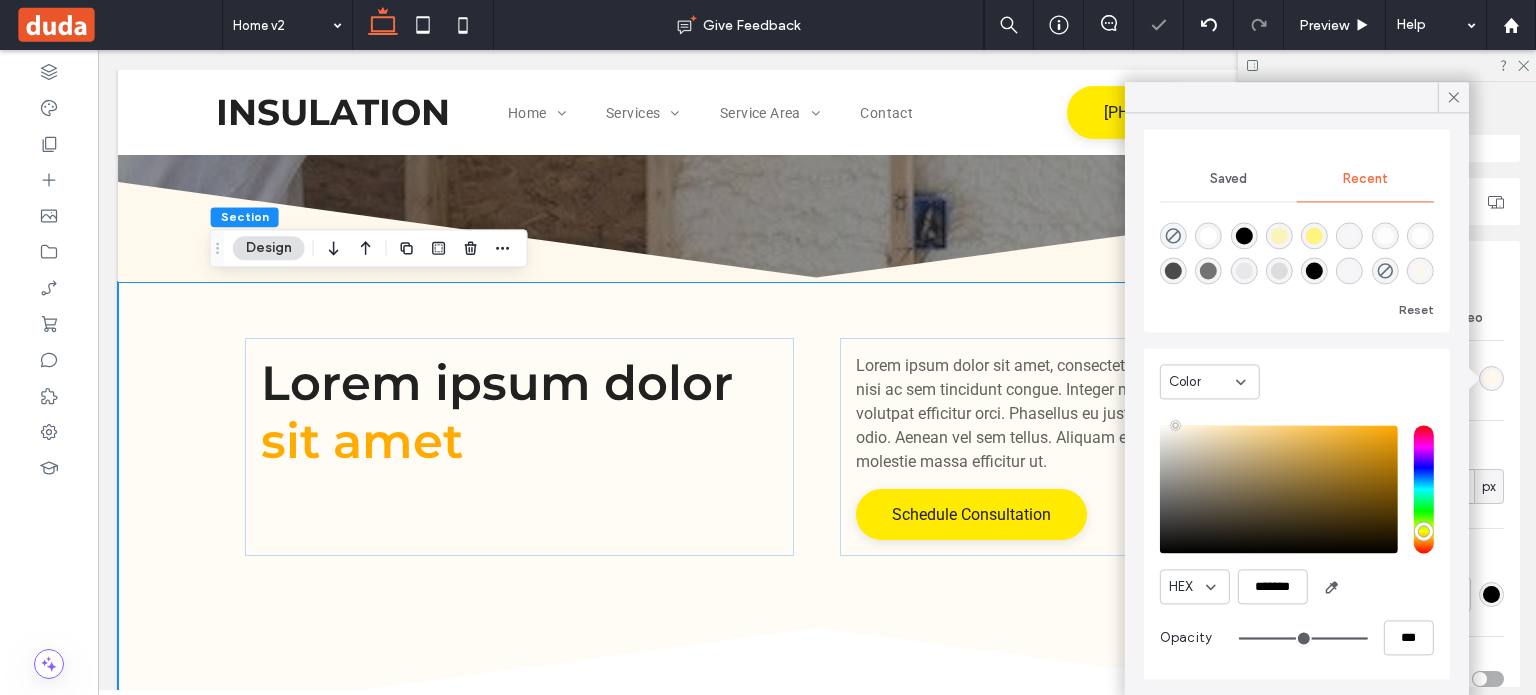 type on "***" 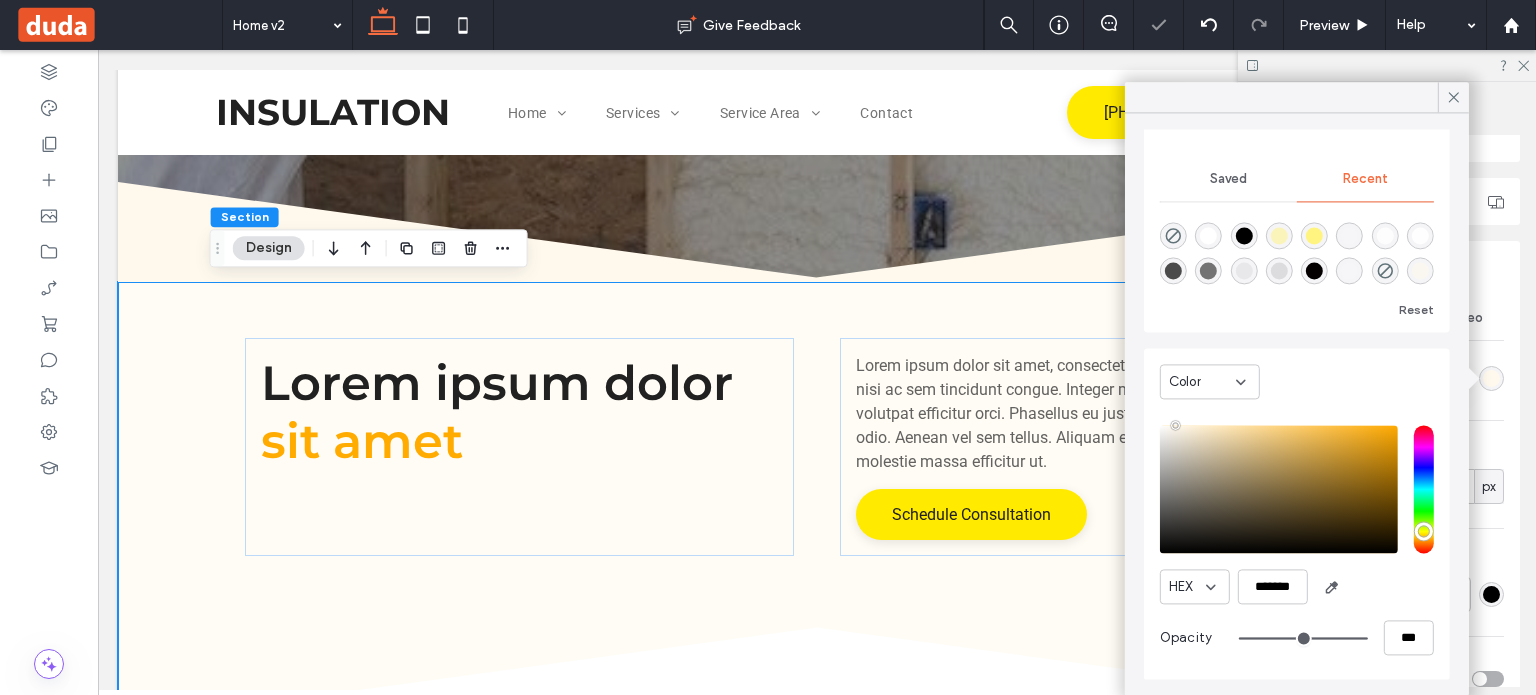 type on "****" 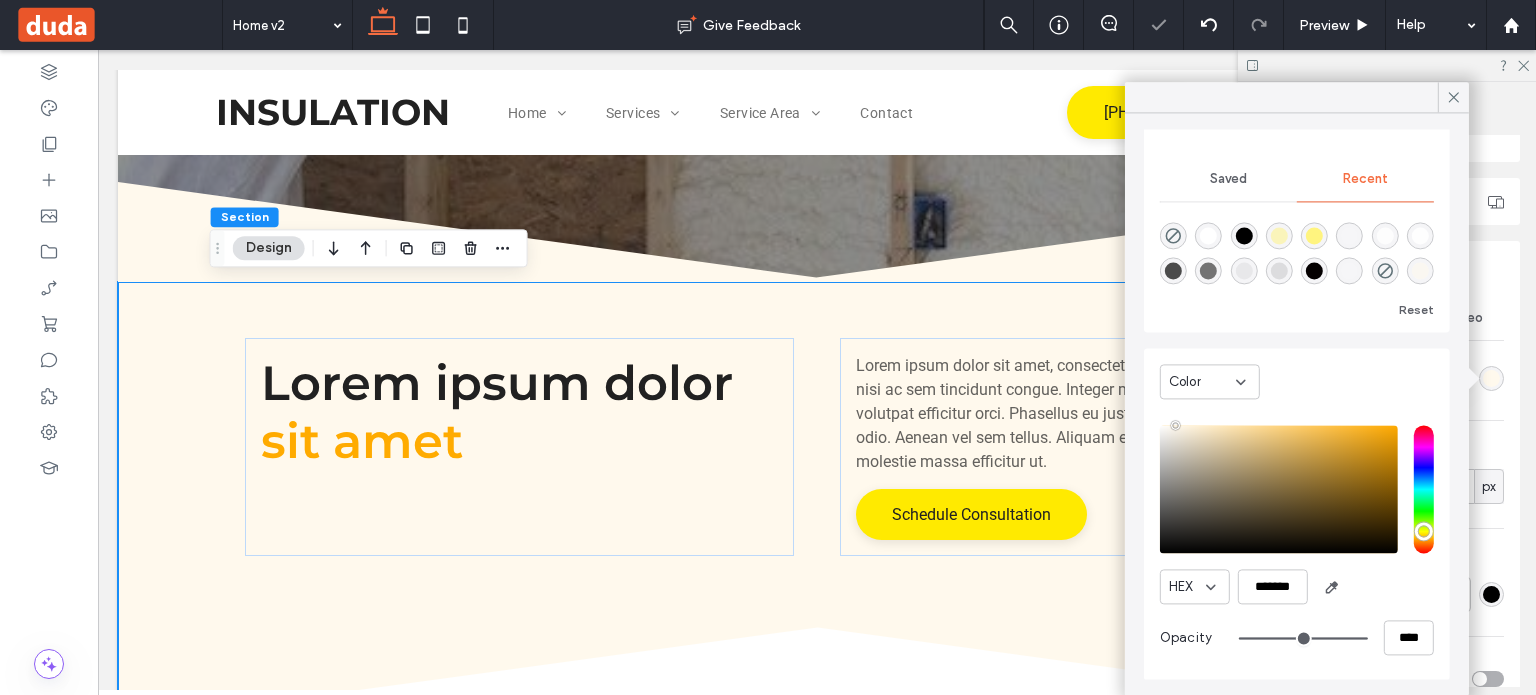 drag, startPoint x: 1297, startPoint y: 639, endPoint x: 1365, endPoint y: 638, distance: 68.007355 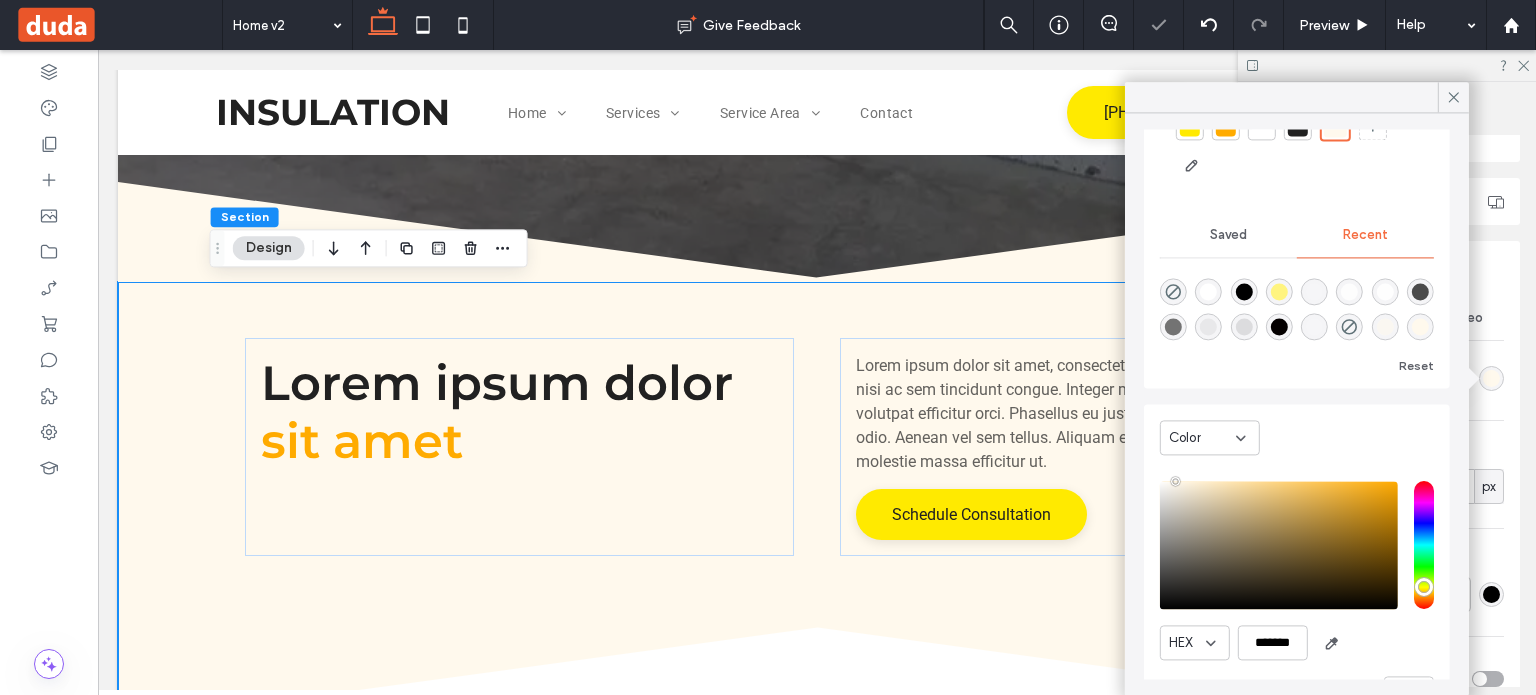 scroll, scrollTop: 0, scrollLeft: 0, axis: both 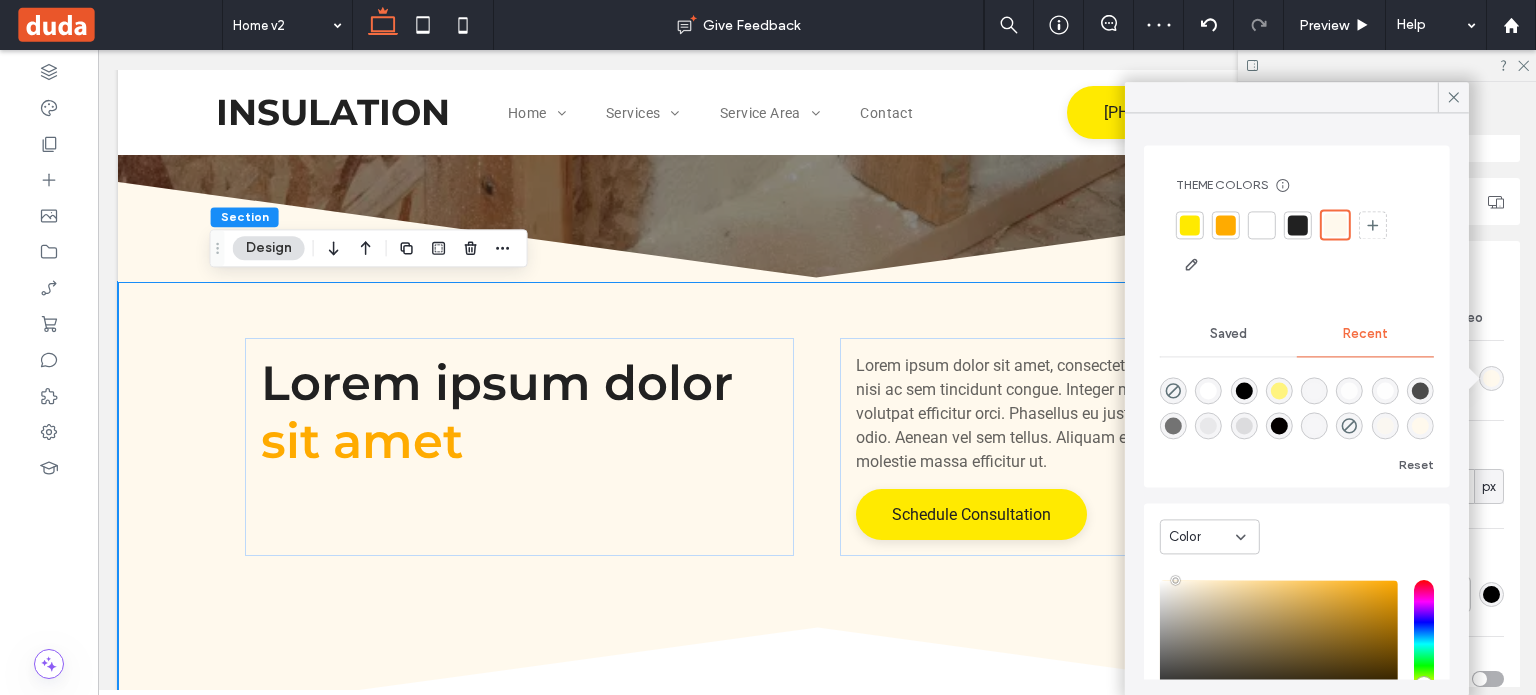 click at bounding box center (1190, 225) 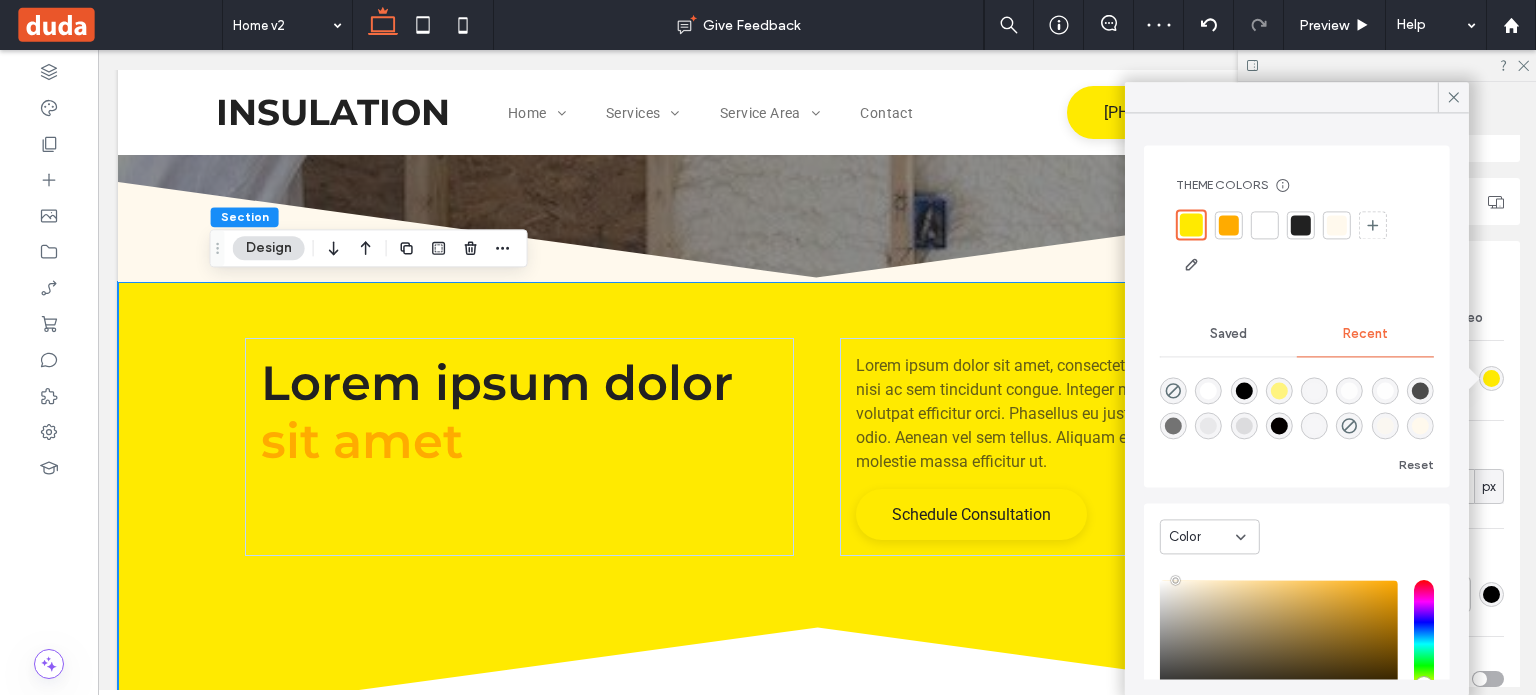 click at bounding box center [1337, 225] 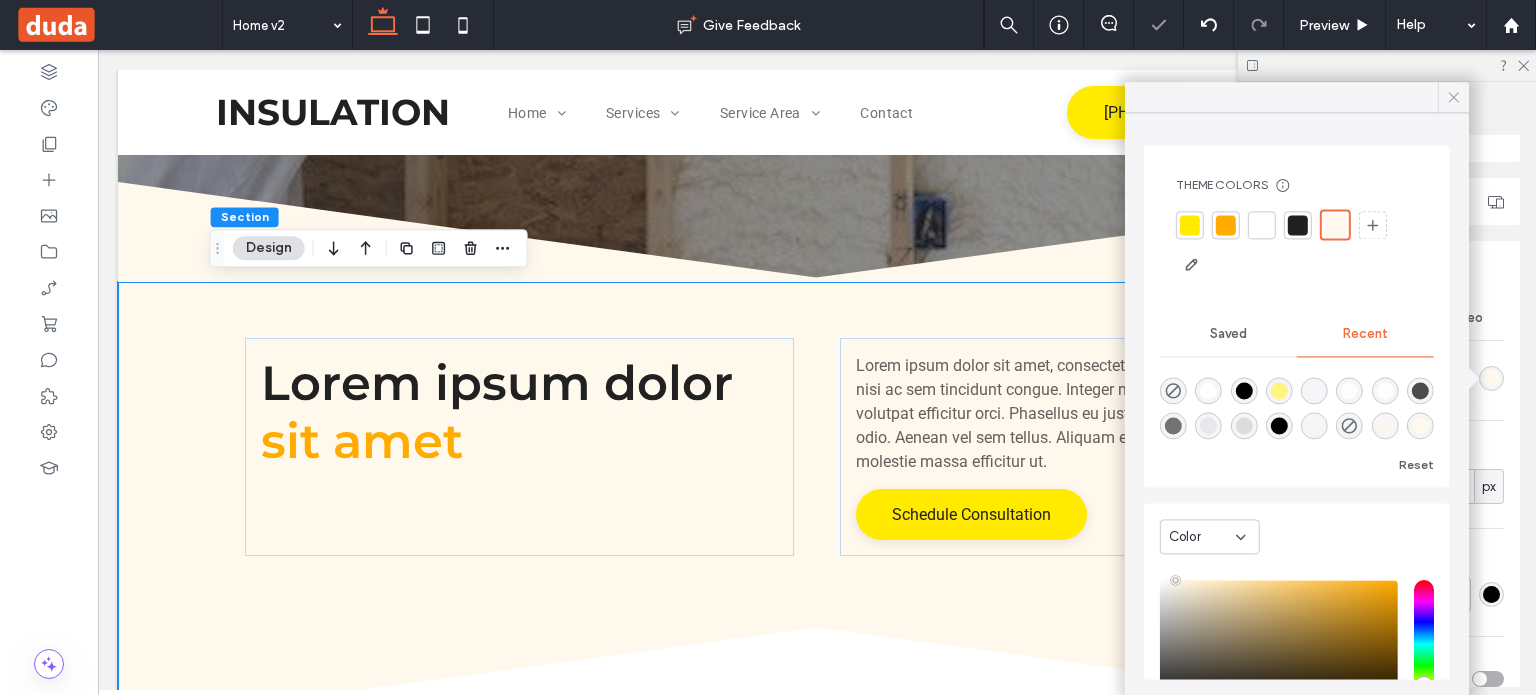 click 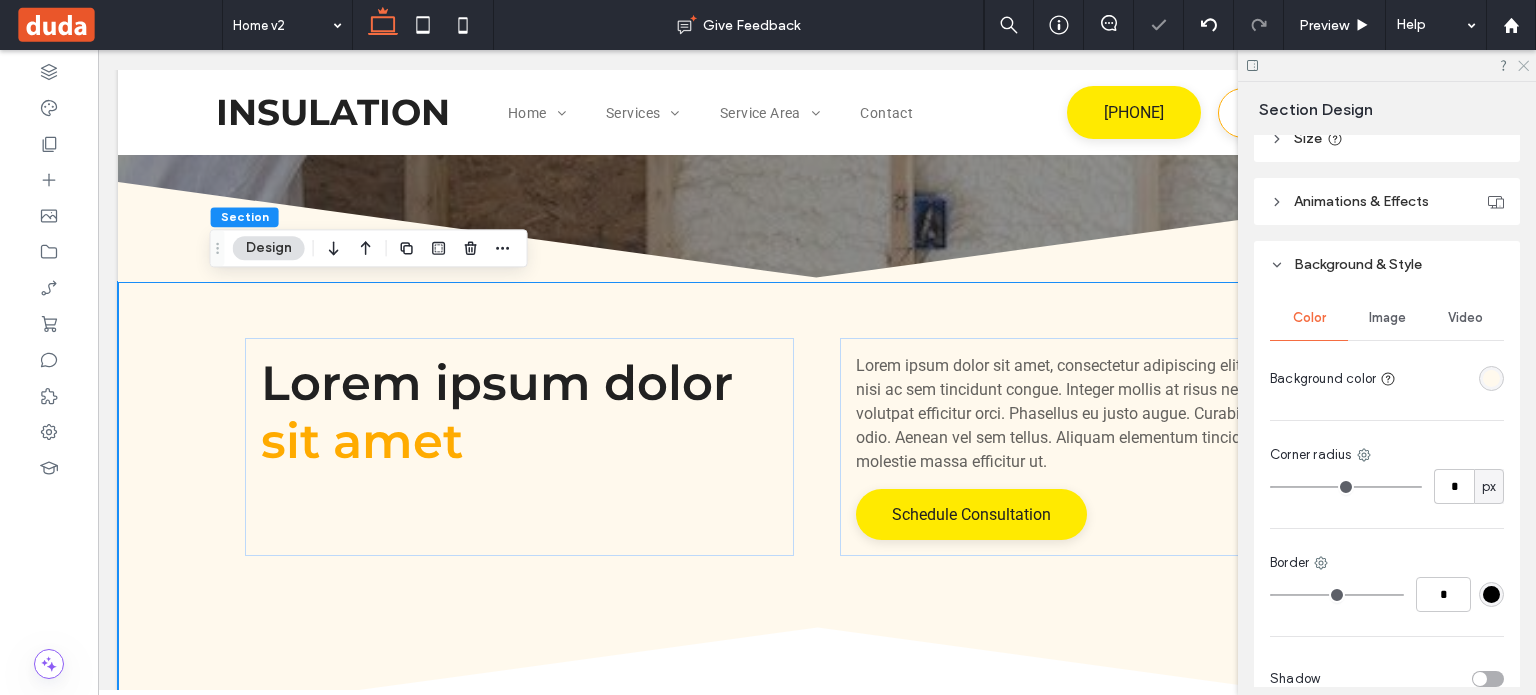 click 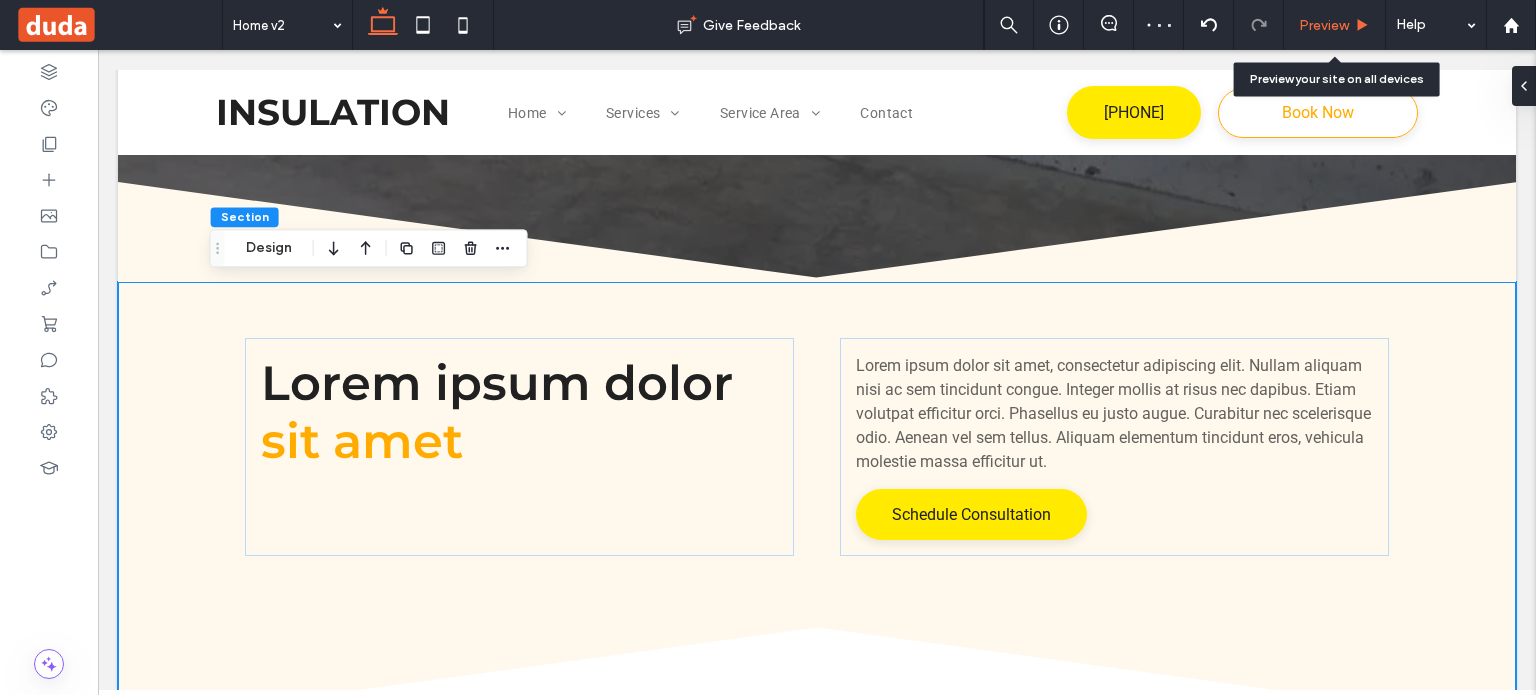 click on "Preview" at bounding box center (1324, 25) 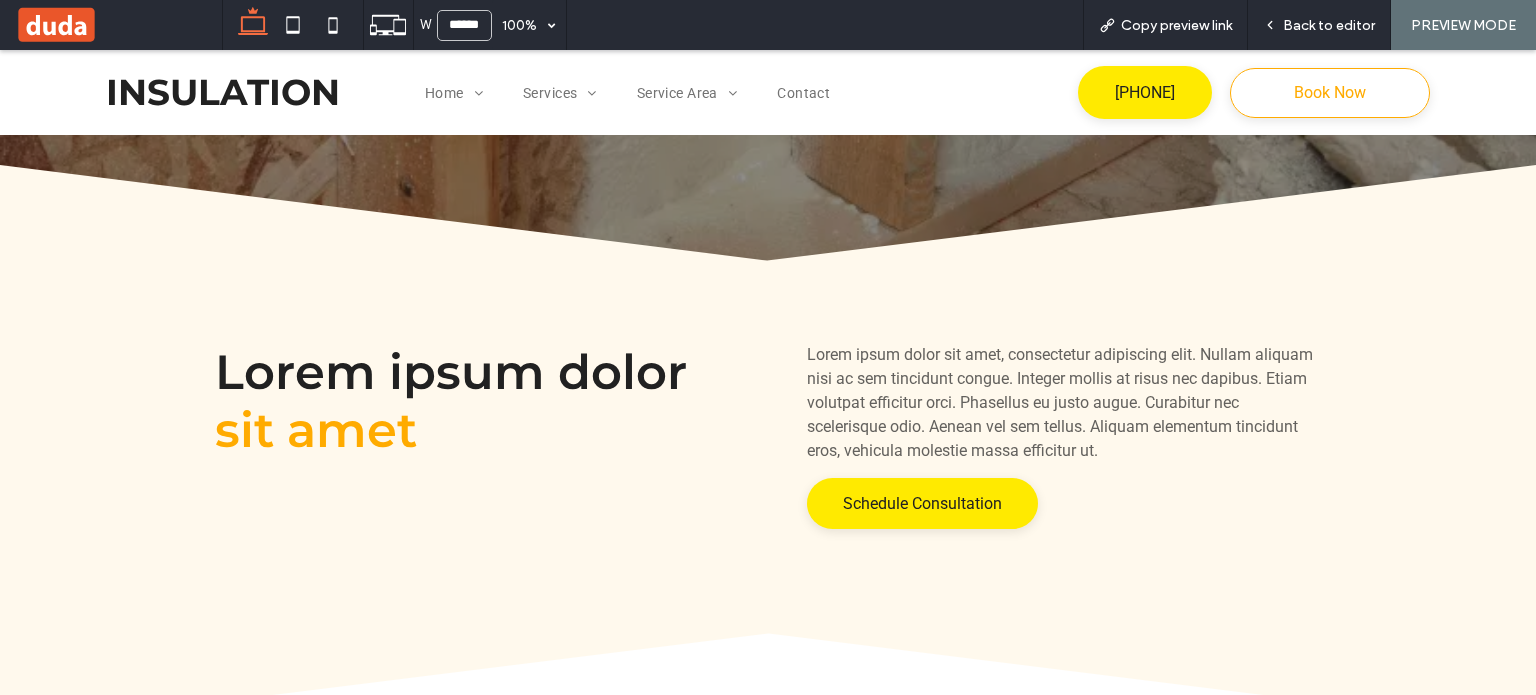 scroll, scrollTop: 600, scrollLeft: 0, axis: vertical 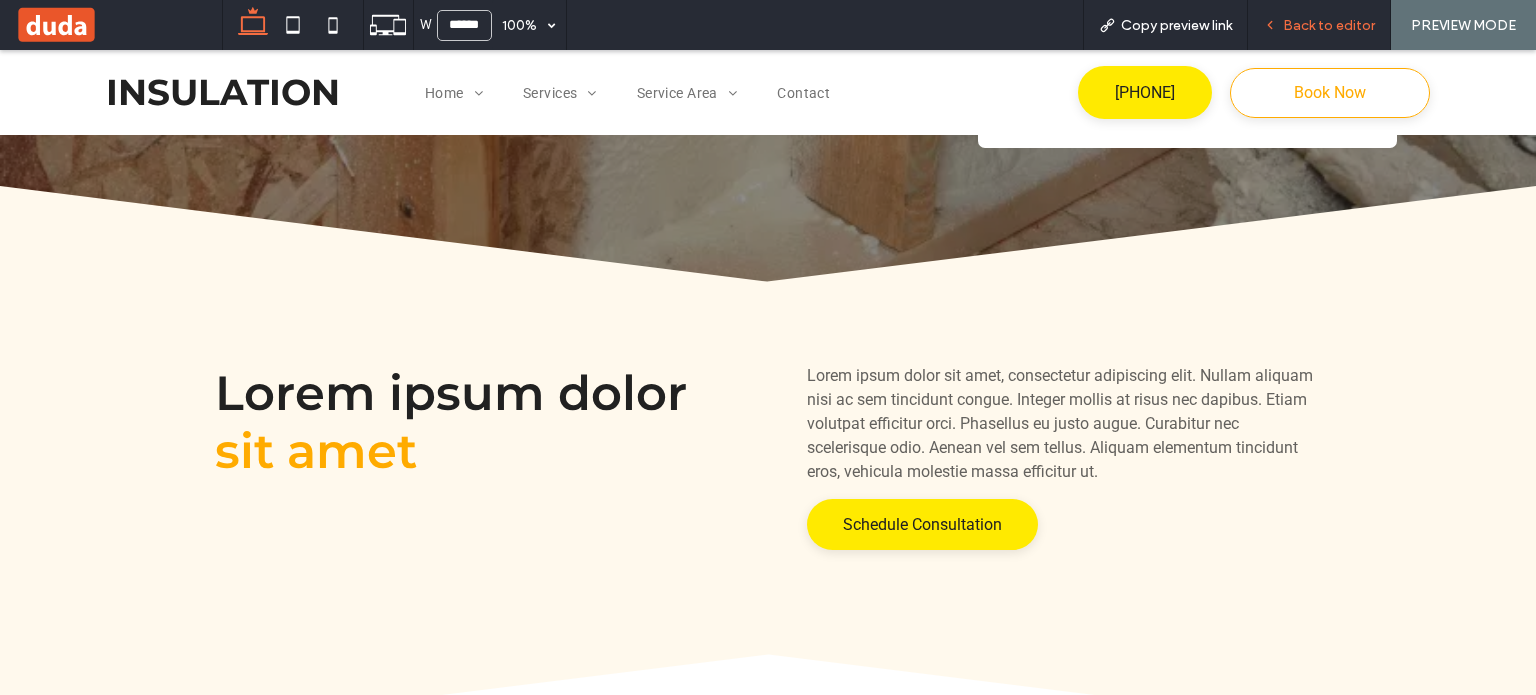 click on "Back to editor" at bounding box center [1319, 25] 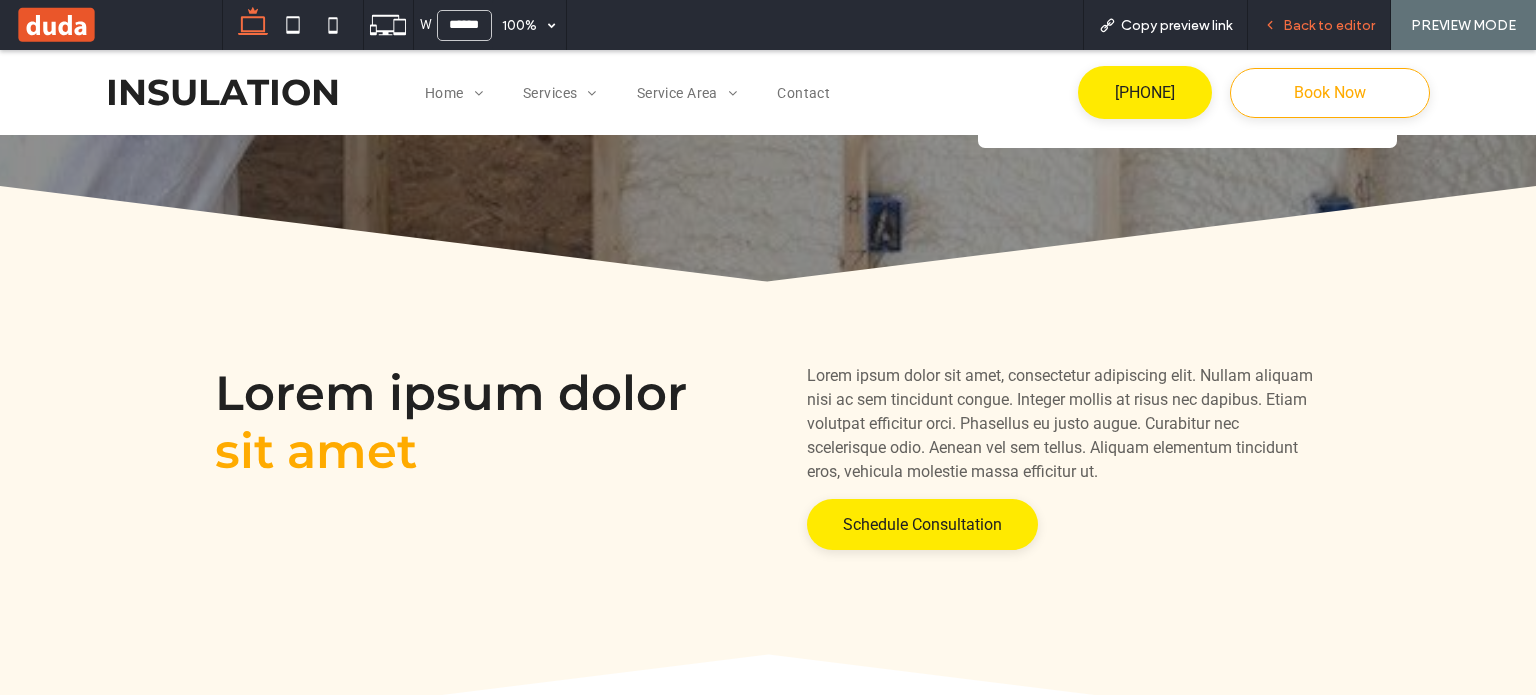 click on "Back to editor" at bounding box center [1329, 25] 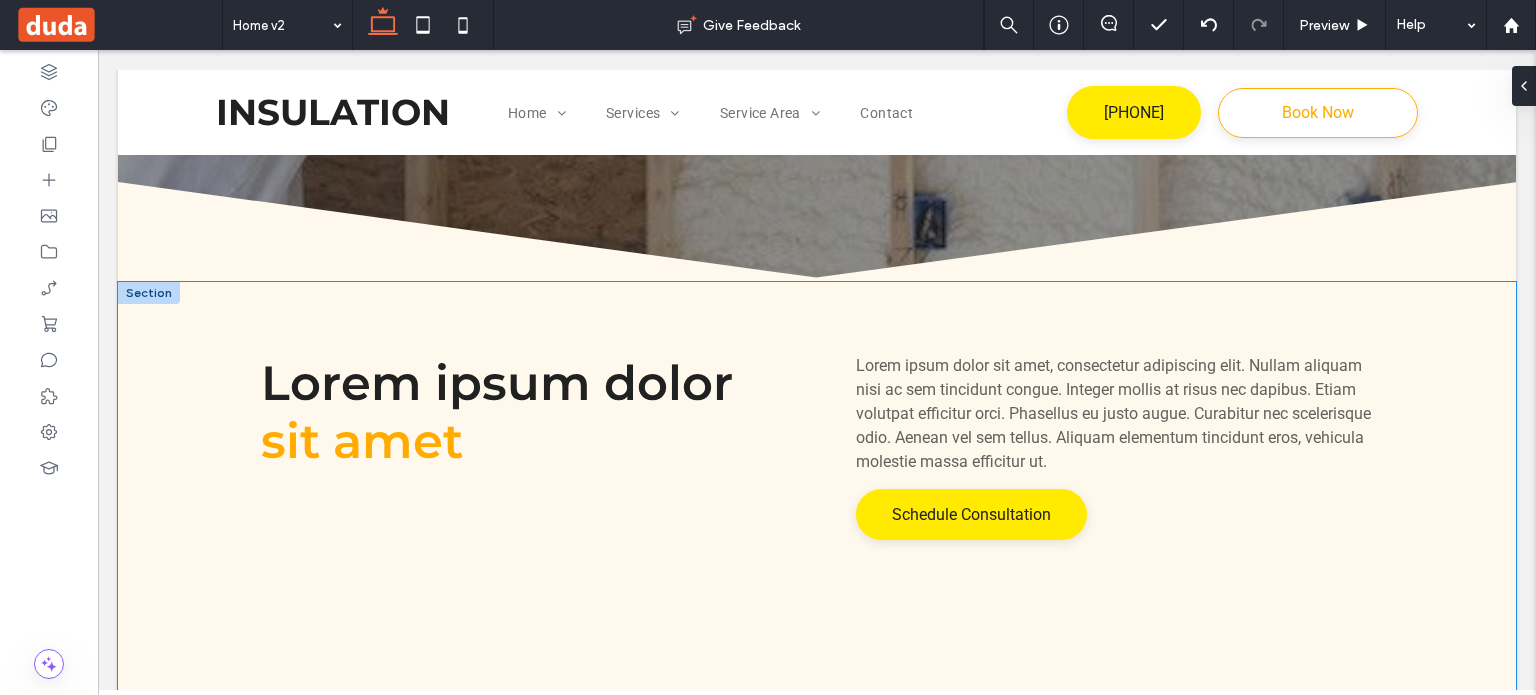 click on "Lorem ipsum
dolor
sit amet
Lorem ipsum dolor sit amet, consectetur adipiscing elit. Nullam aliquam nisi ac sem tincidunt congue. Integer mollis at risus nec dapibus. Etiam volutpat efficitur orci. Phasellus eu justo augue. Curabitur nec scelerisque odio. Aenean vel sem tellus. Aliquam elementum tincidunt eros, vehicula molestie massa efficitur ut.
Schedule Consultation" at bounding box center (817, 503) 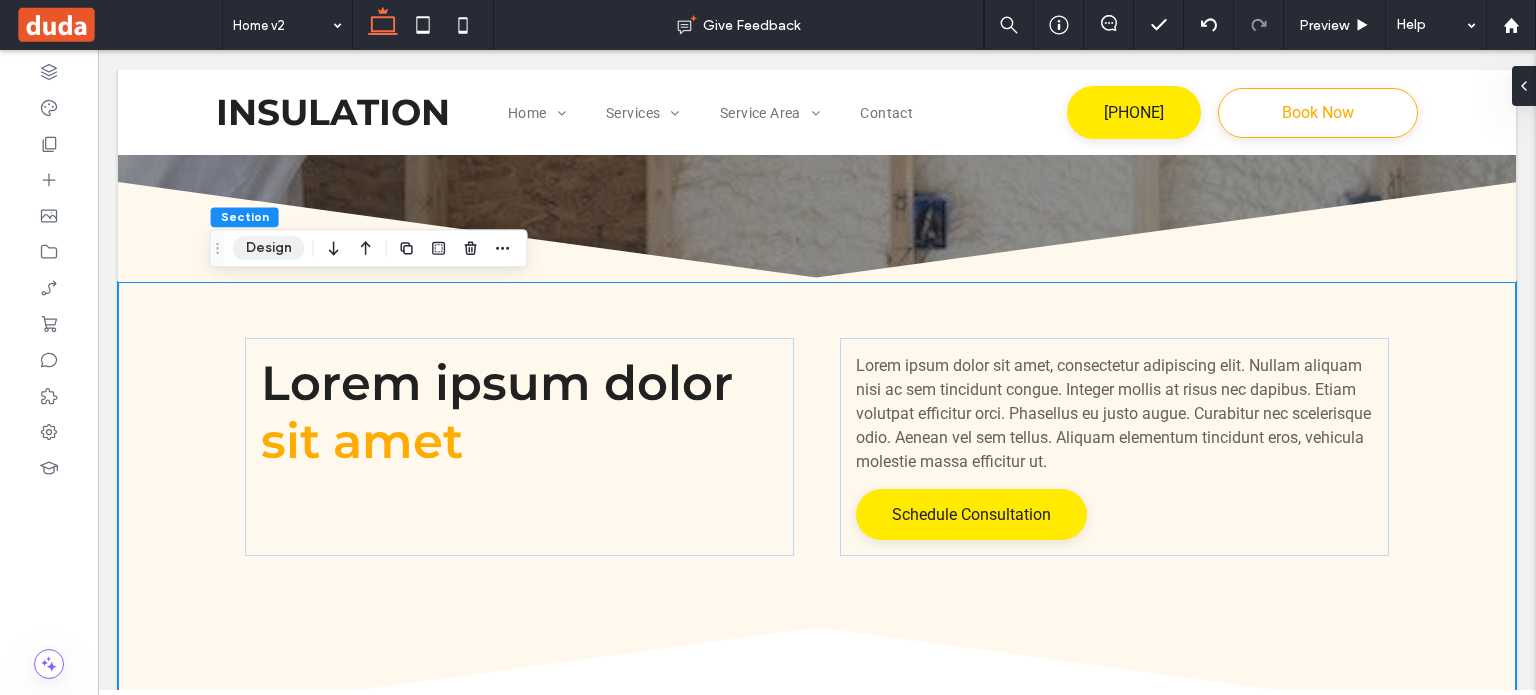 click on "Design" at bounding box center (269, 248) 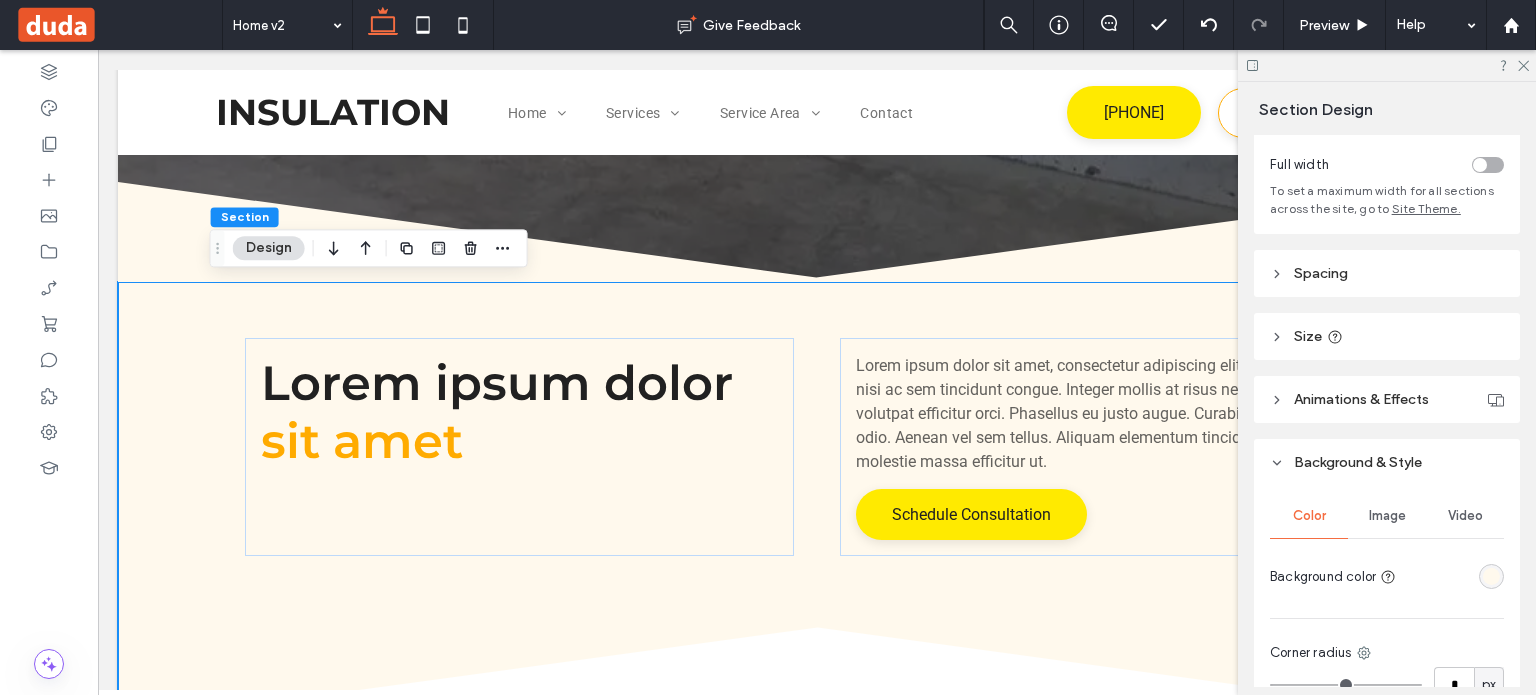 scroll, scrollTop: 200, scrollLeft: 0, axis: vertical 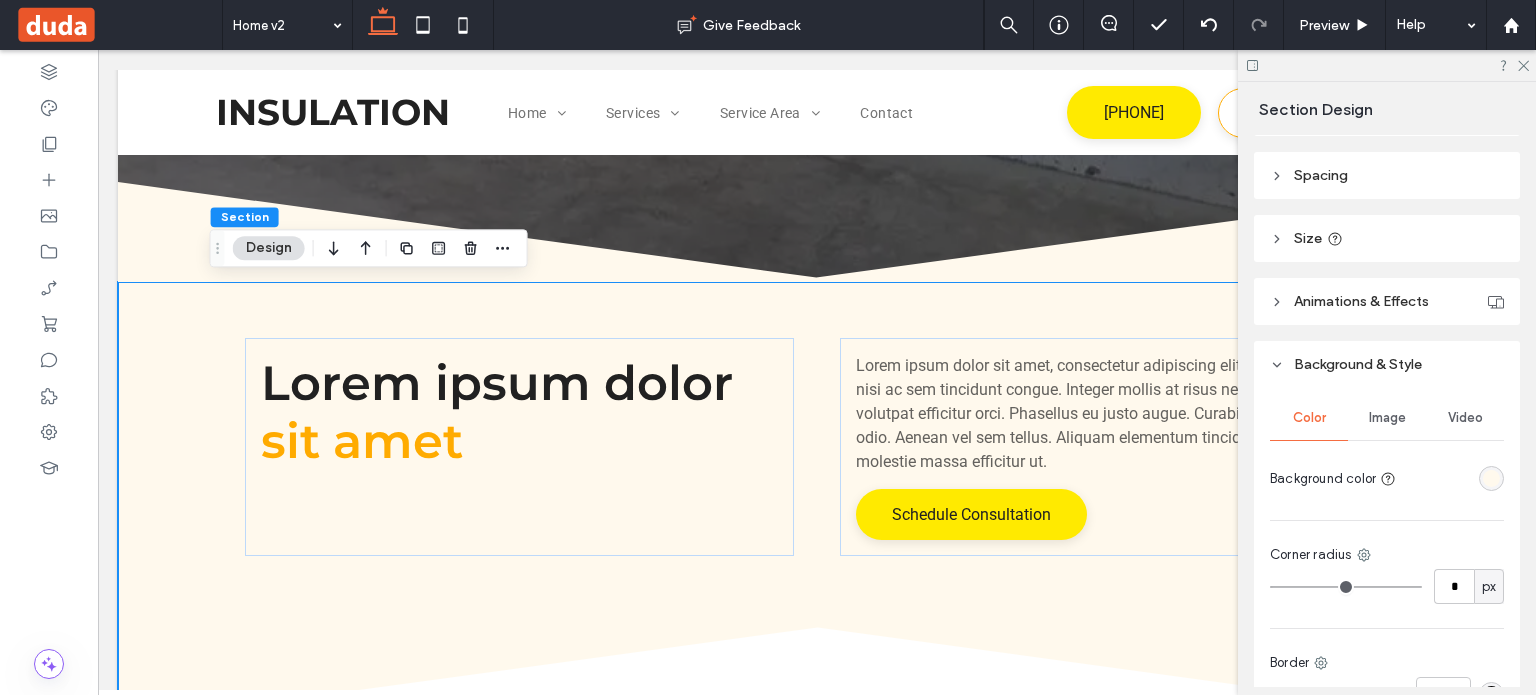 click on "Image" at bounding box center (1387, 418) 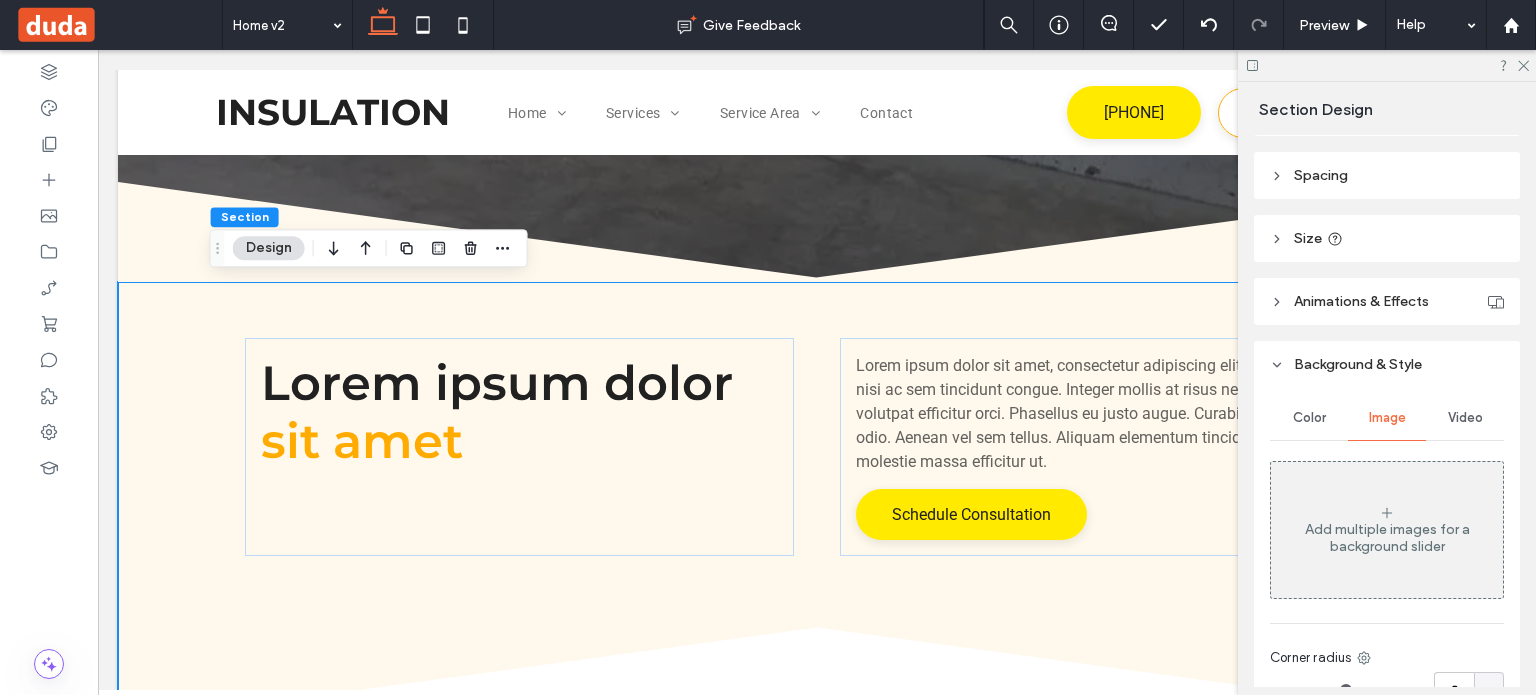 click on "Add multiple images for a background slider" at bounding box center (1387, 538) 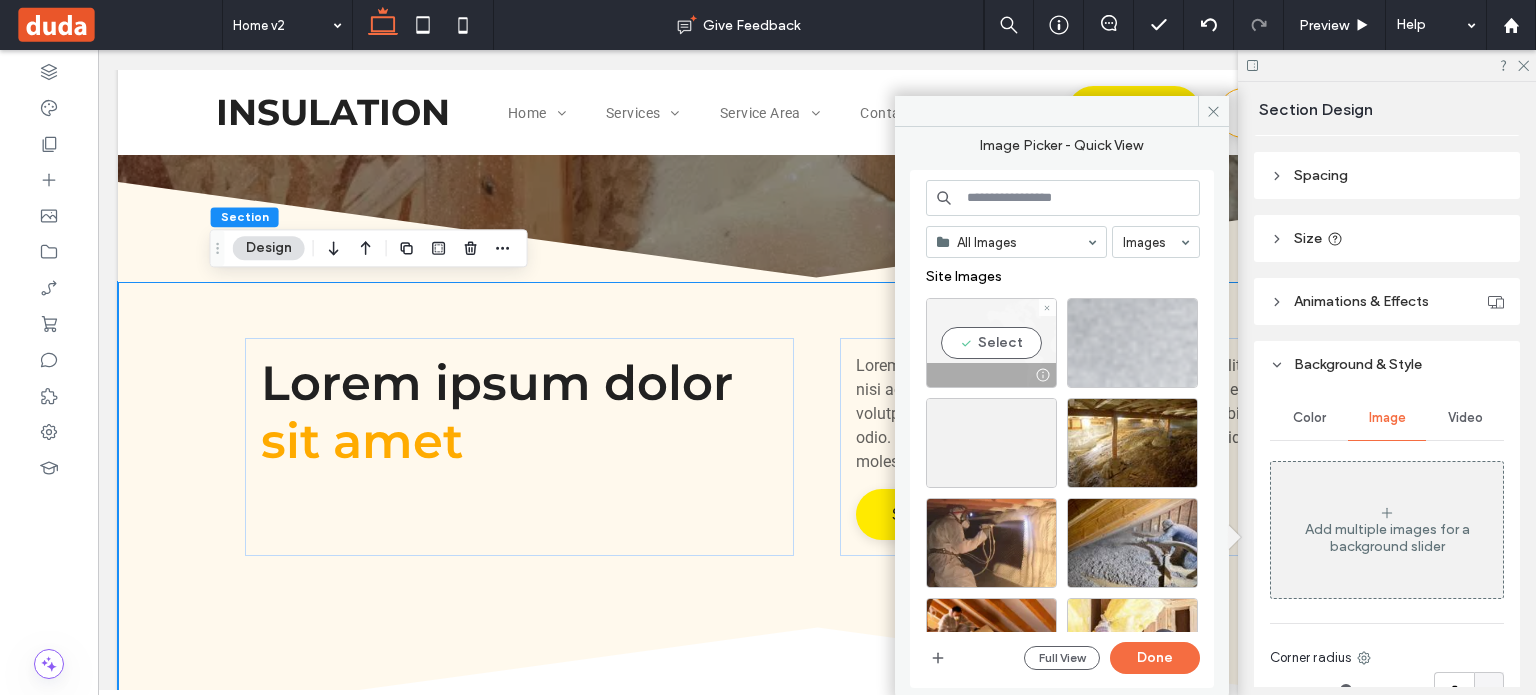 click on "Select" at bounding box center [991, 343] 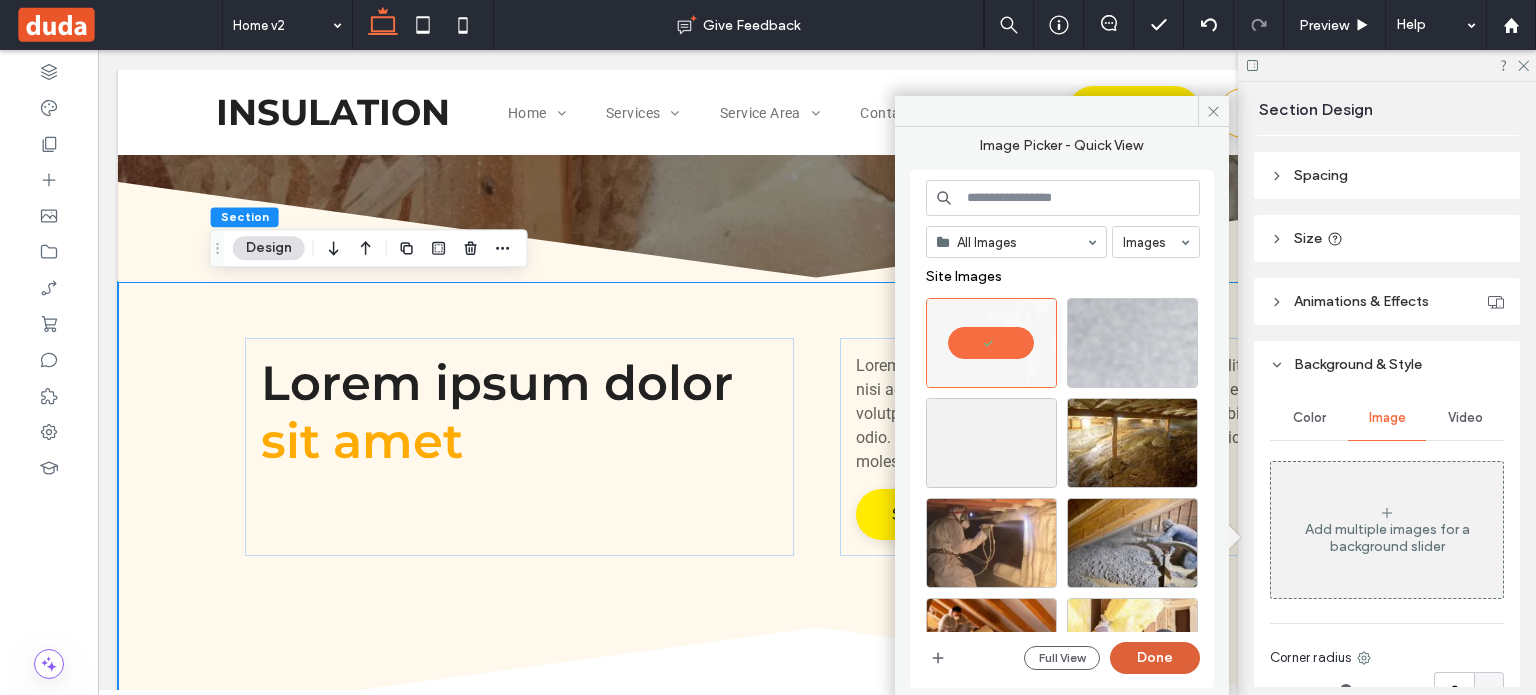 click on "Done" at bounding box center (1155, 658) 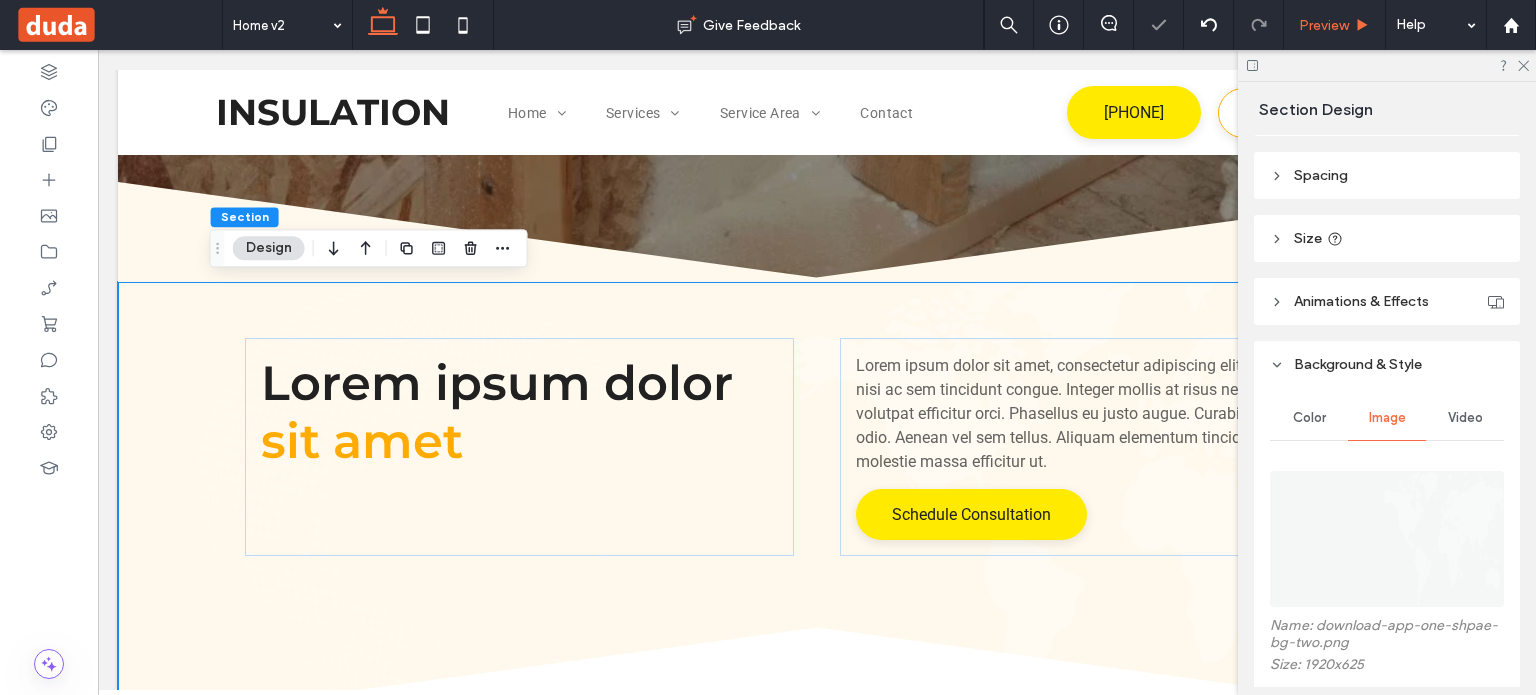 click on "Preview" at bounding box center (1324, 25) 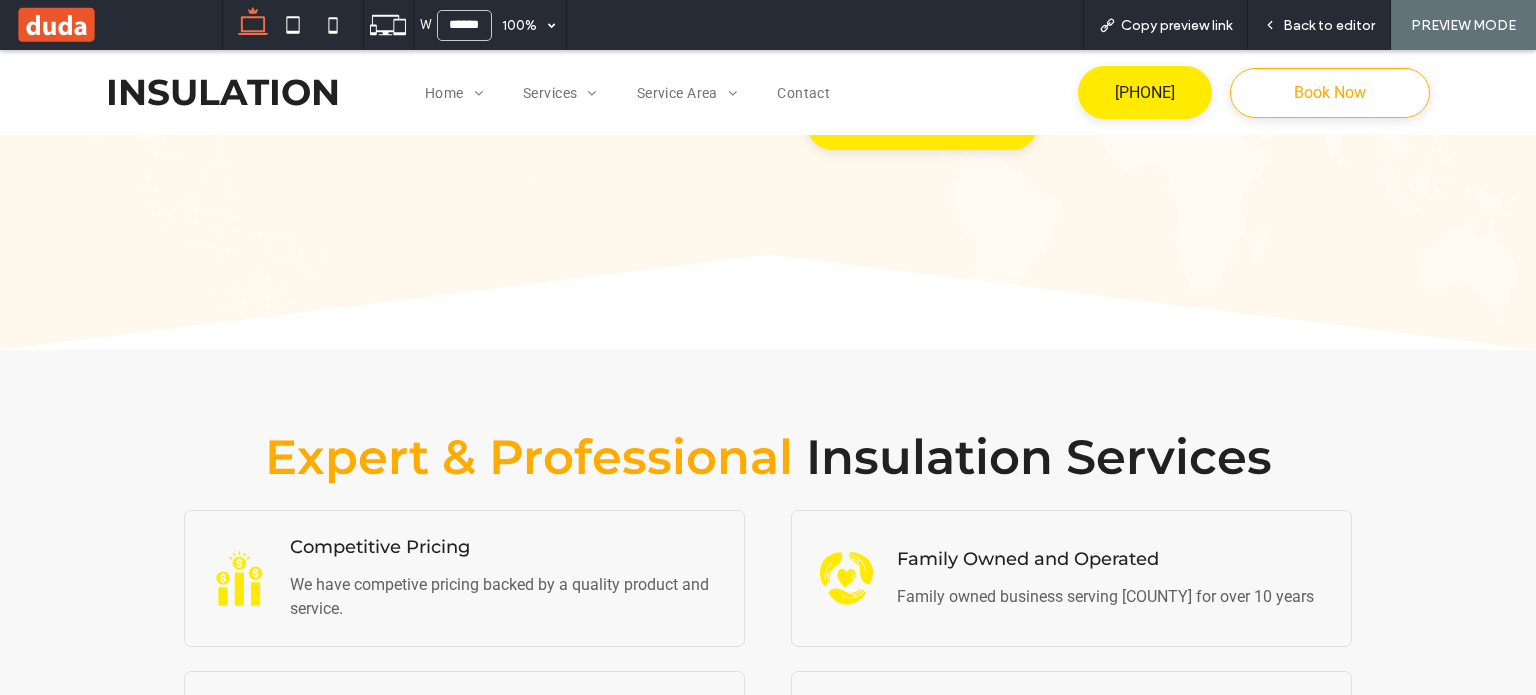 scroll, scrollTop: 1100, scrollLeft: 0, axis: vertical 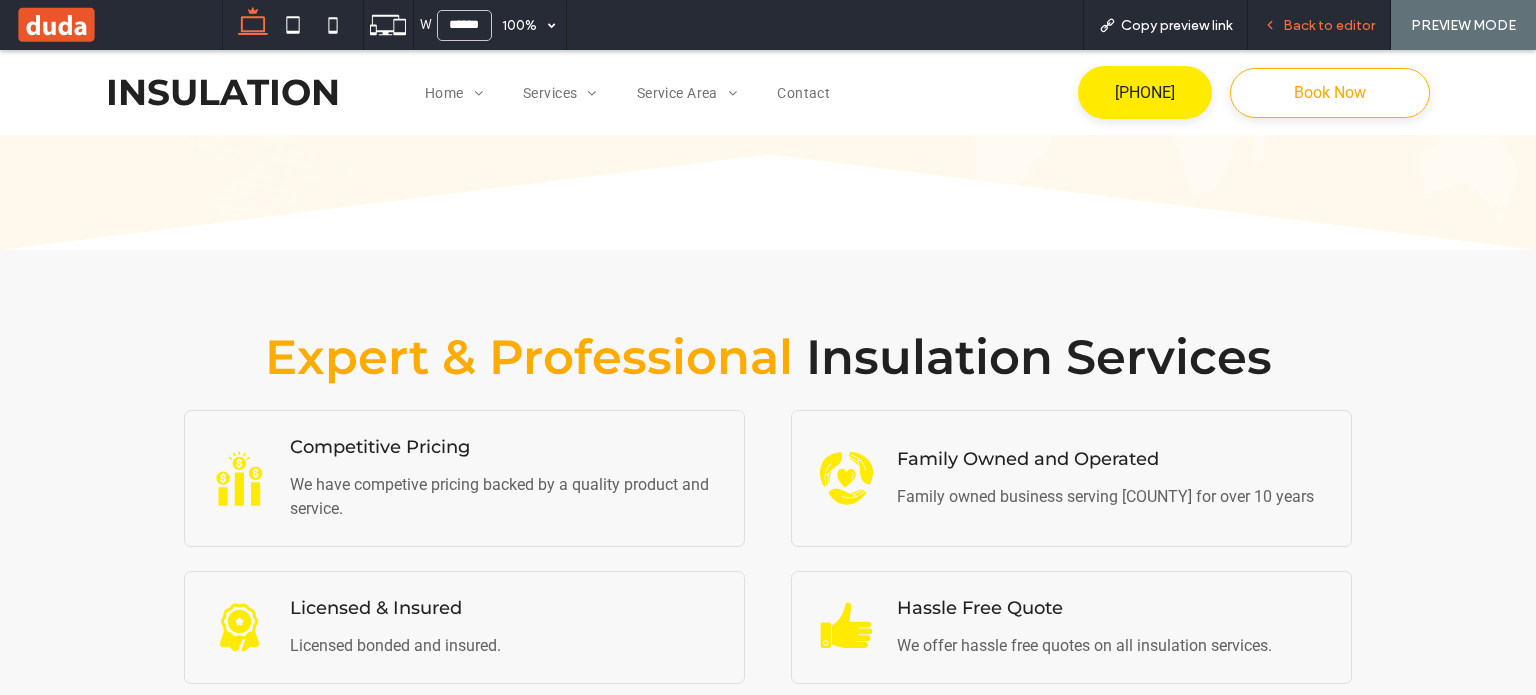 click on "Back to editor" at bounding box center [1329, 25] 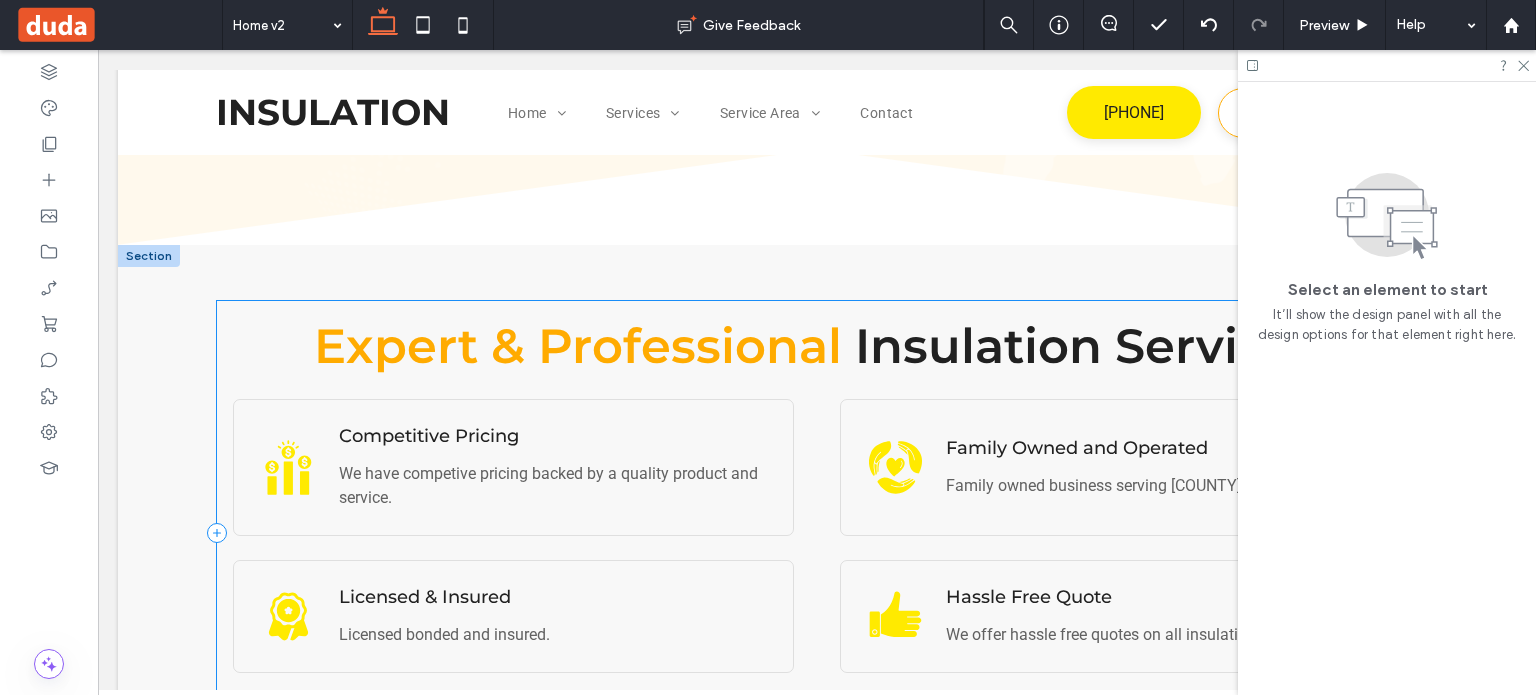 scroll, scrollTop: 1178, scrollLeft: 0, axis: vertical 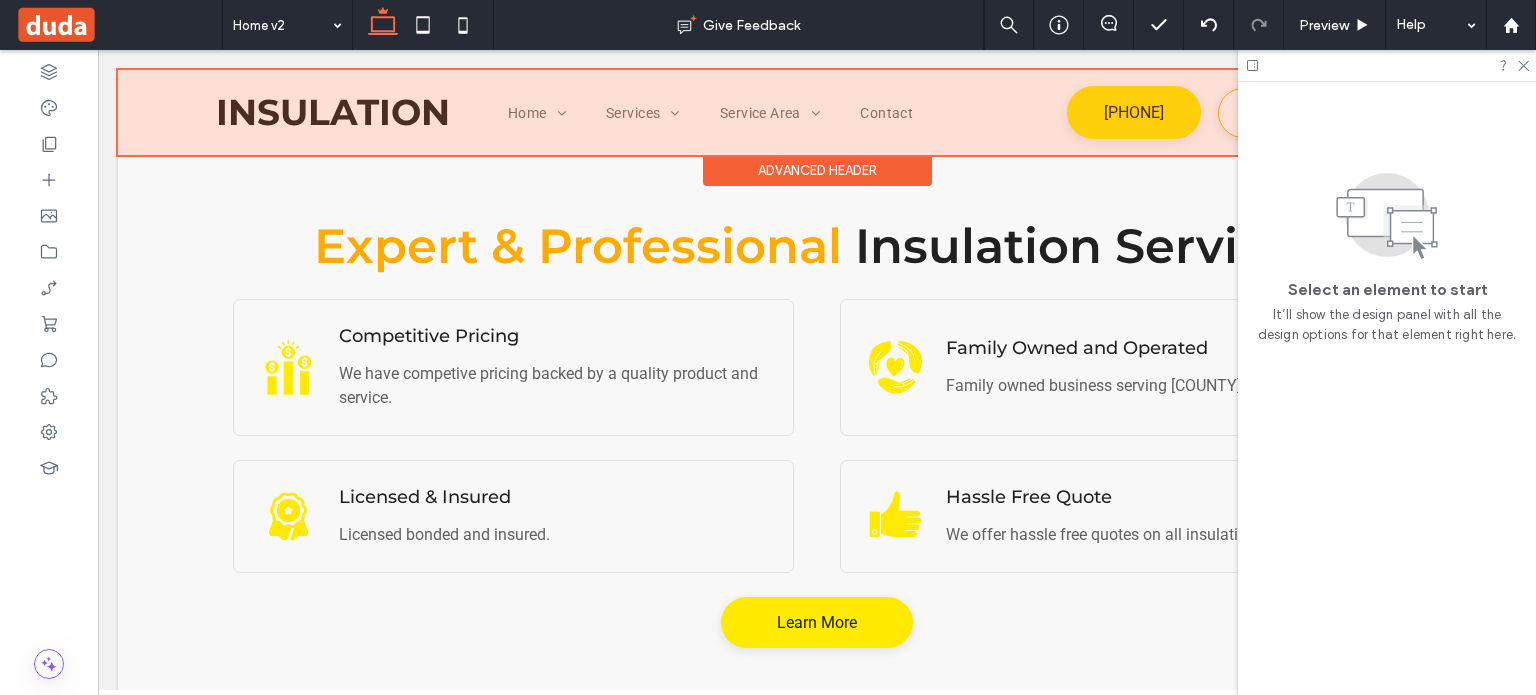 click on "Advanced Header" at bounding box center (817, 170) 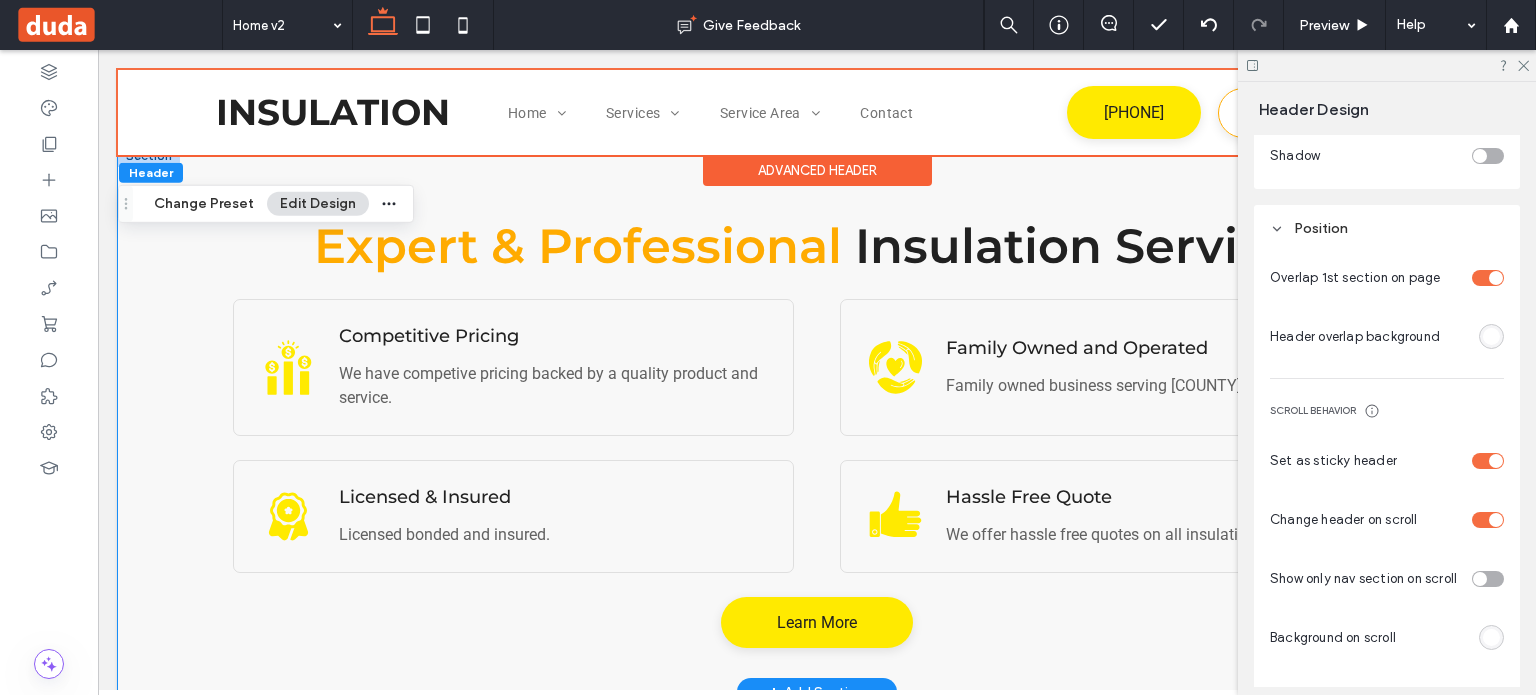 scroll, scrollTop: 693, scrollLeft: 0, axis: vertical 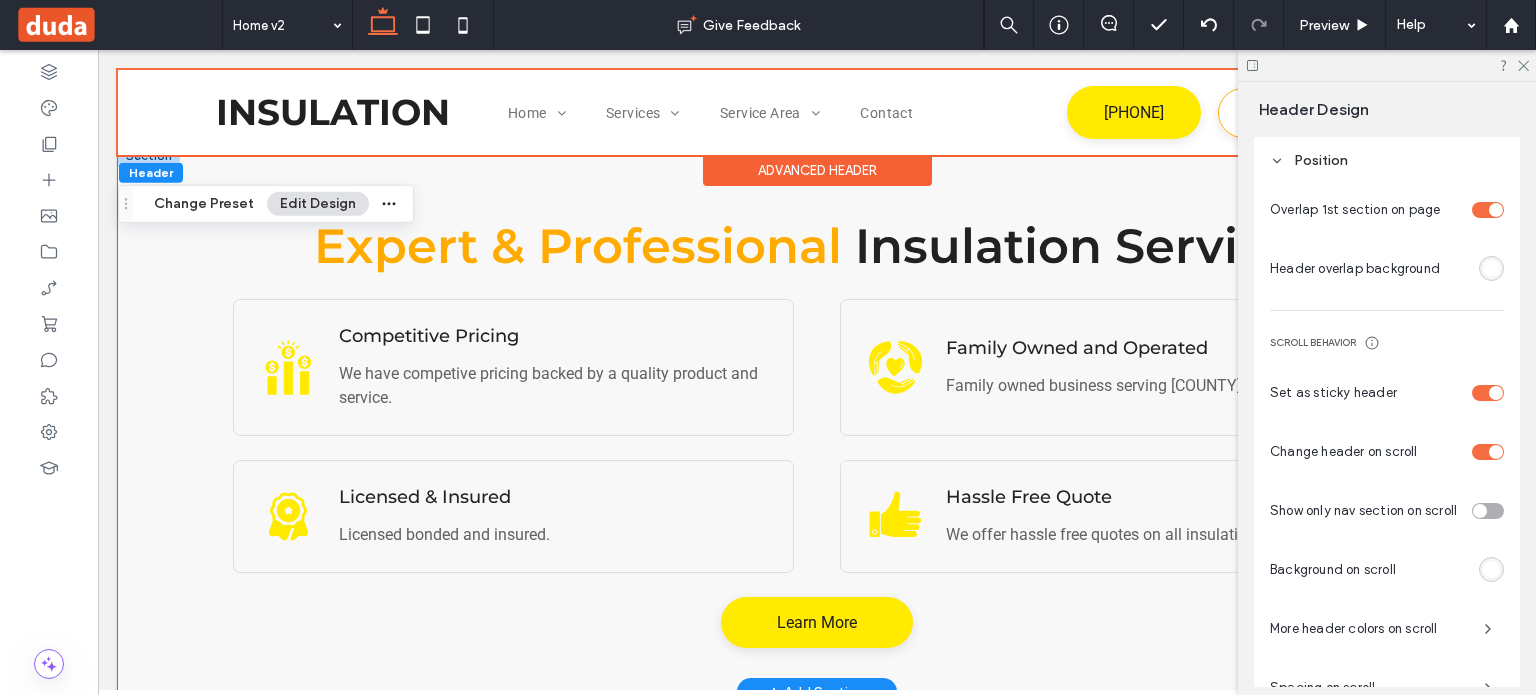 click on "Expert & Professional Insulation Services
Competitive Pricing
We have competive pricing backed by a quality product and service.
Family Owned and Operated
Family owned business serving [COUNTY] for over 10 years
Licensed & Insured
Licensed bonded and insured.
Hassle Free Quote
We offer hassle free quotes on all insulation services.
Learn More" at bounding box center [817, 418] 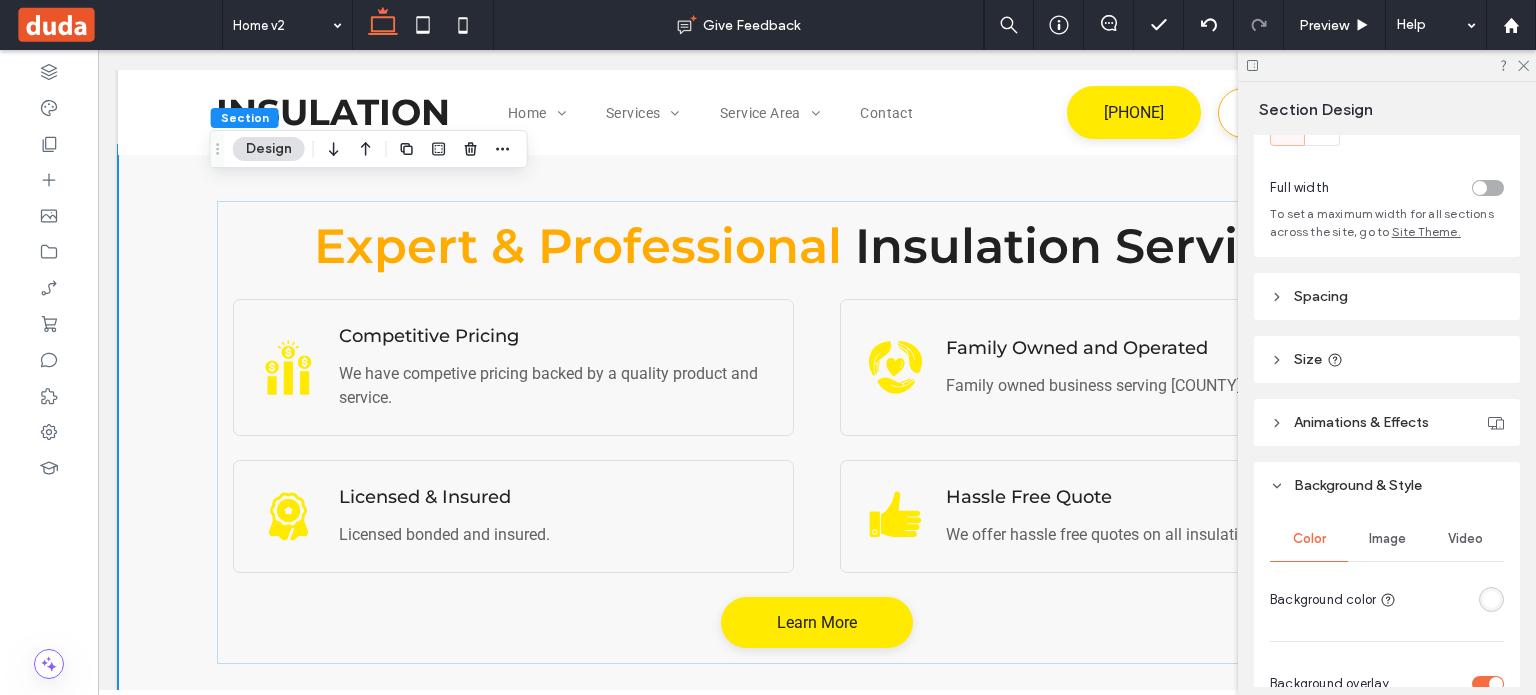 scroll, scrollTop: 200, scrollLeft: 0, axis: vertical 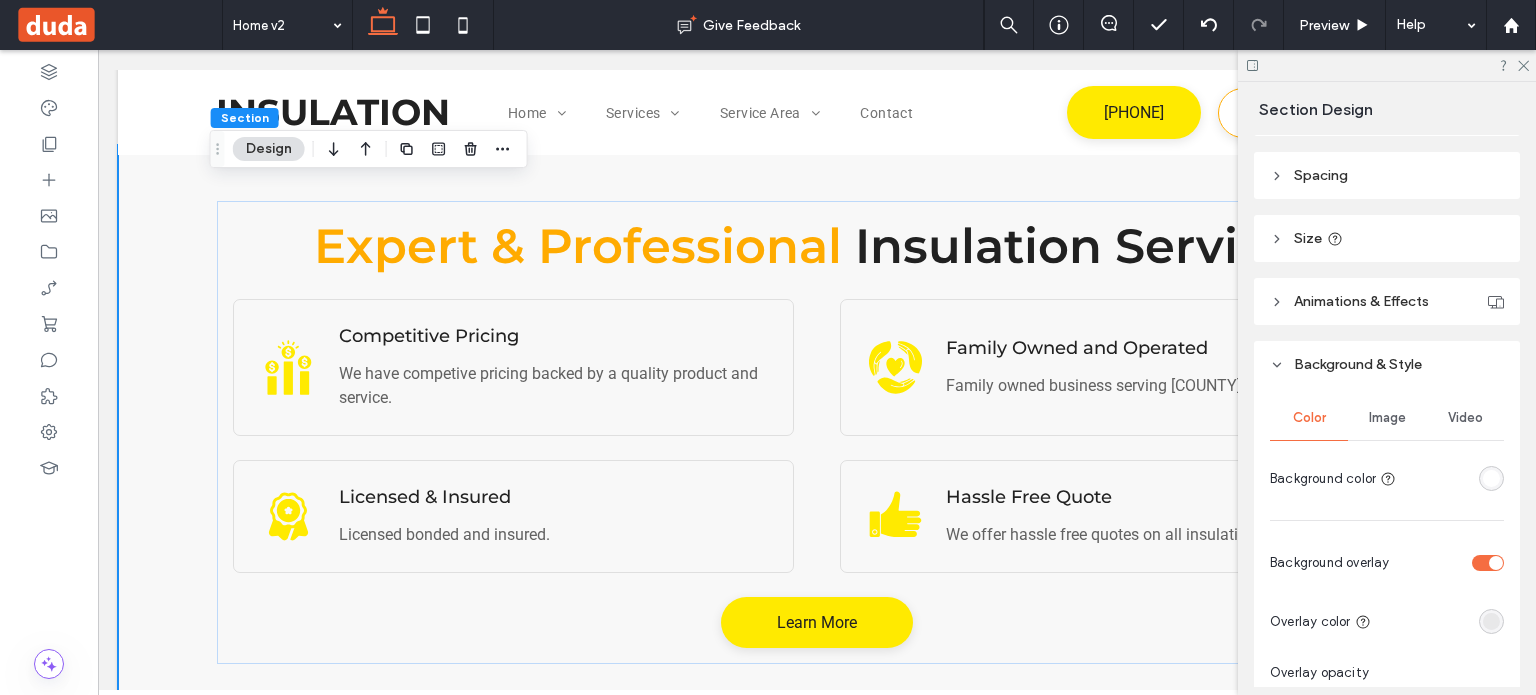 click at bounding box center (1491, 478) 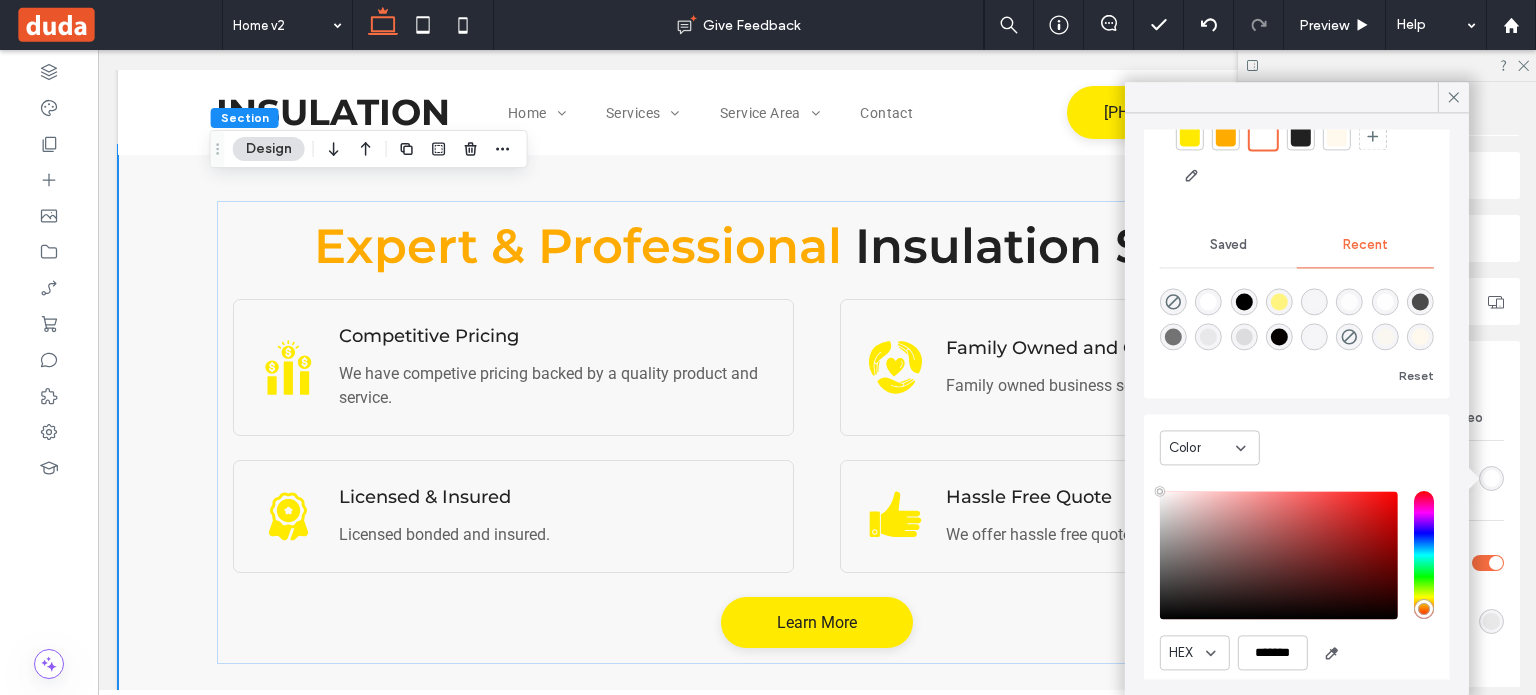 scroll, scrollTop: 55, scrollLeft: 0, axis: vertical 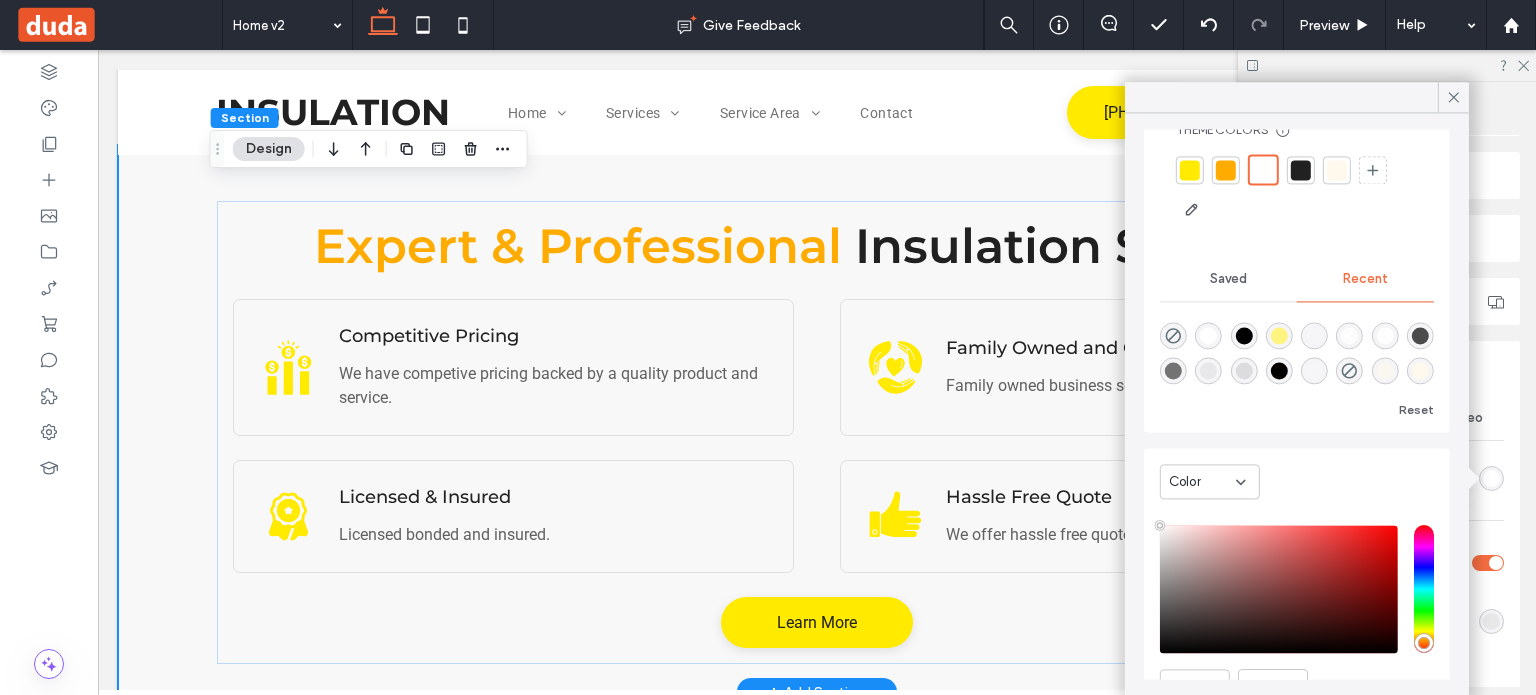 click on "Expert & Professional Insulation Services
Competitive Pricing
We have competive pricing backed by a quality product and service.
Family Owned and Operated
Family owned business serving [COUNTY] for over 10 years
Licensed & Insured
Licensed bonded and insured.
Hassle Free Quote
We offer hassle free quotes on all insulation services.
Learn More" at bounding box center (817, 418) 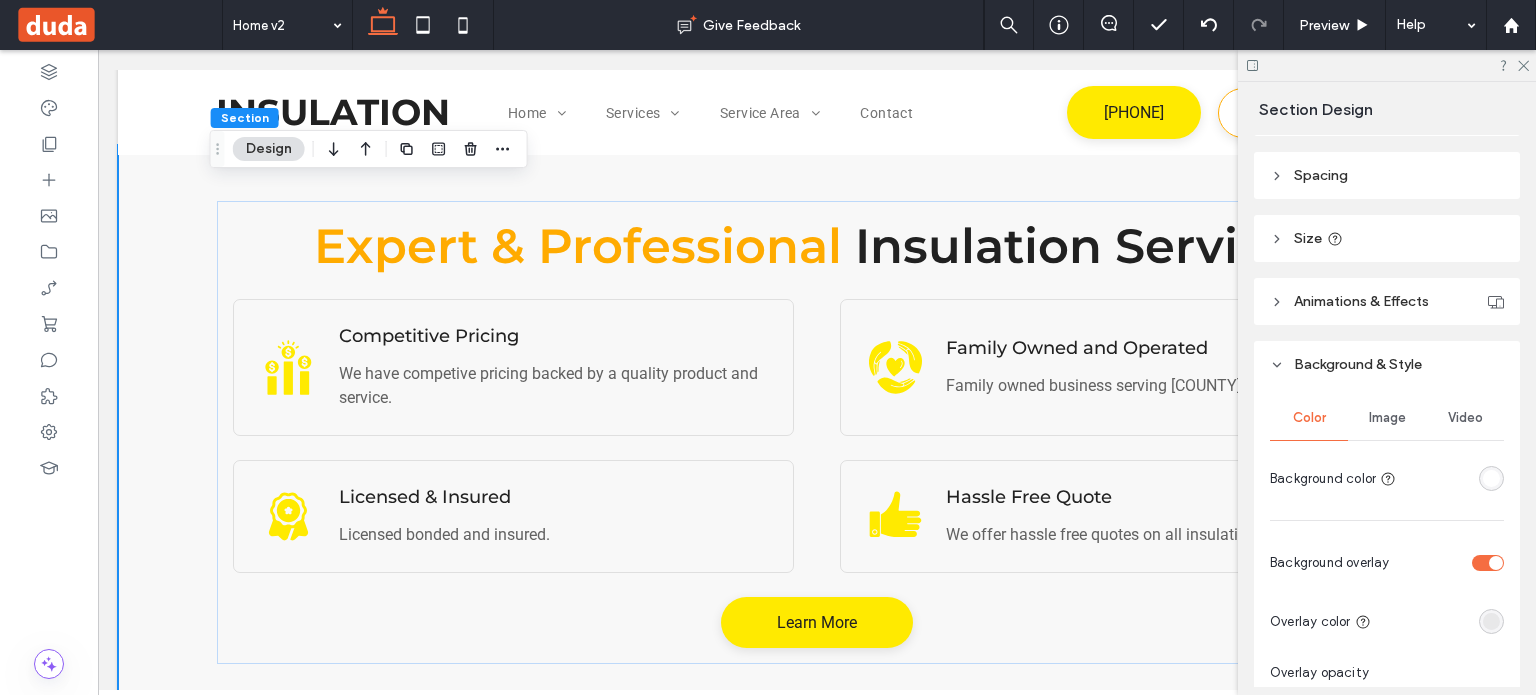 click at bounding box center (1491, 621) 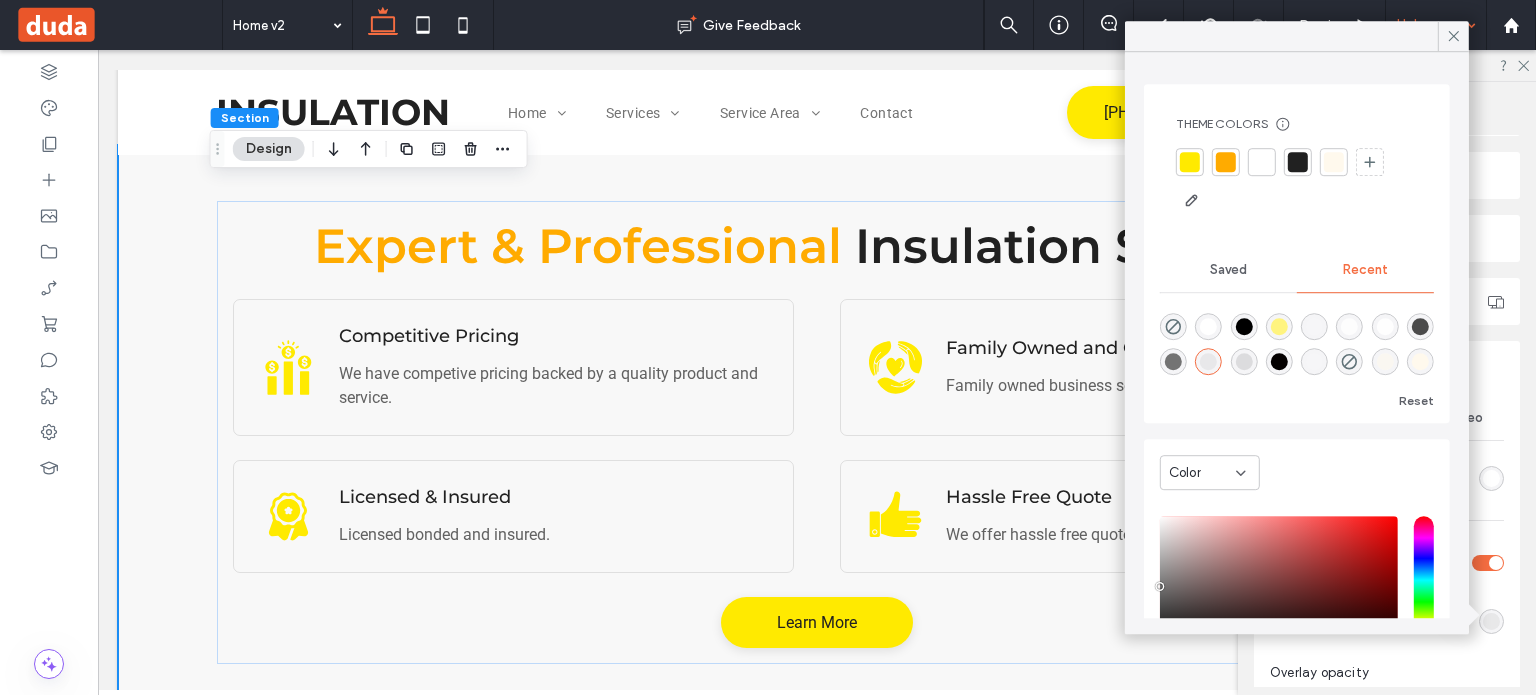 click 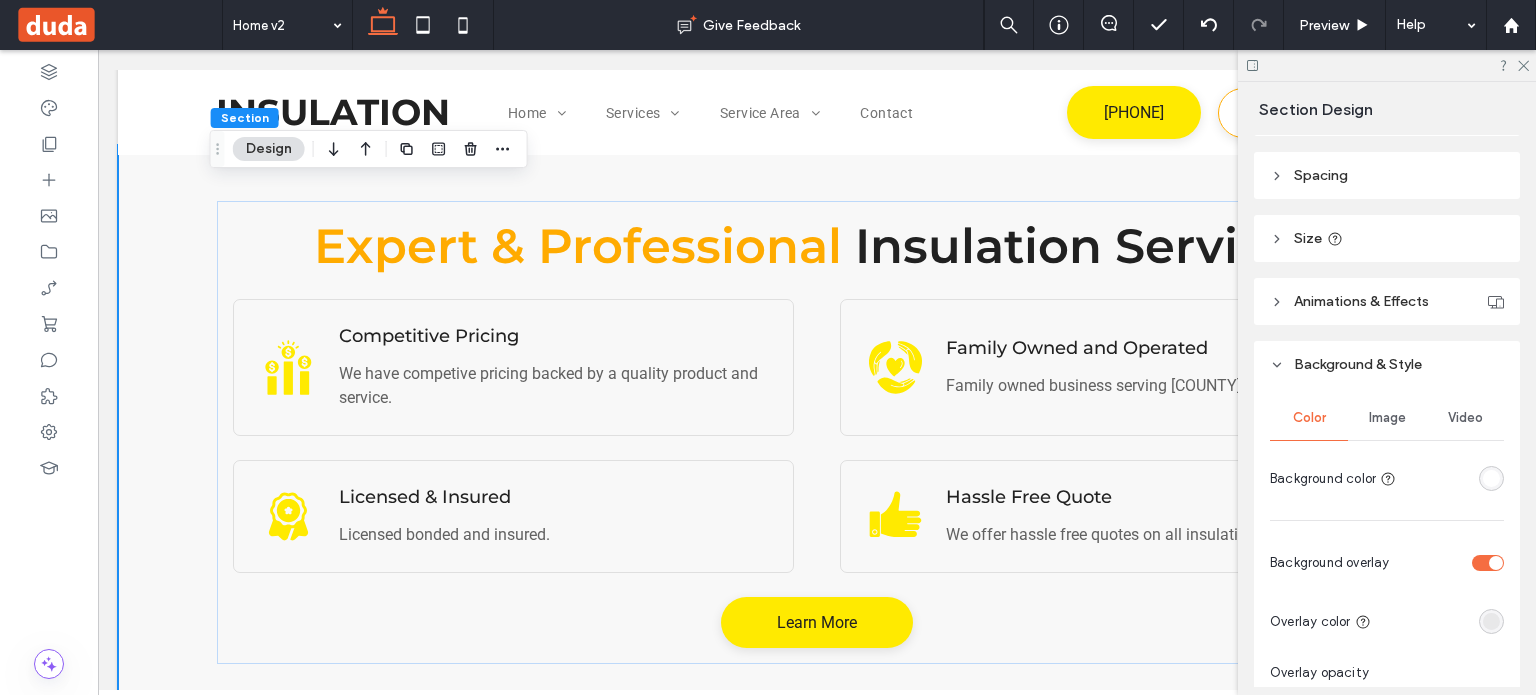click at bounding box center [1488, 563] 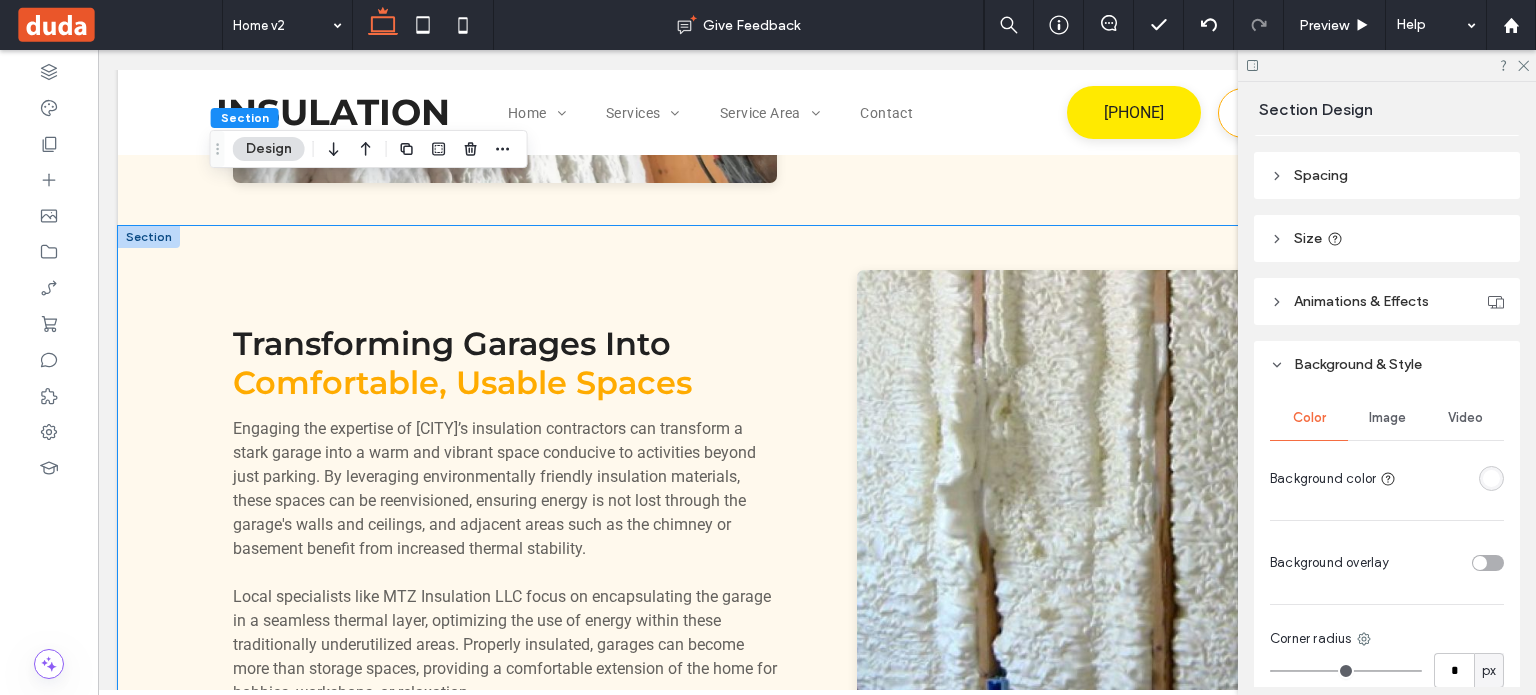 scroll, scrollTop: 5478, scrollLeft: 0, axis: vertical 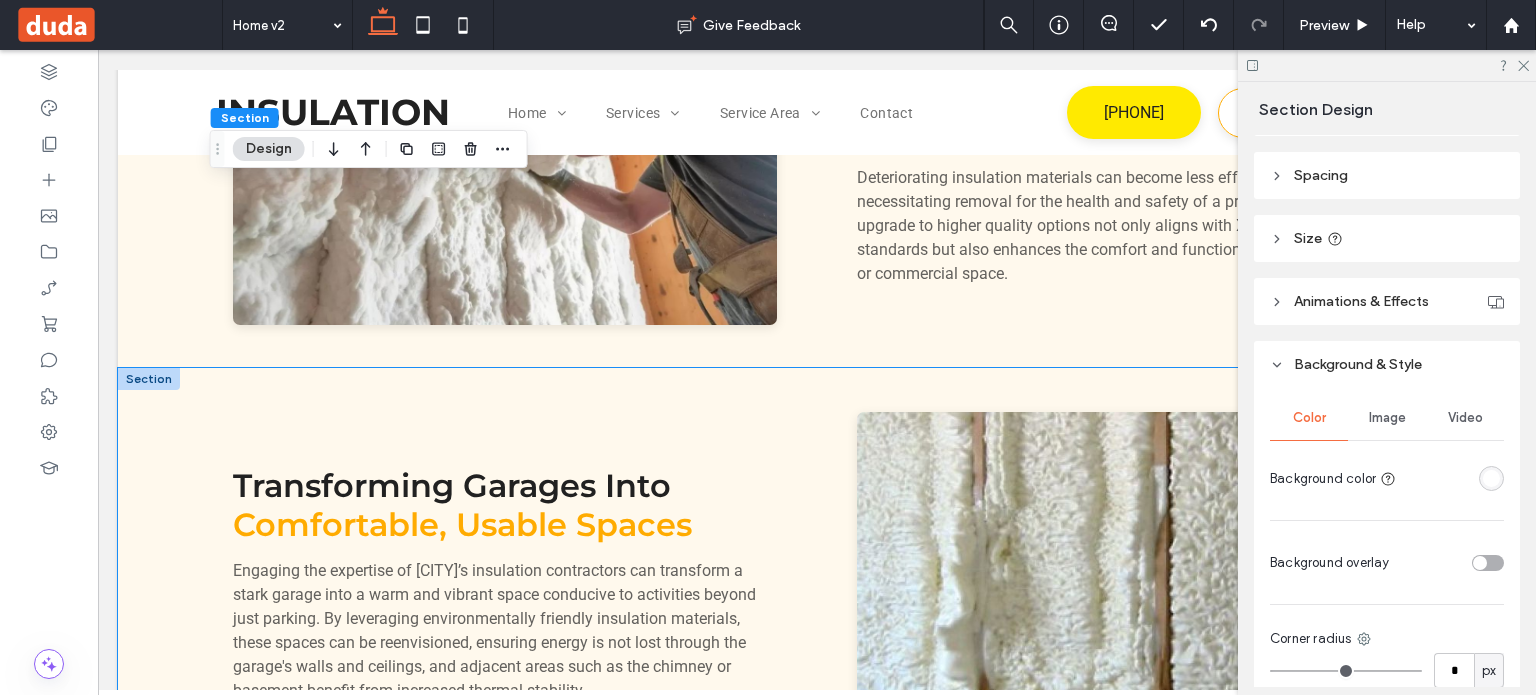 click on "Transforming Garages Into
Comfortable, Usable Spaces
Engaging the expertise of [CITY]’s insulation contractors can transform a stark garage into a warm and vibrant space conducive to activities beyond just parking. By leveraging environmentally friendly insulation materials, these spaces can be reenvisioned, ensuring energy is not lost through the garage's walls and ceilings, and adjacent areas such as the chimney or basement benefit from increased thermal stability. Local specialists like MTZ Insulation LLC focus on encapsulating the garage in a seamless thermal layer, optimizing the use of energy within these traditionally underutilized areas. Properly insulated, garages can become more than storage spaces, providing a comfortable extension of the home for hobbies, workshops, or relaxation." at bounding box center (817, 712) 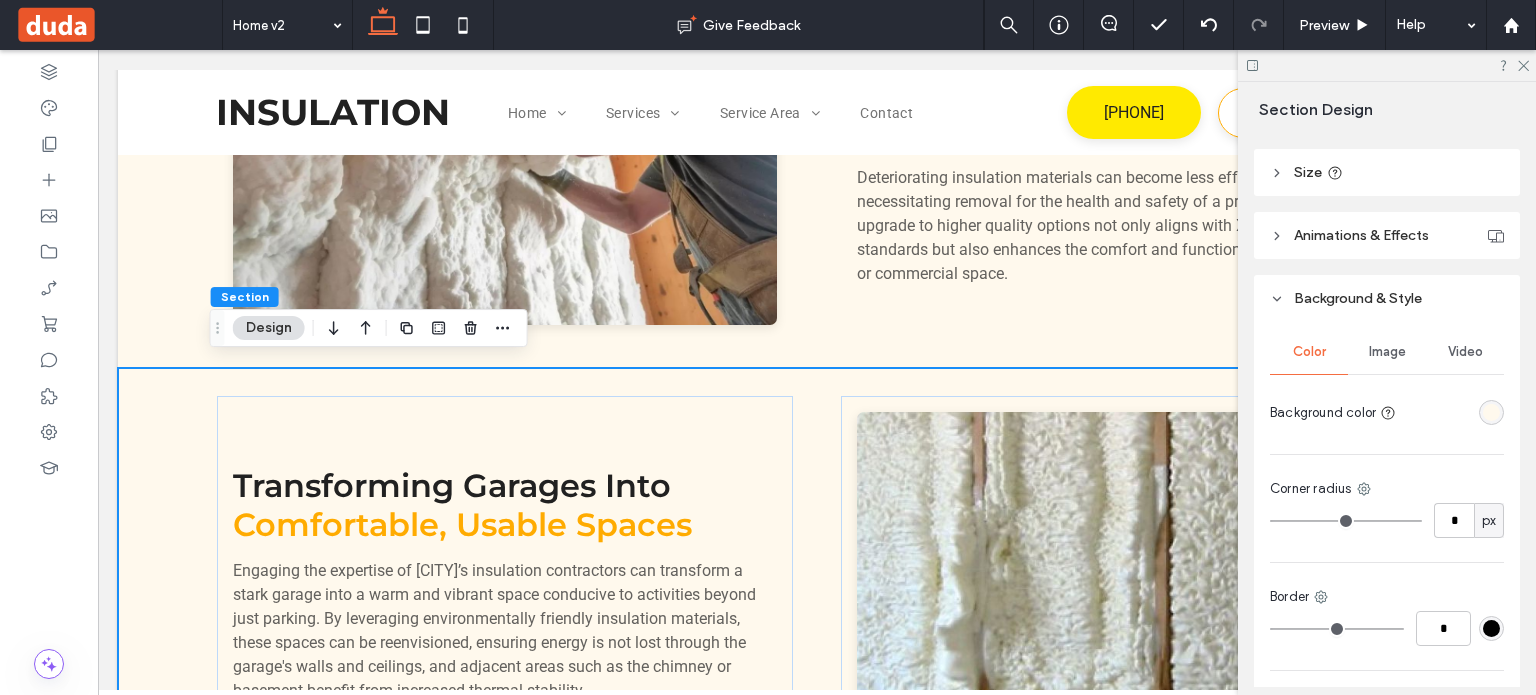 scroll, scrollTop: 300, scrollLeft: 0, axis: vertical 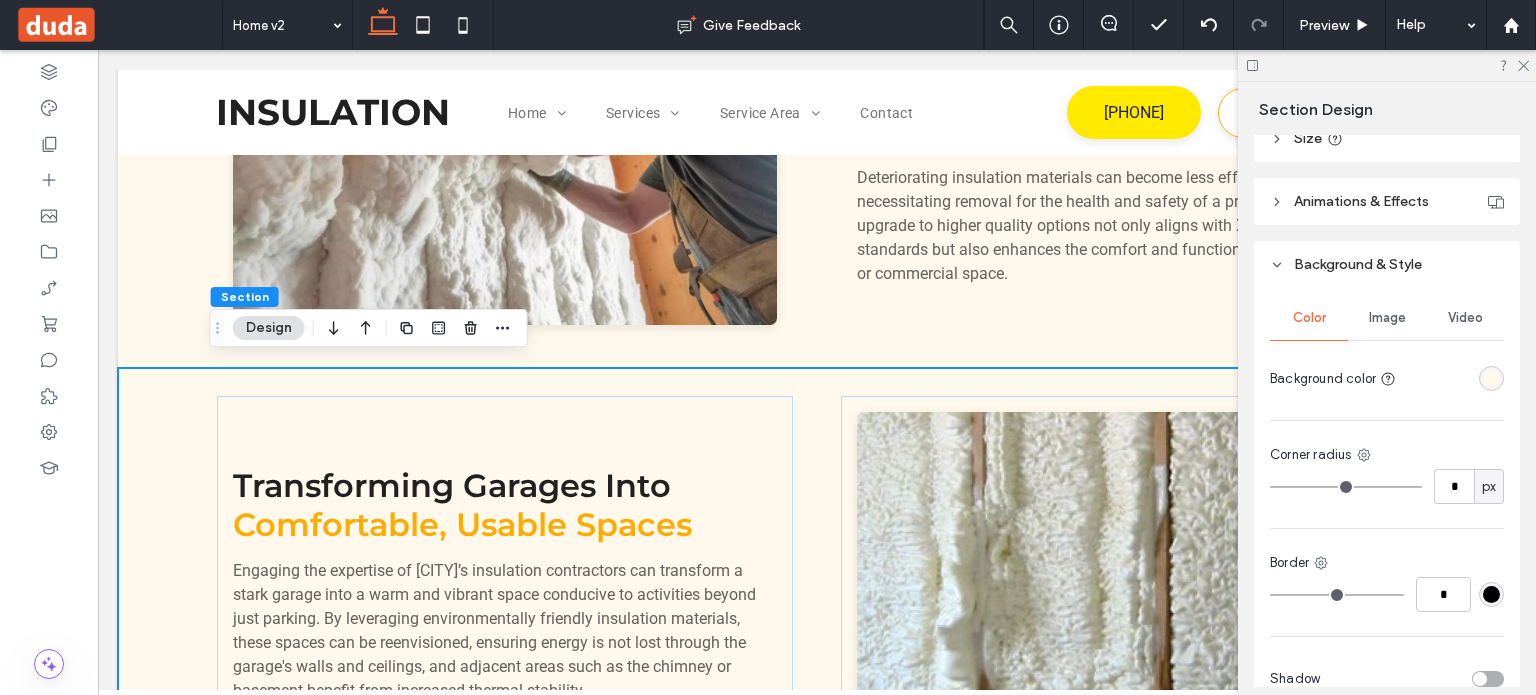 click on "Image" at bounding box center (1387, 318) 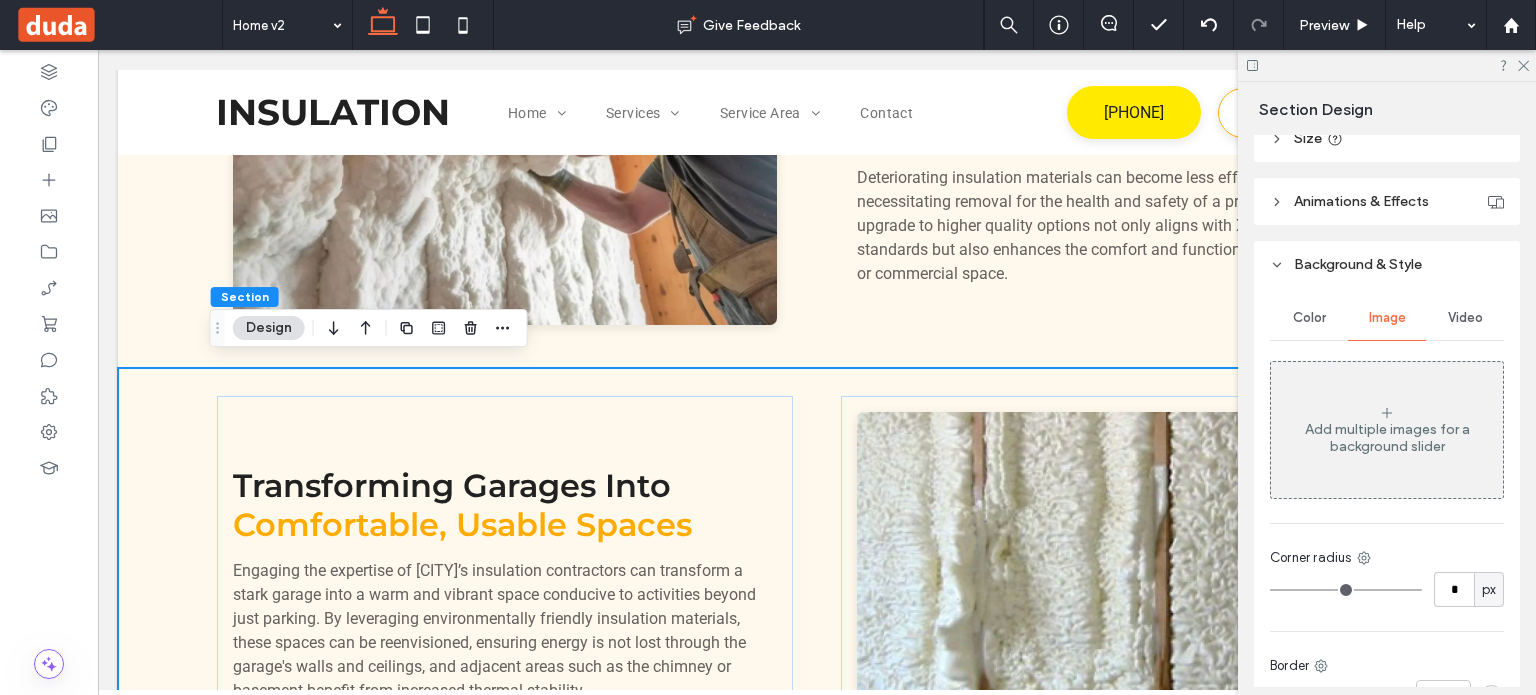 click on "Add multiple images for a background slider" at bounding box center (1387, 438) 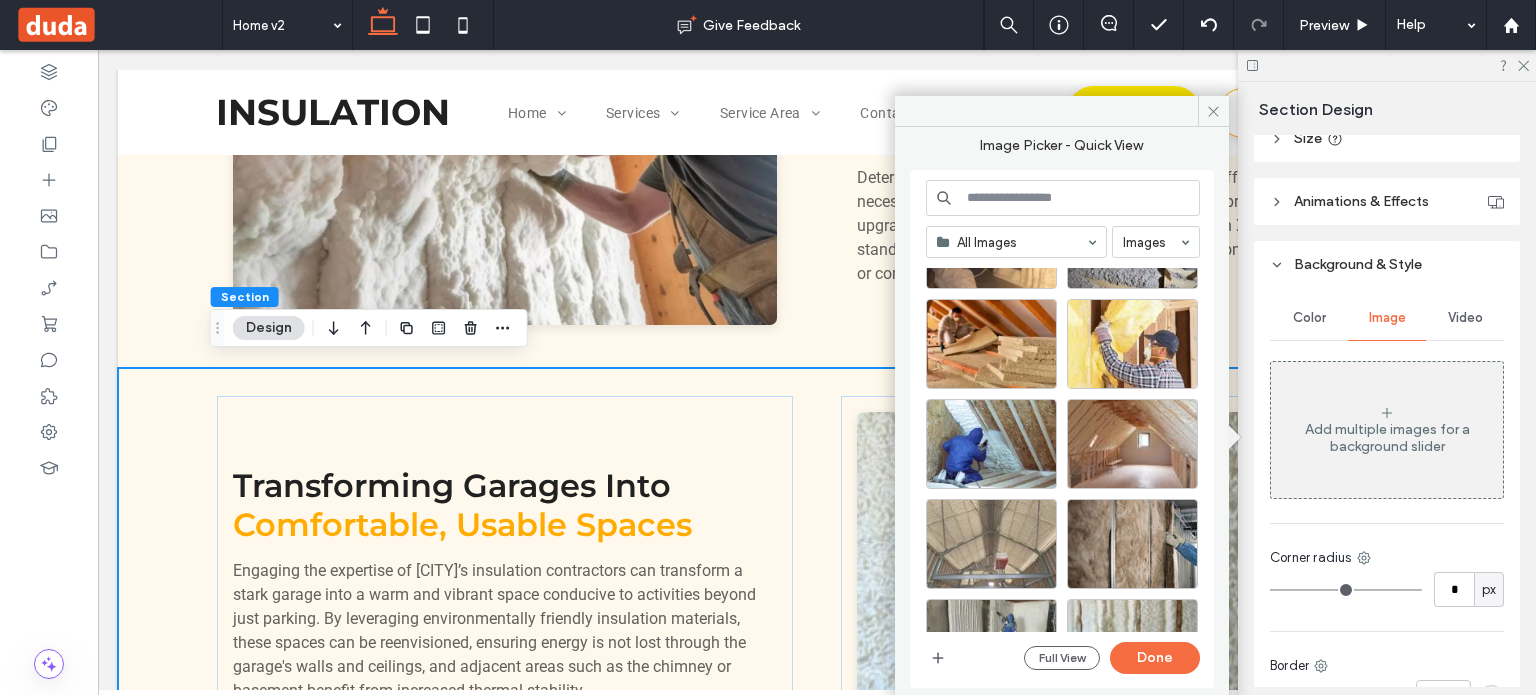 scroll, scrollTop: 300, scrollLeft: 0, axis: vertical 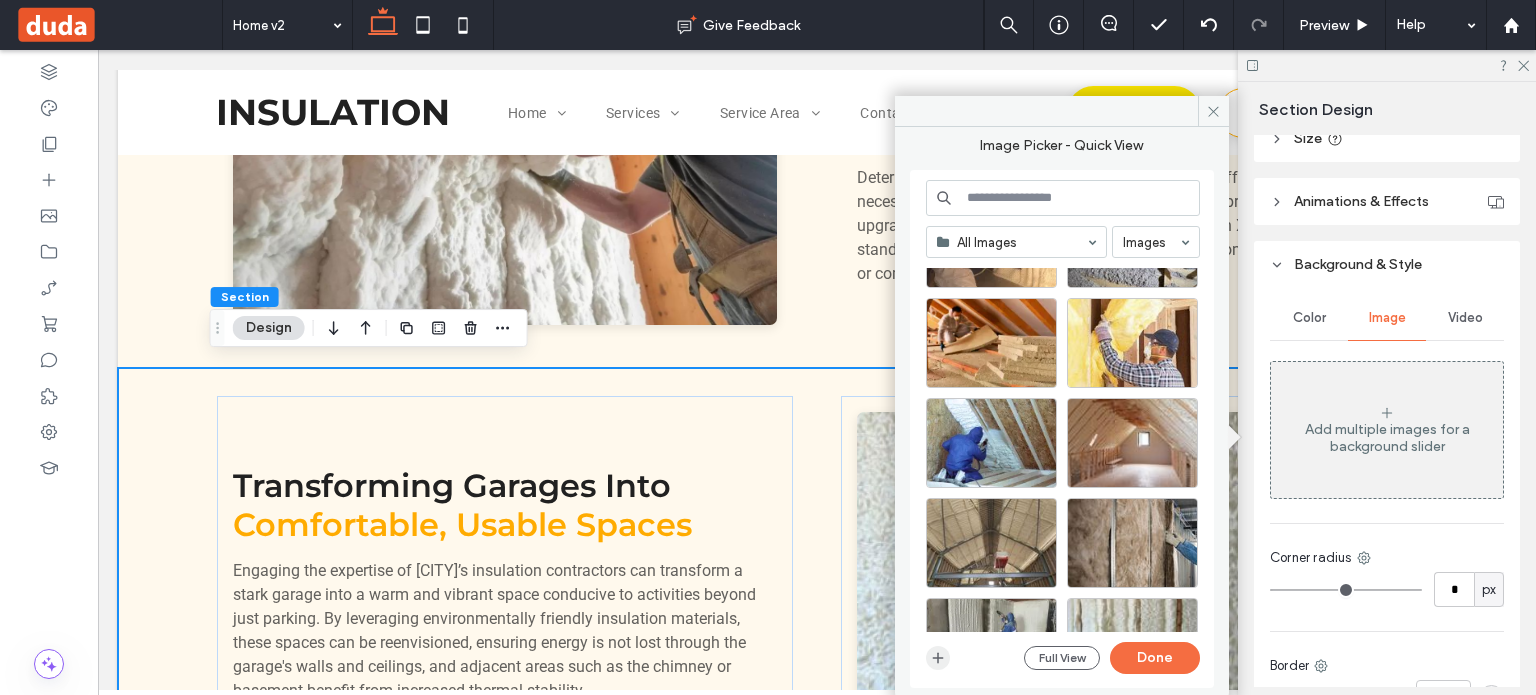 click at bounding box center (938, 658) 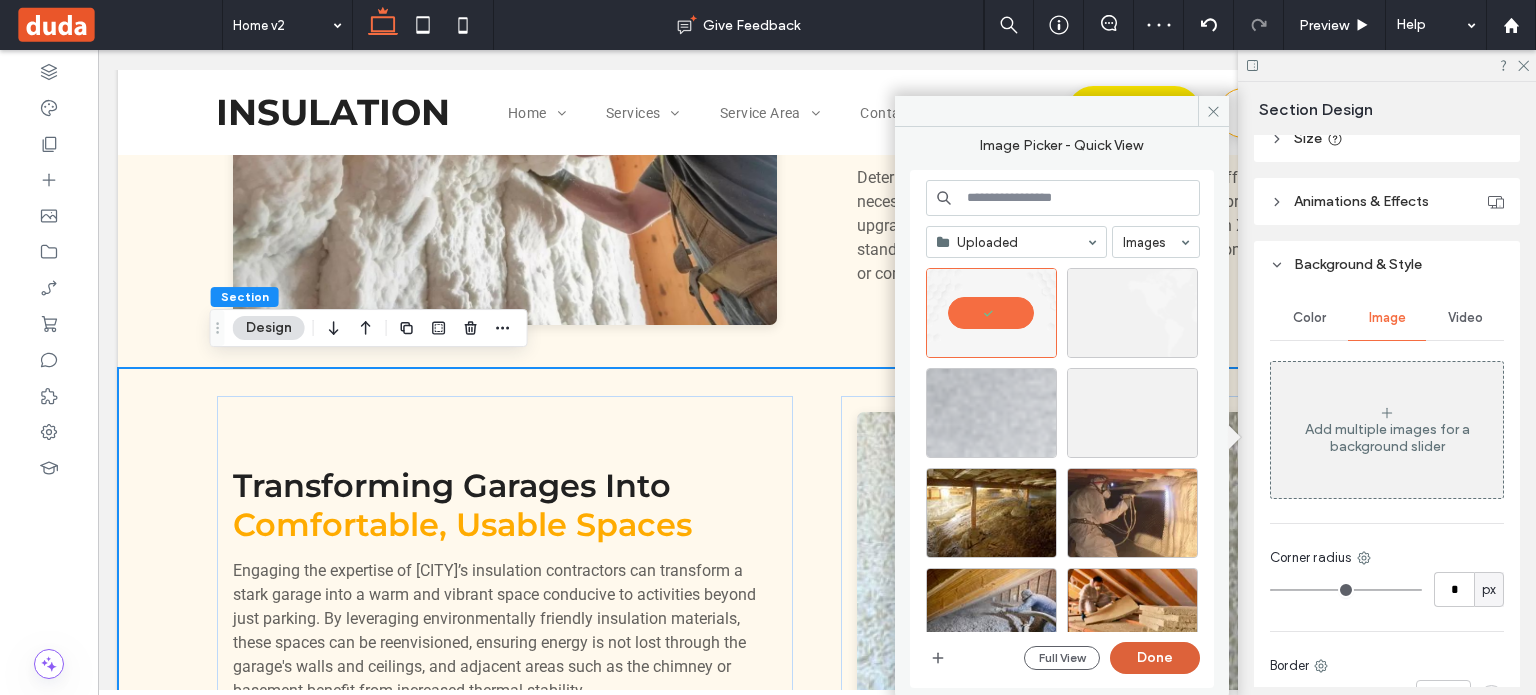 click on "Done" at bounding box center [1155, 658] 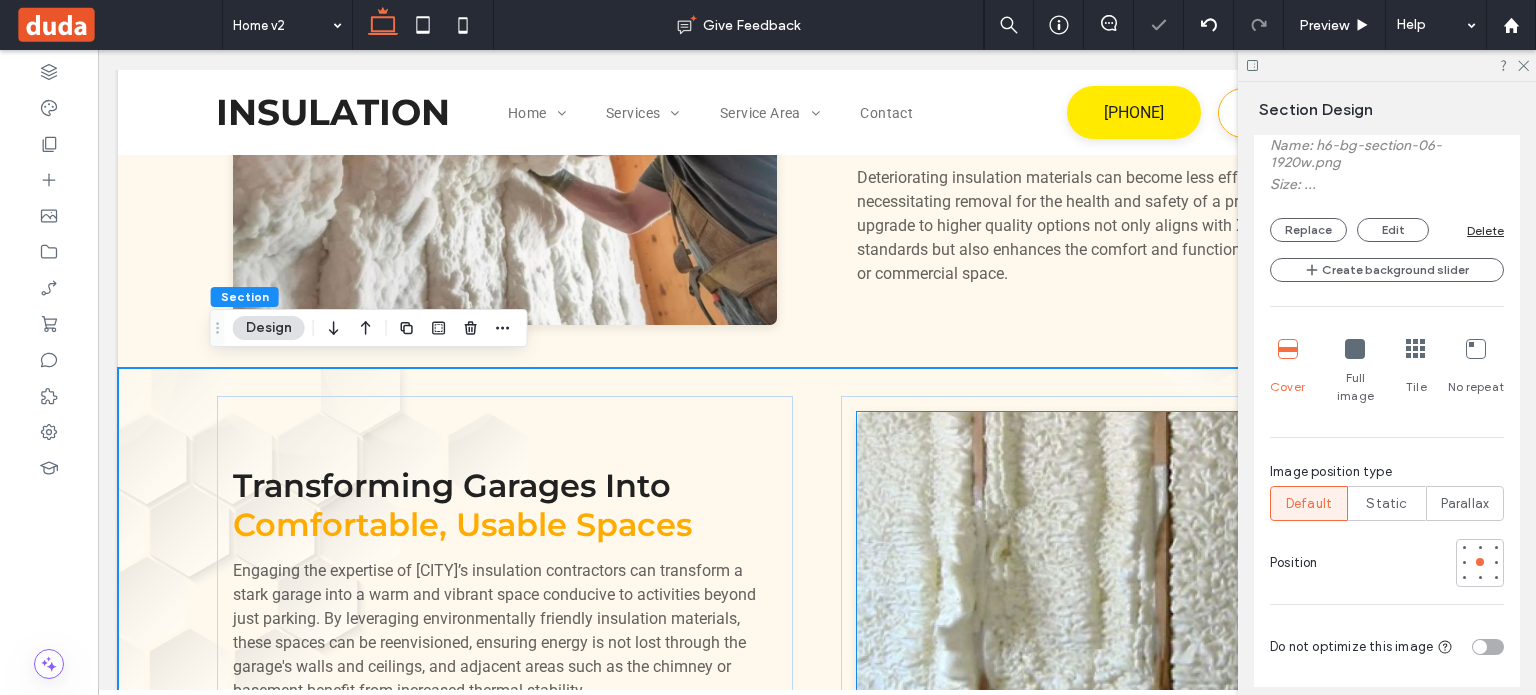 scroll, scrollTop: 800, scrollLeft: 0, axis: vertical 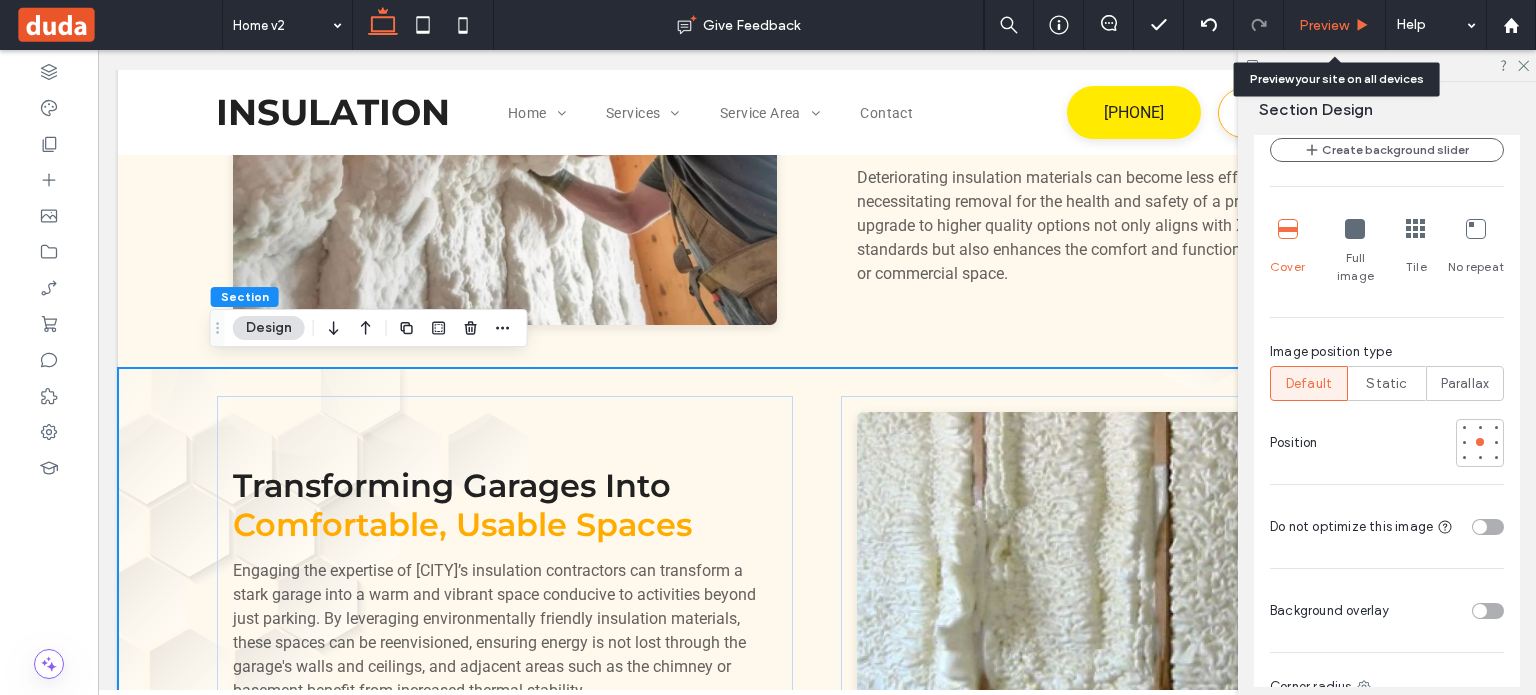 drag, startPoint x: 1328, startPoint y: 22, endPoint x: 1318, endPoint y: 270, distance: 248.20154 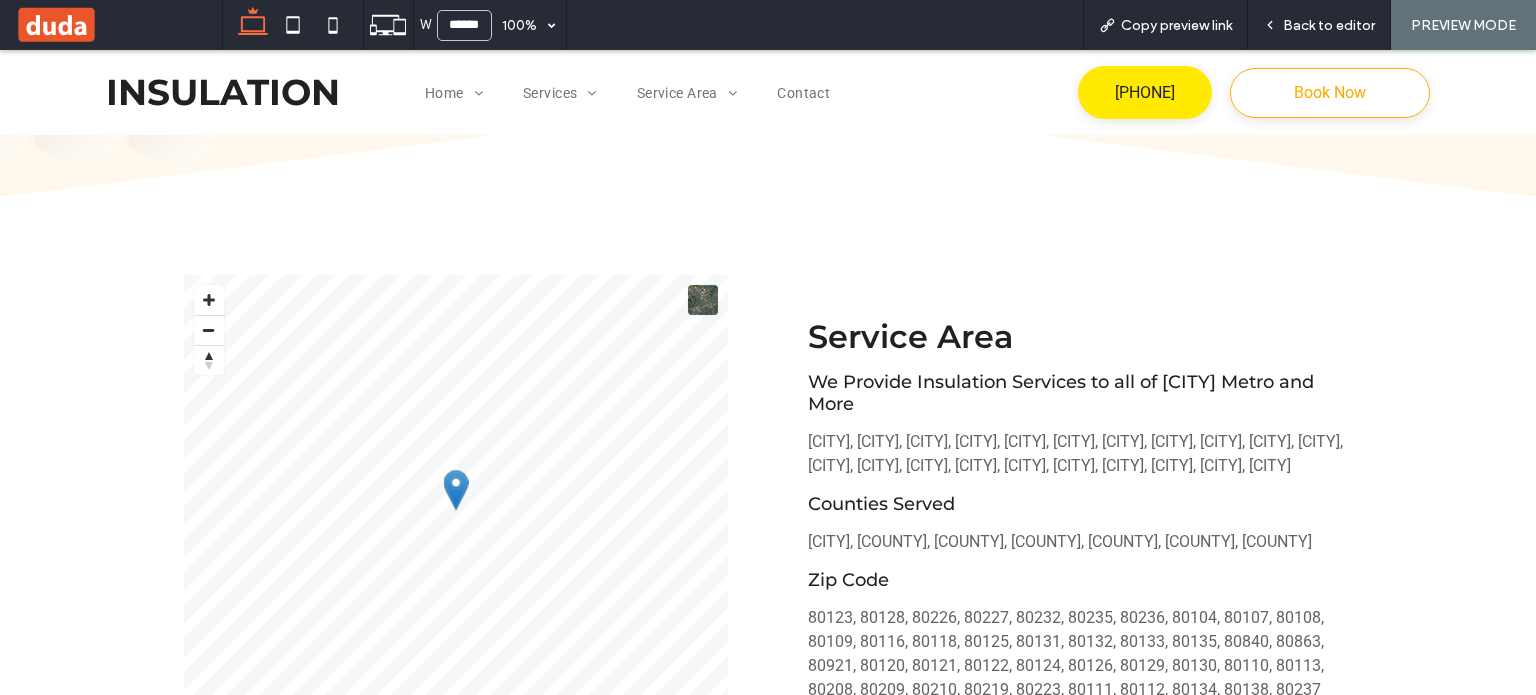 scroll, scrollTop: 6300, scrollLeft: 0, axis: vertical 